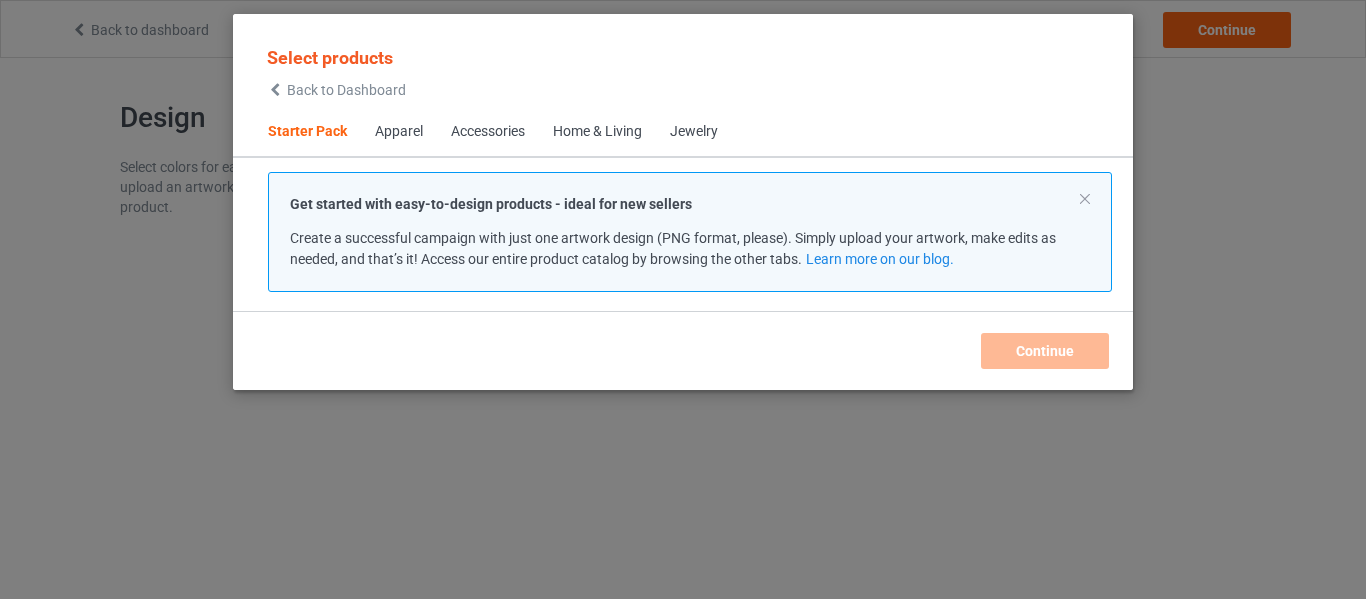 scroll, scrollTop: 0, scrollLeft: 0, axis: both 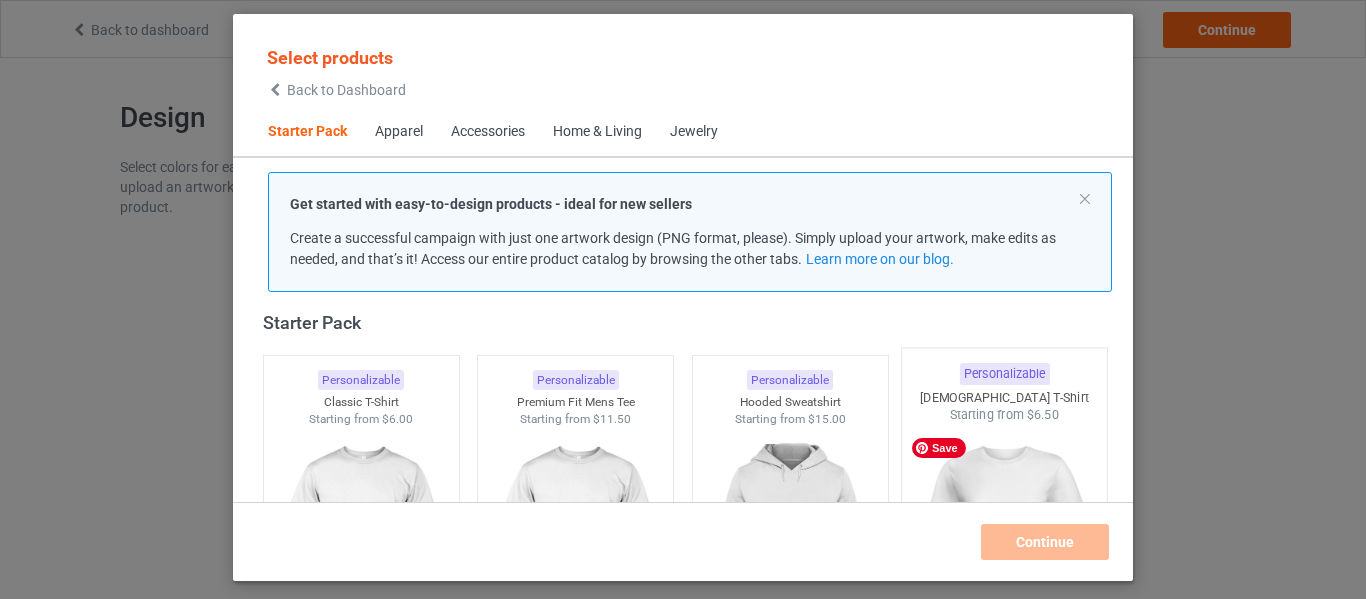 click at bounding box center (1005, 541) 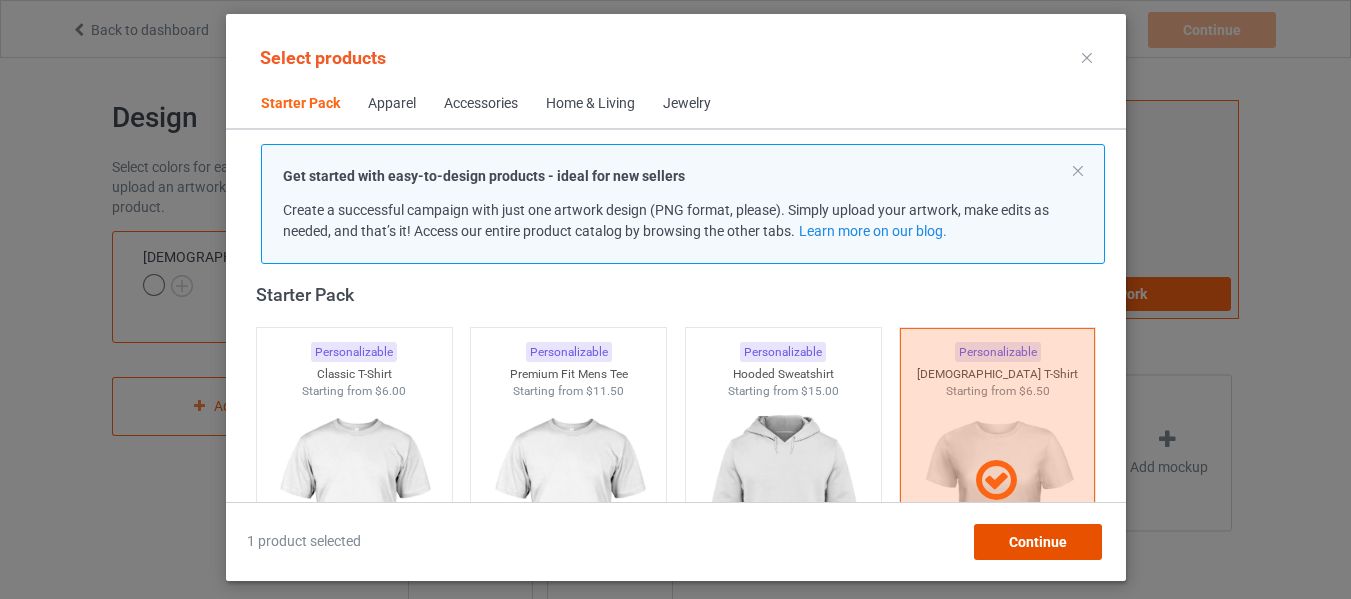click on "Continue" at bounding box center [1037, 542] 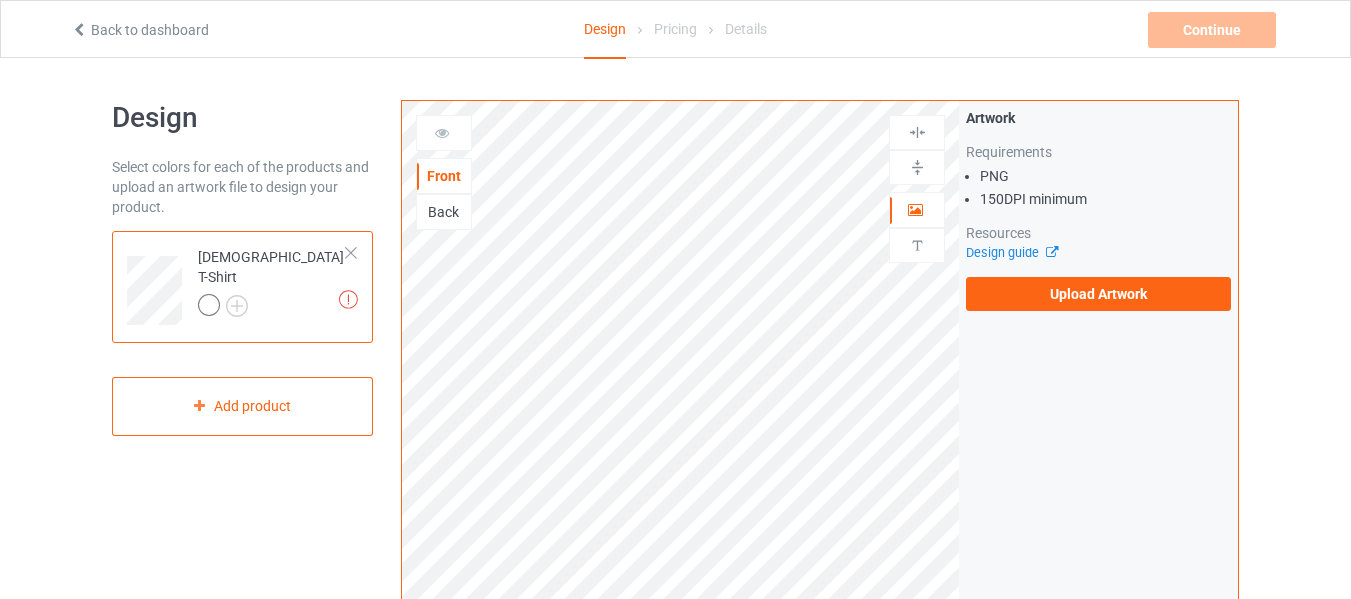 click at bounding box center [79, 27] 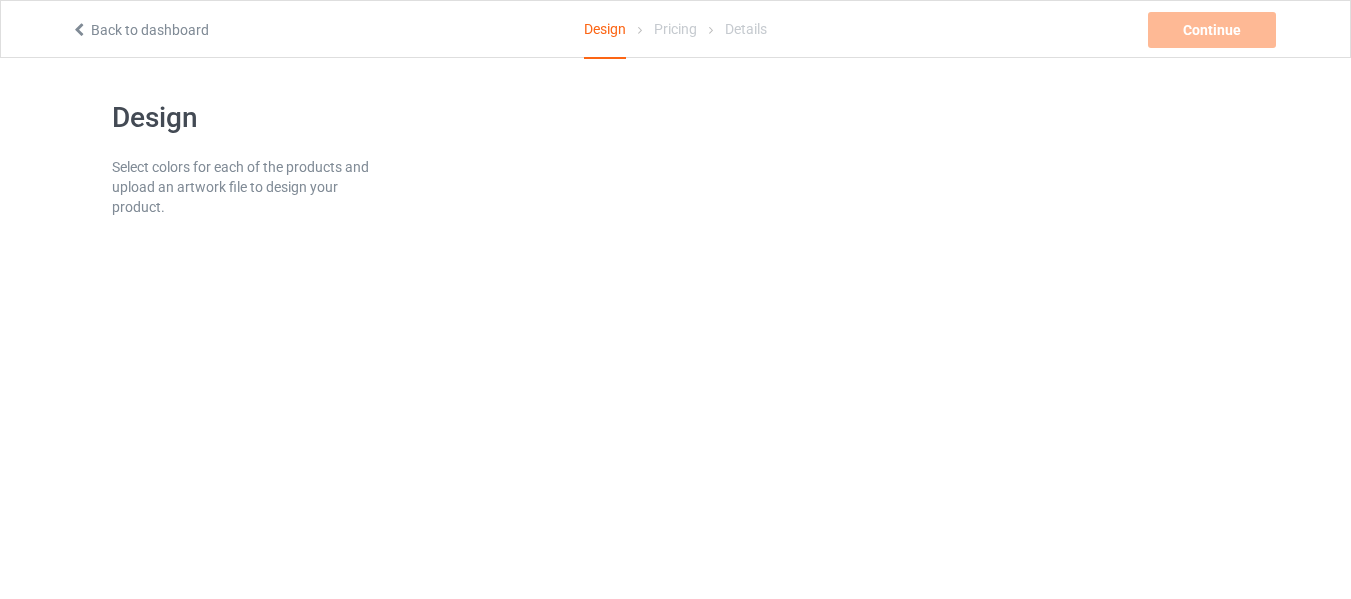 scroll, scrollTop: 0, scrollLeft: 0, axis: both 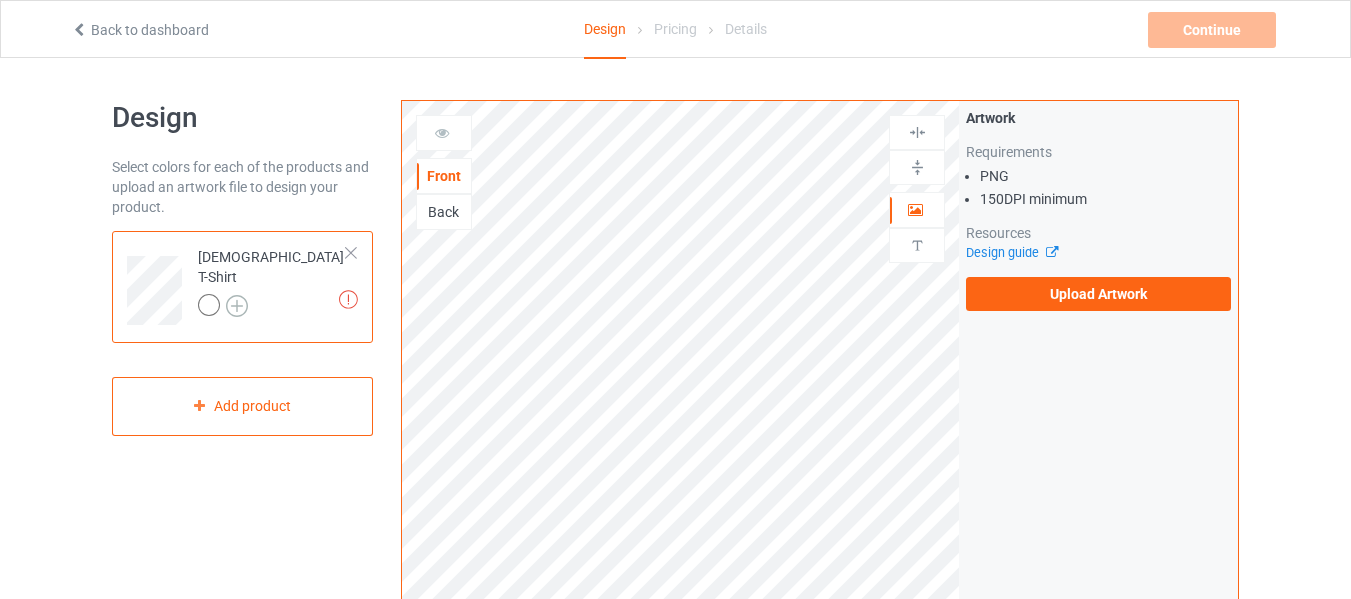 click at bounding box center [237, 306] 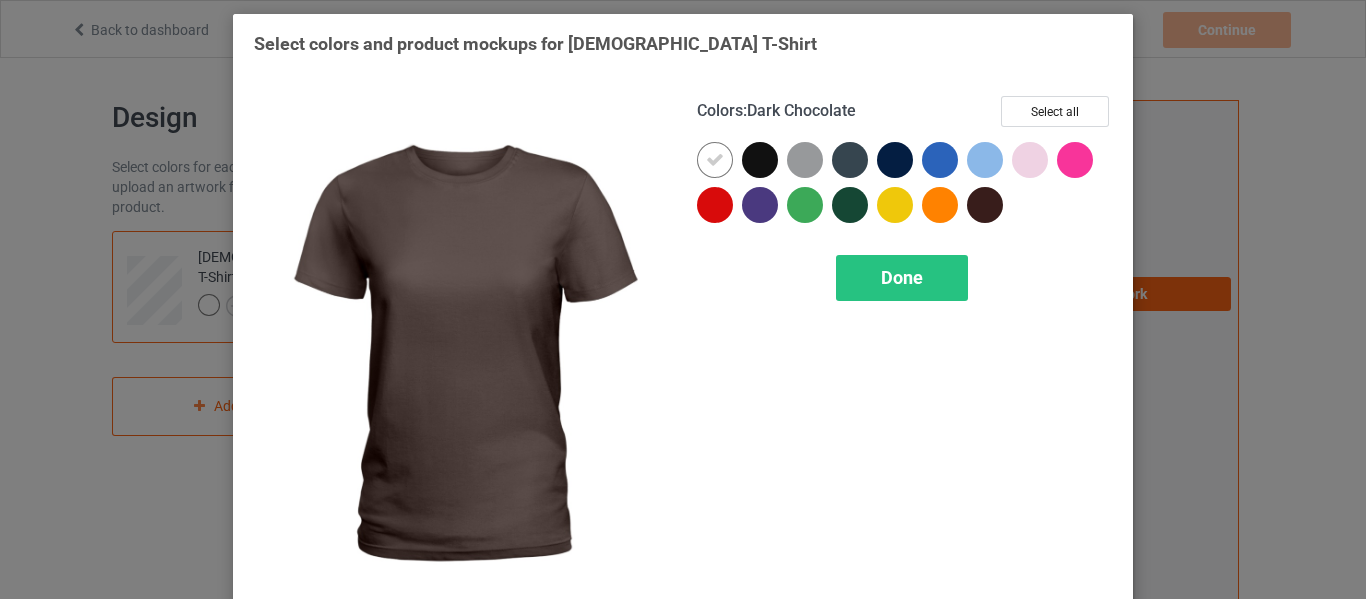 click on "Select colors and product mockups for Ladies T-Shirt Colors :  Dark Chocolate Select all Done" at bounding box center [683, 299] 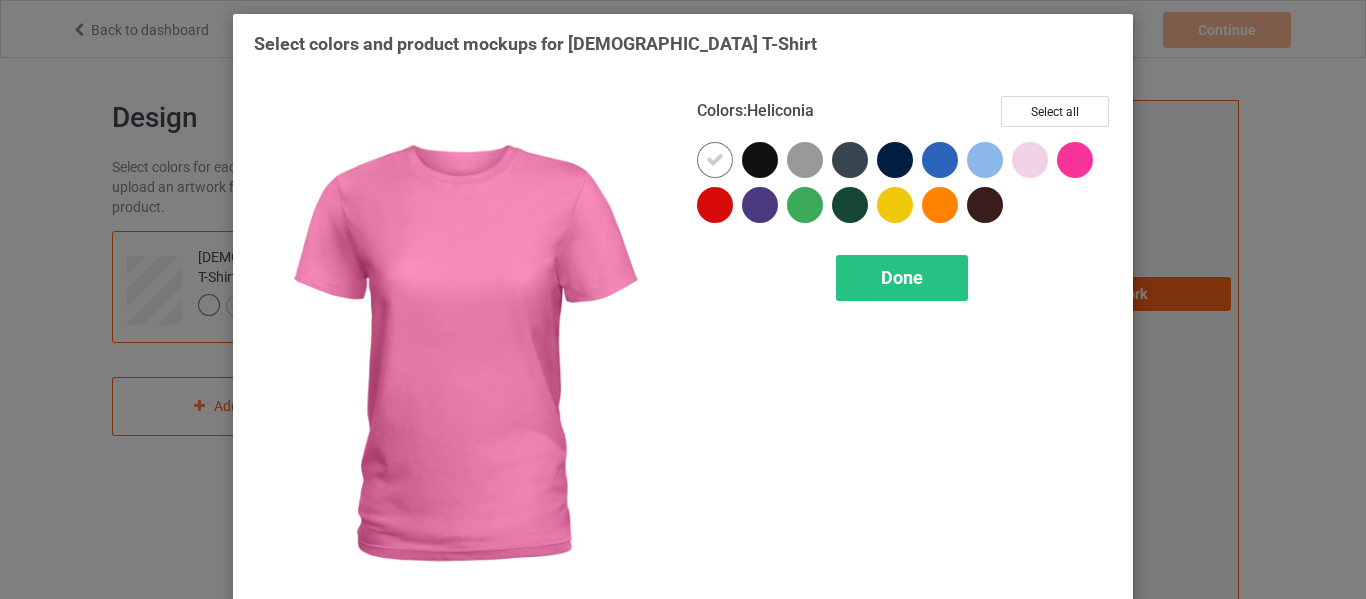 click on "Select colors and product mockups for Ladies T-Shirt Colors :  Heliconia Select all Done" at bounding box center (683, 299) 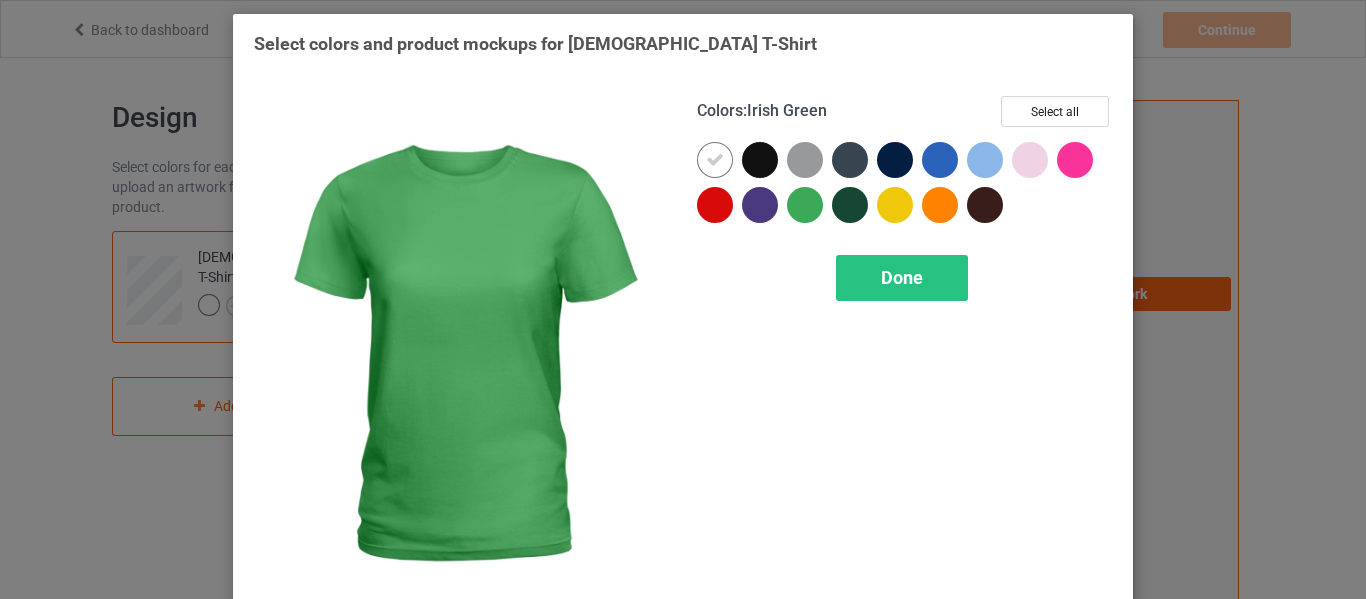 click at bounding box center (805, 205) 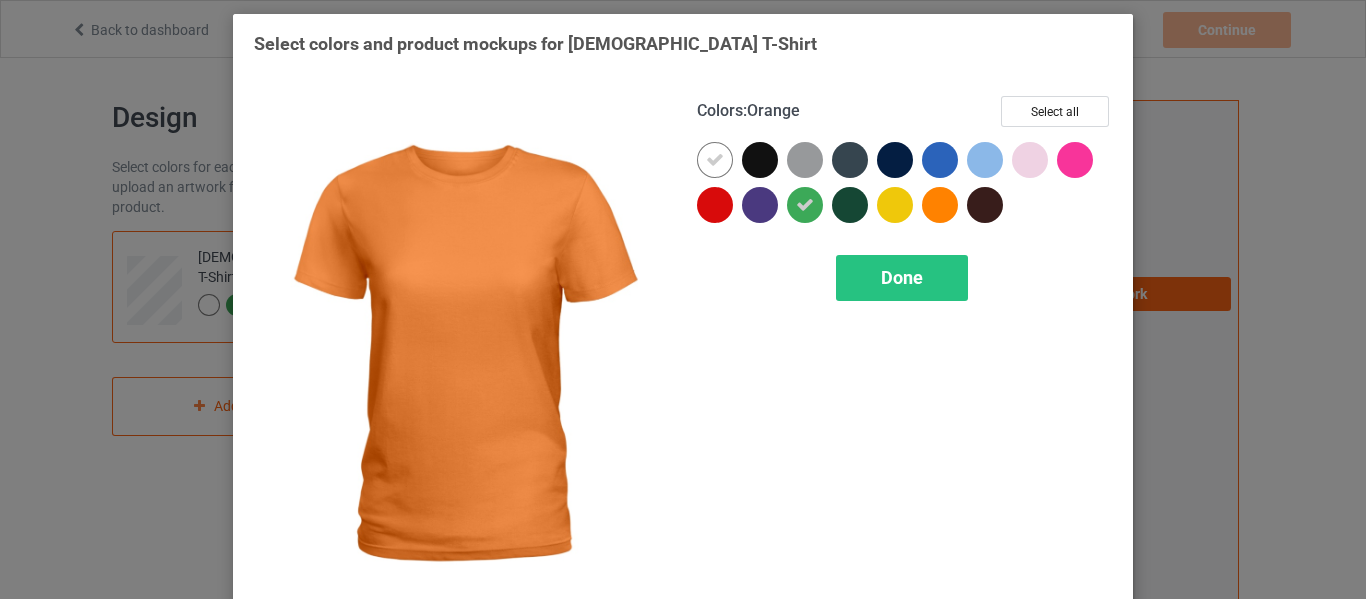 click at bounding box center [940, 205] 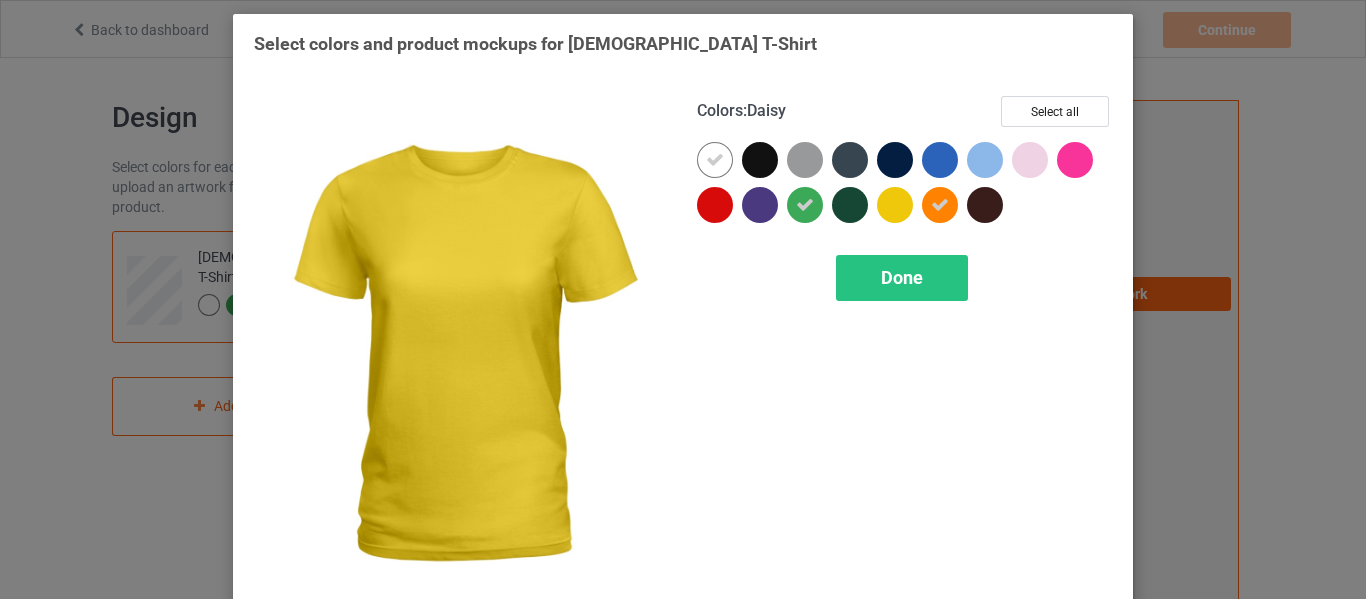 click at bounding box center (895, 205) 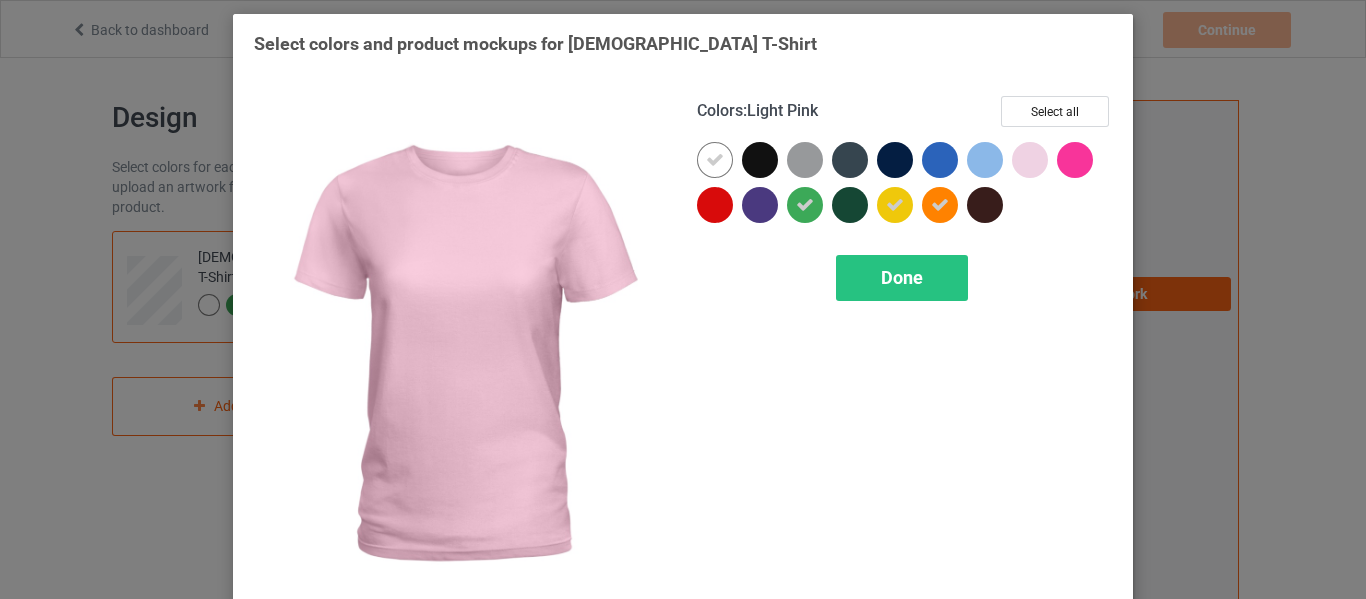 click at bounding box center (1030, 160) 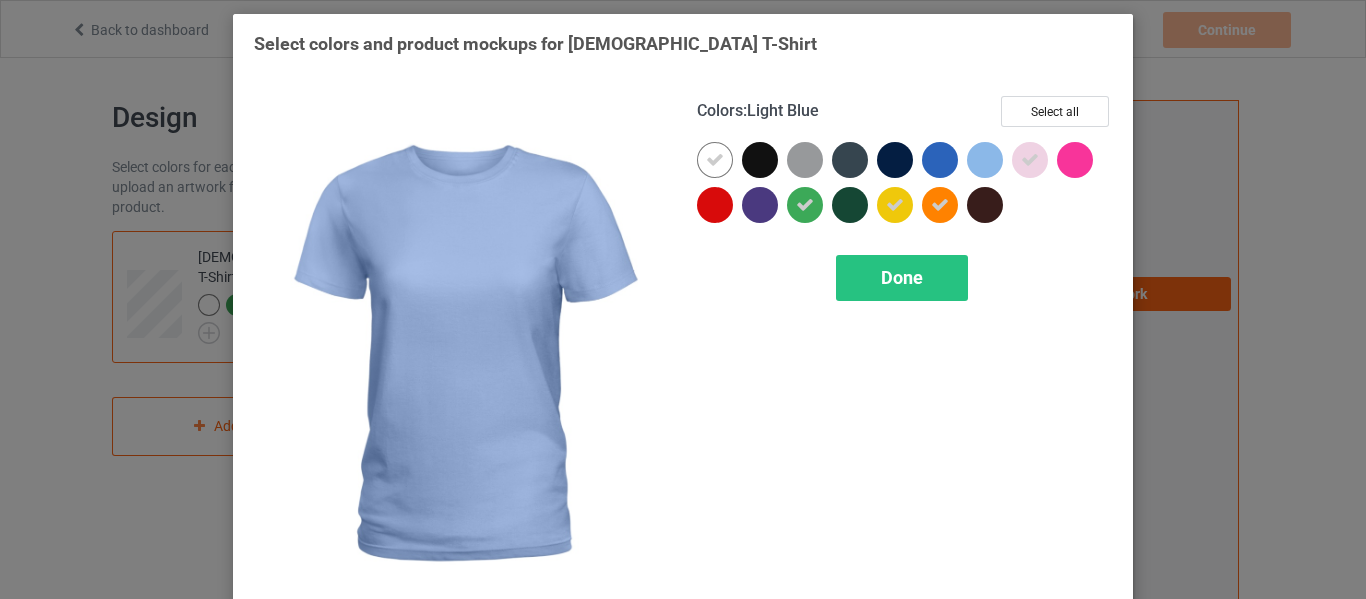 click at bounding box center [985, 160] 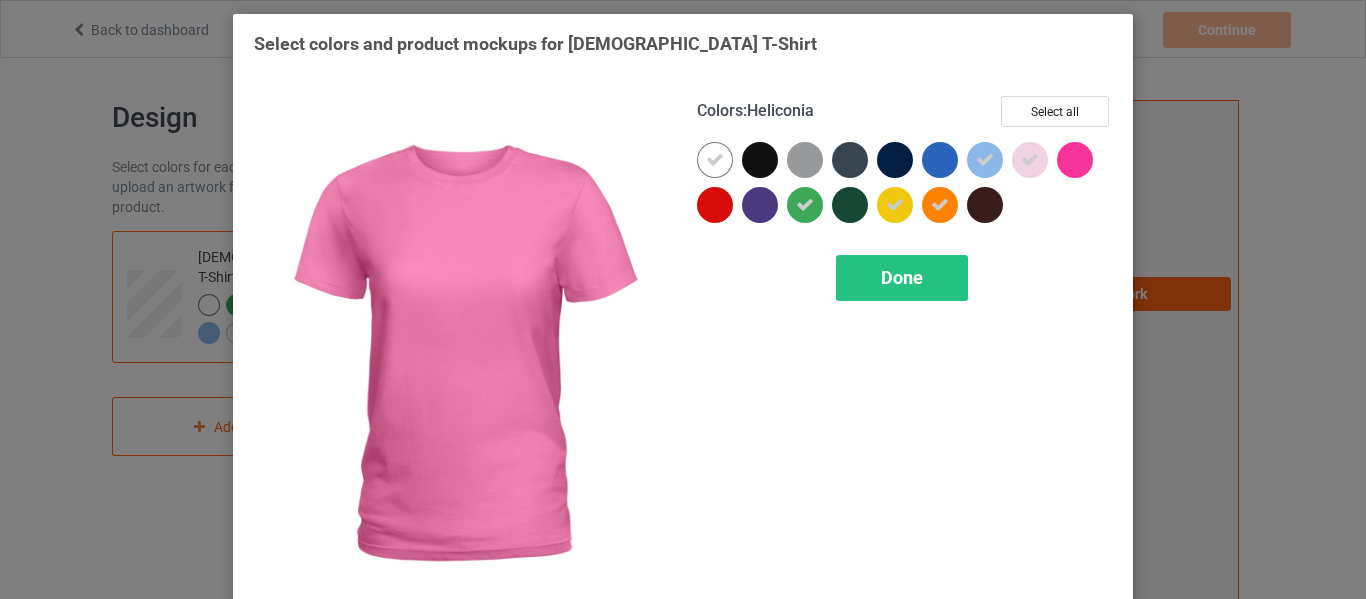 drag, startPoint x: 911, startPoint y: 292, endPoint x: 1005, endPoint y: 270, distance: 96.540146 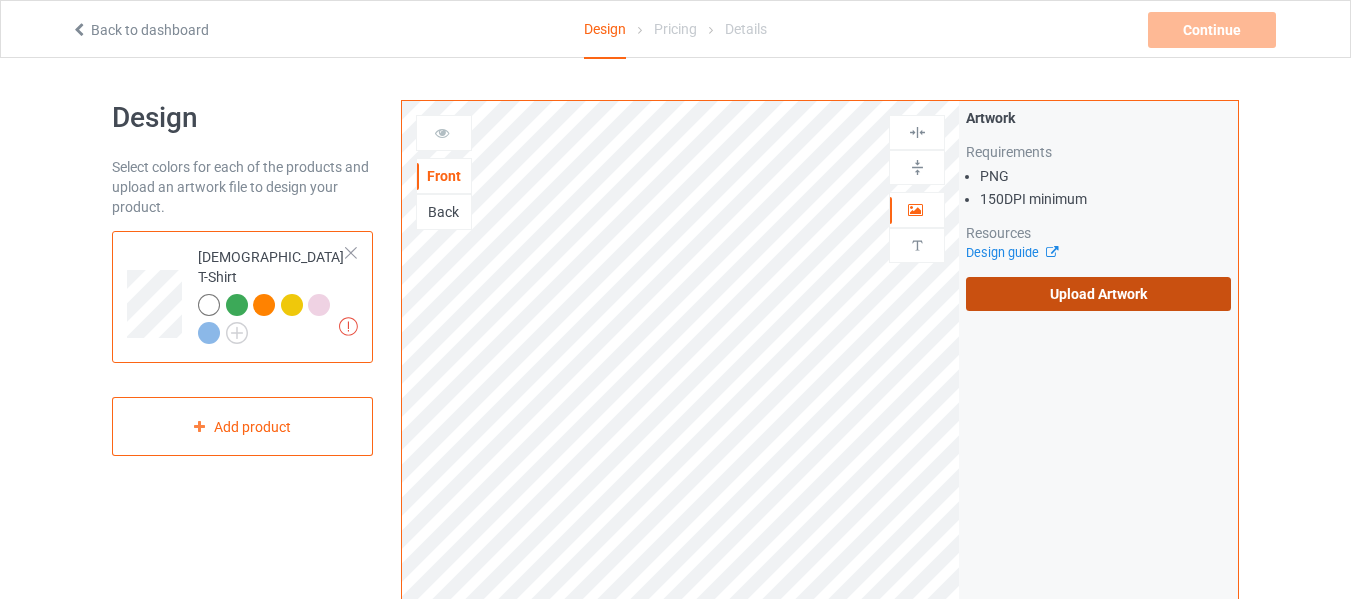 click on "Upload Artwork" at bounding box center [1098, 294] 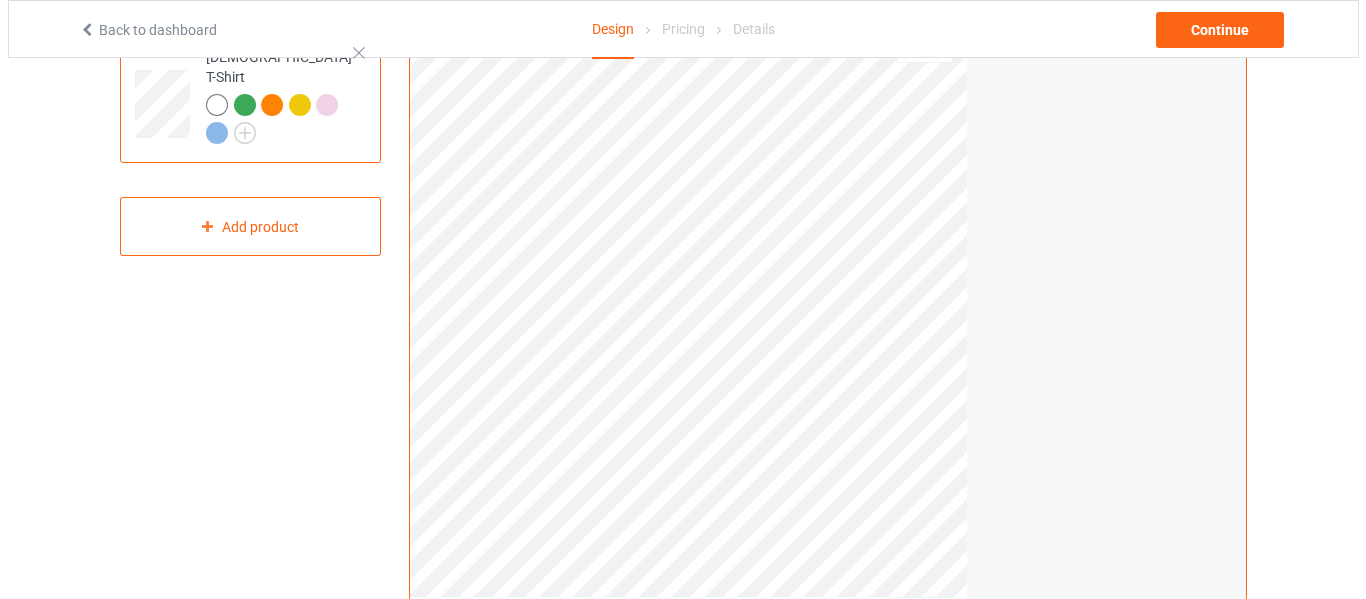 scroll, scrollTop: 500, scrollLeft: 0, axis: vertical 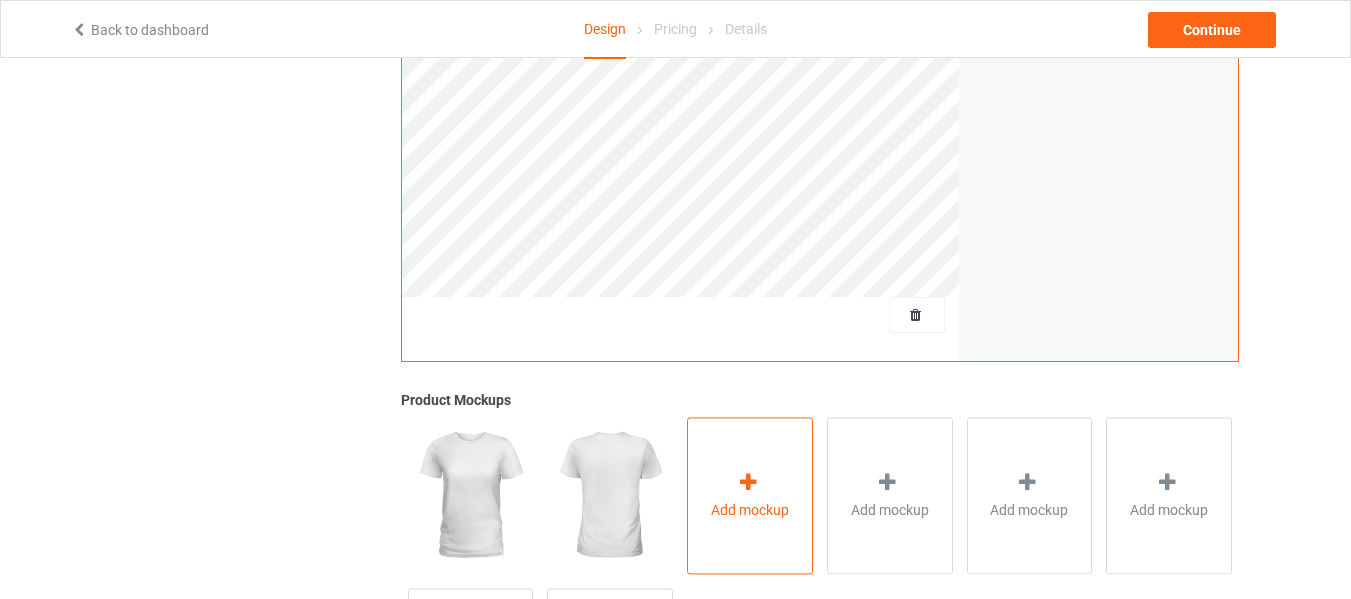 click at bounding box center (748, 482) 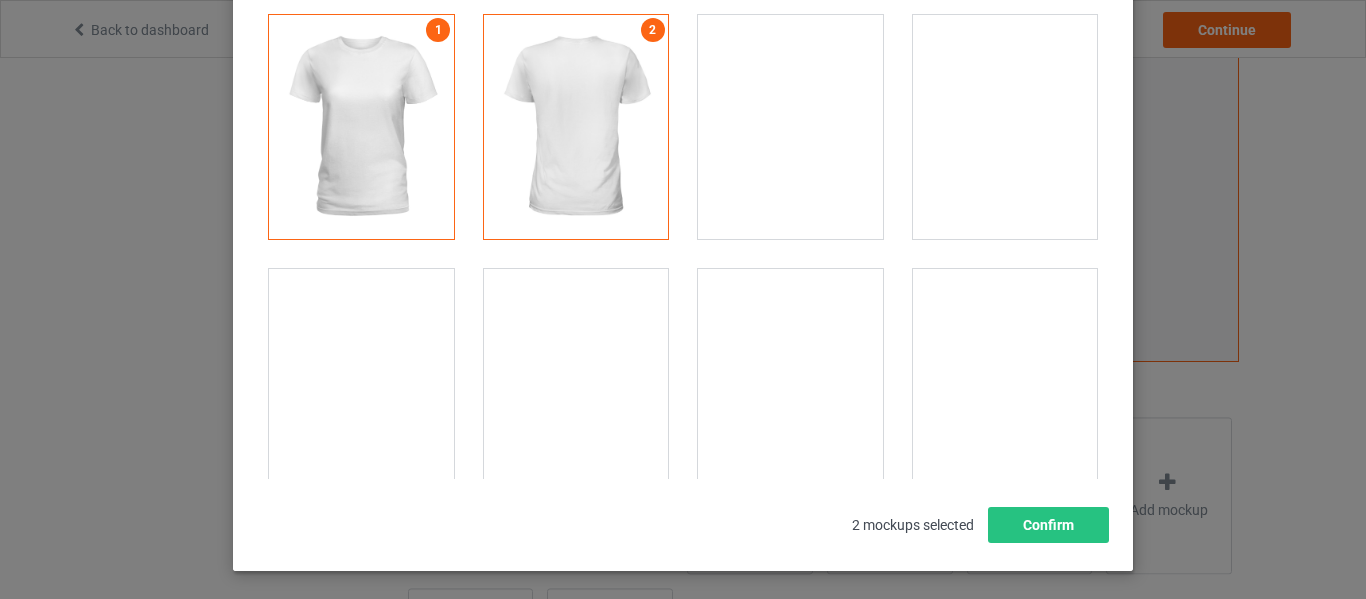 scroll, scrollTop: 284, scrollLeft: 0, axis: vertical 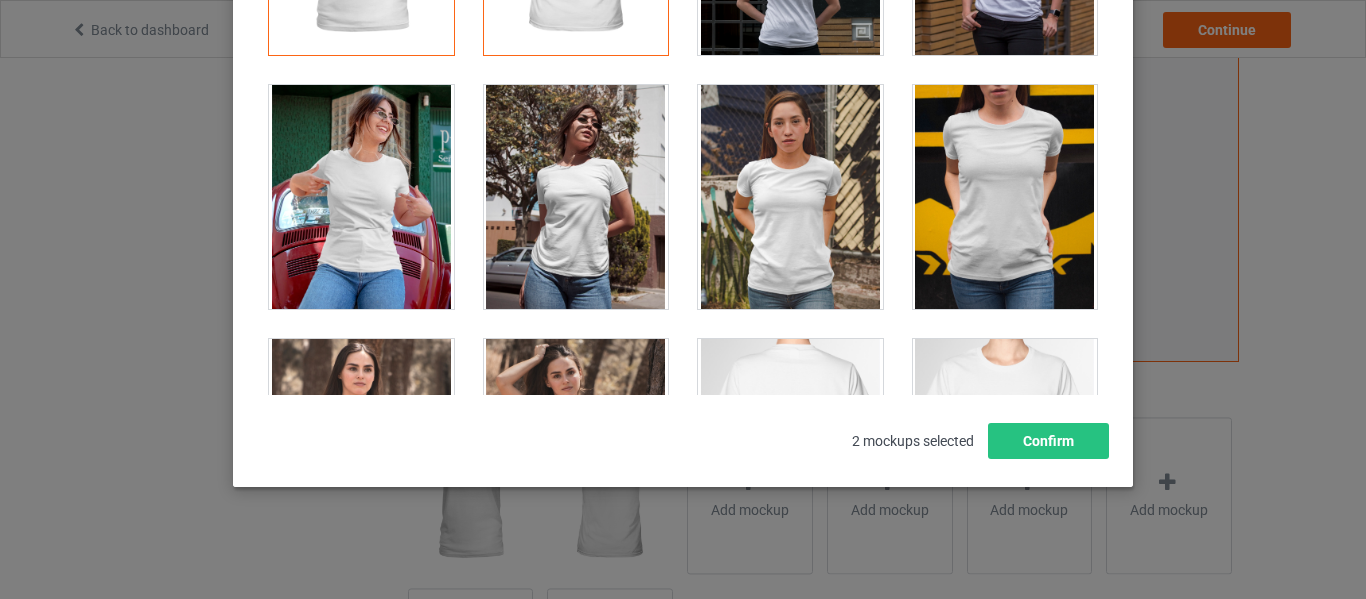 click at bounding box center (361, 197) 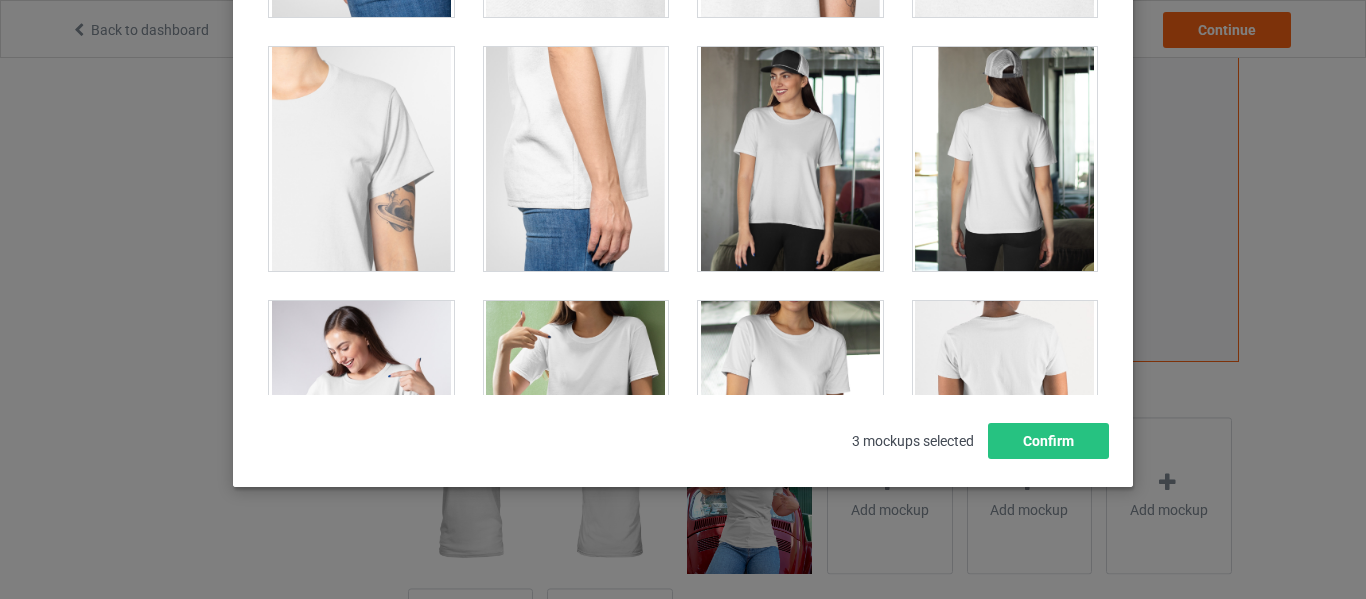 scroll, scrollTop: 1000, scrollLeft: 0, axis: vertical 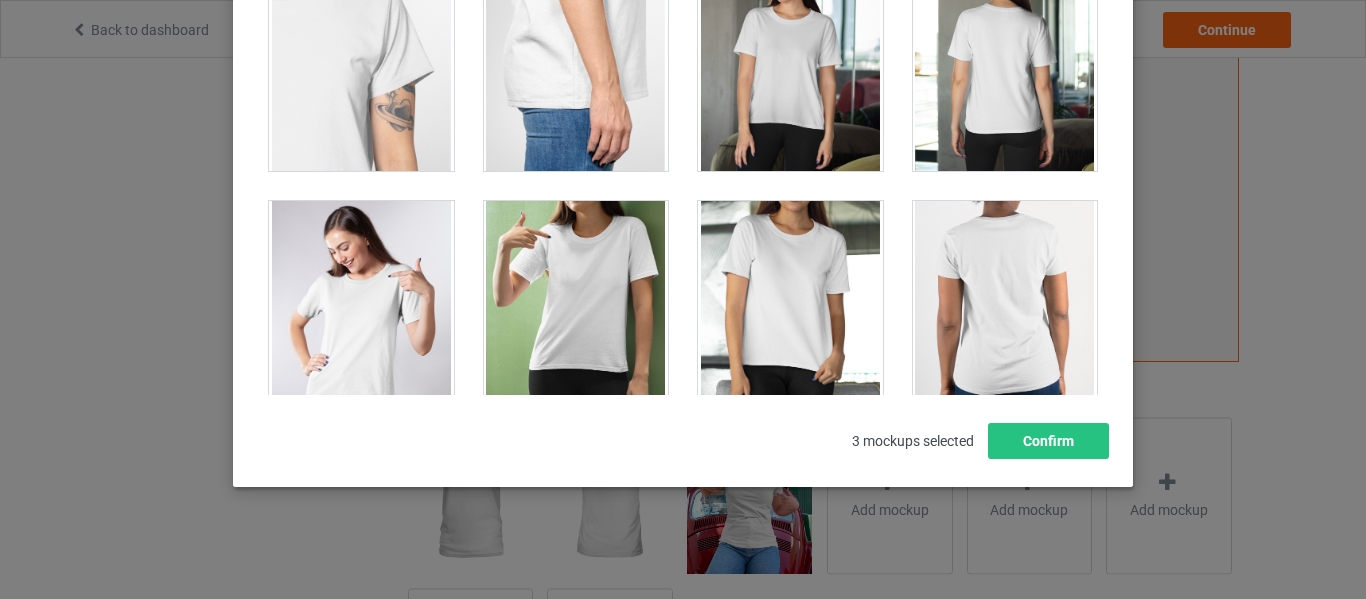 click at bounding box center [361, 313] 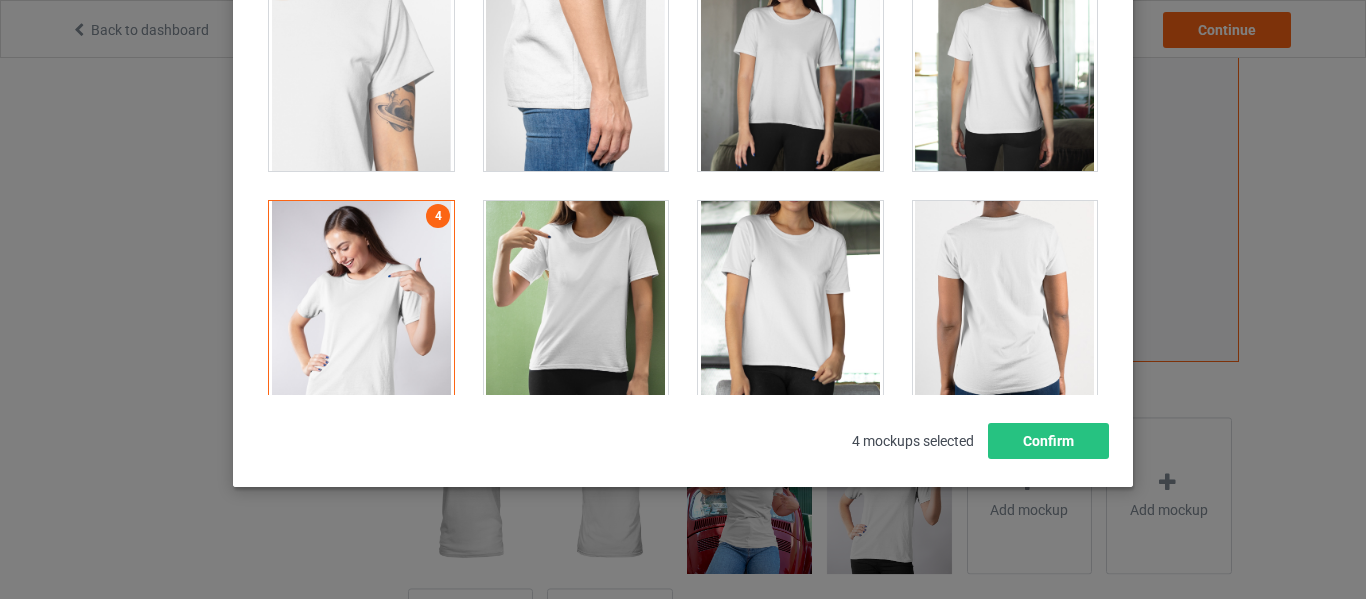 scroll, scrollTop: 1300, scrollLeft: 0, axis: vertical 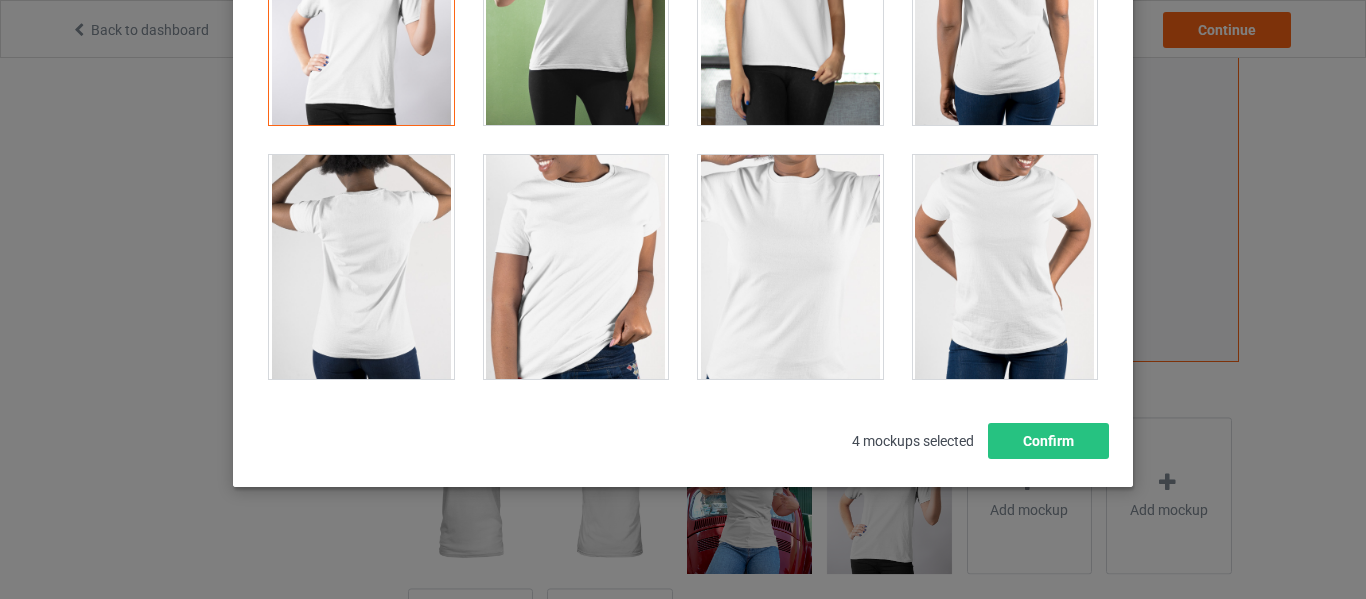 click at bounding box center [790, 13] 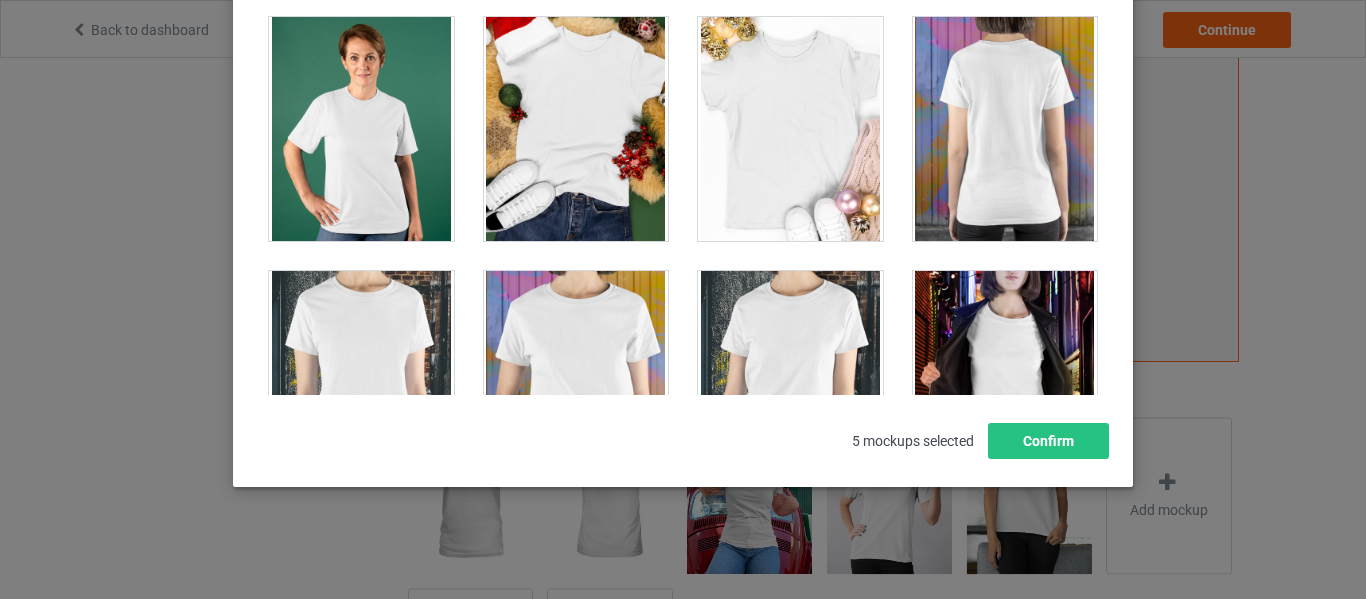 scroll, scrollTop: 2000, scrollLeft: 0, axis: vertical 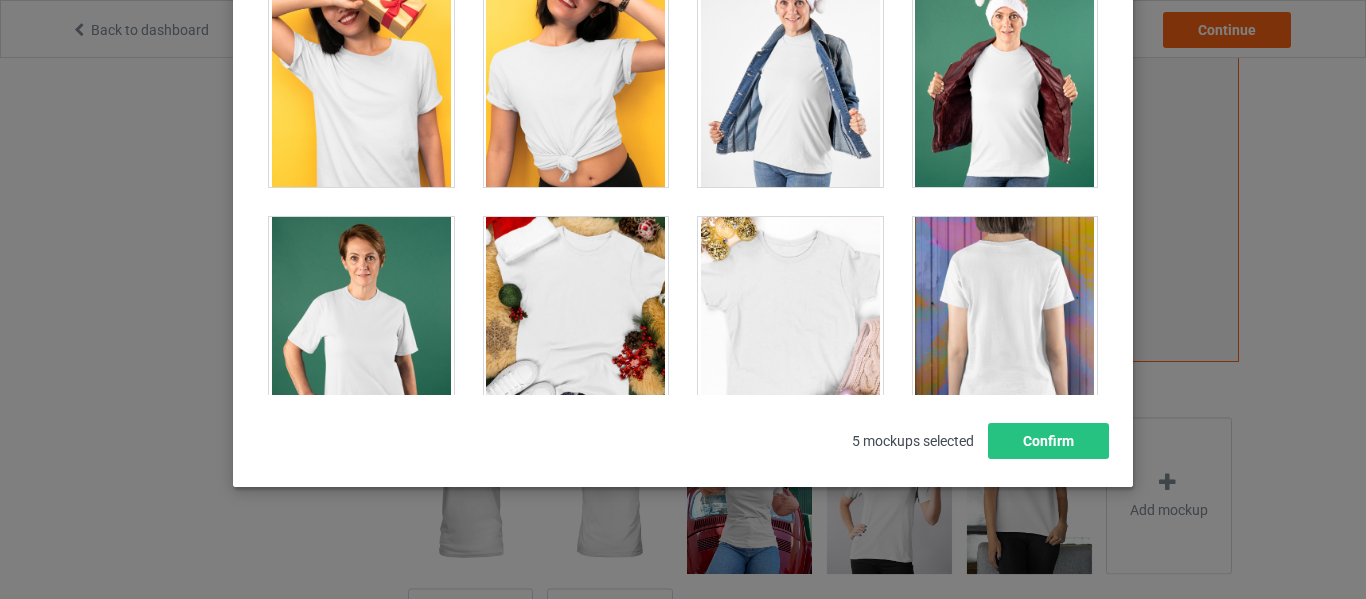 click at bounding box center (576, 75) 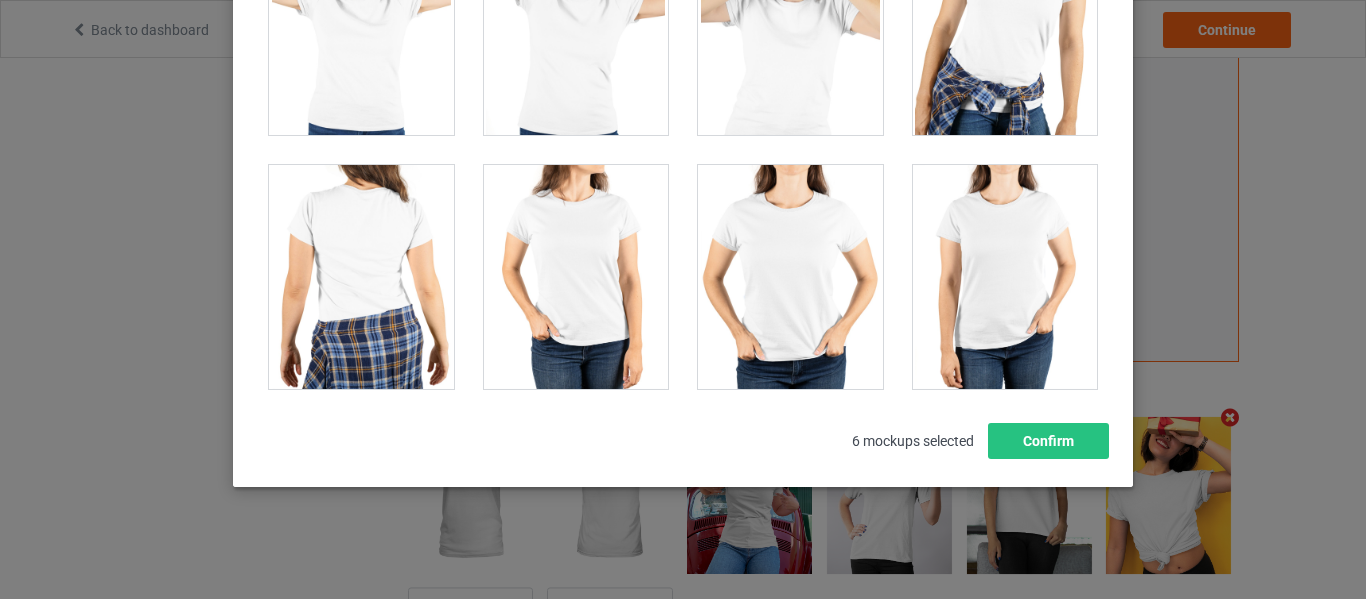 scroll, scrollTop: 4900, scrollLeft: 0, axis: vertical 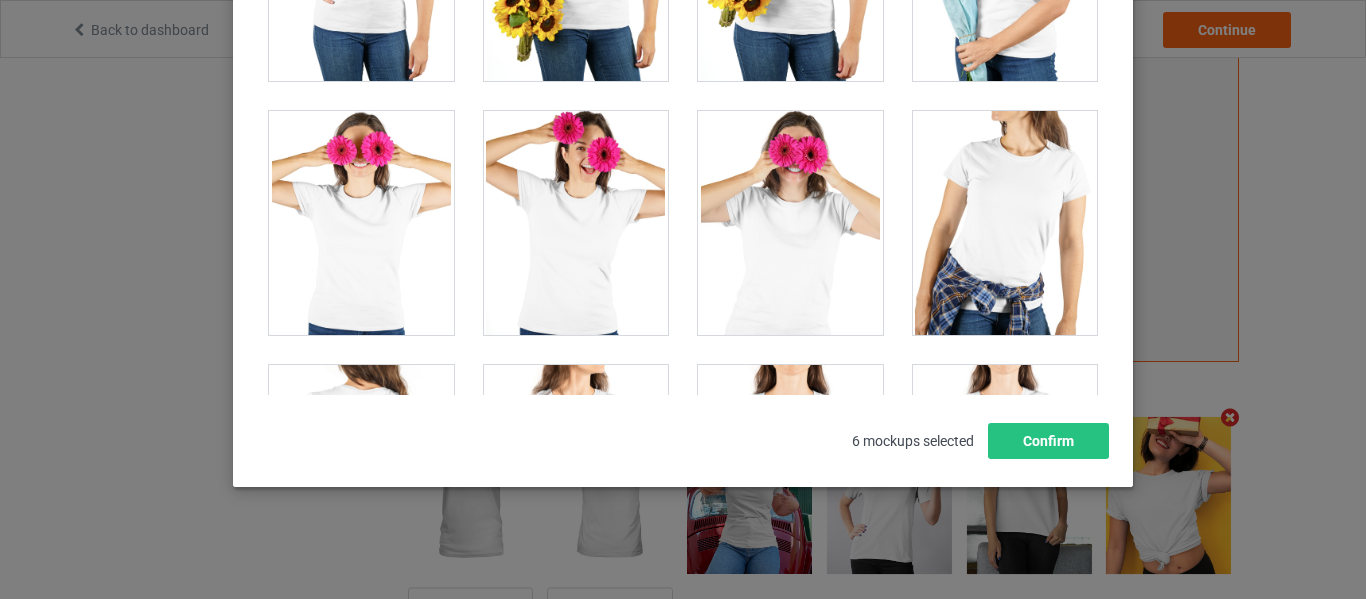 click at bounding box center (576, 223) 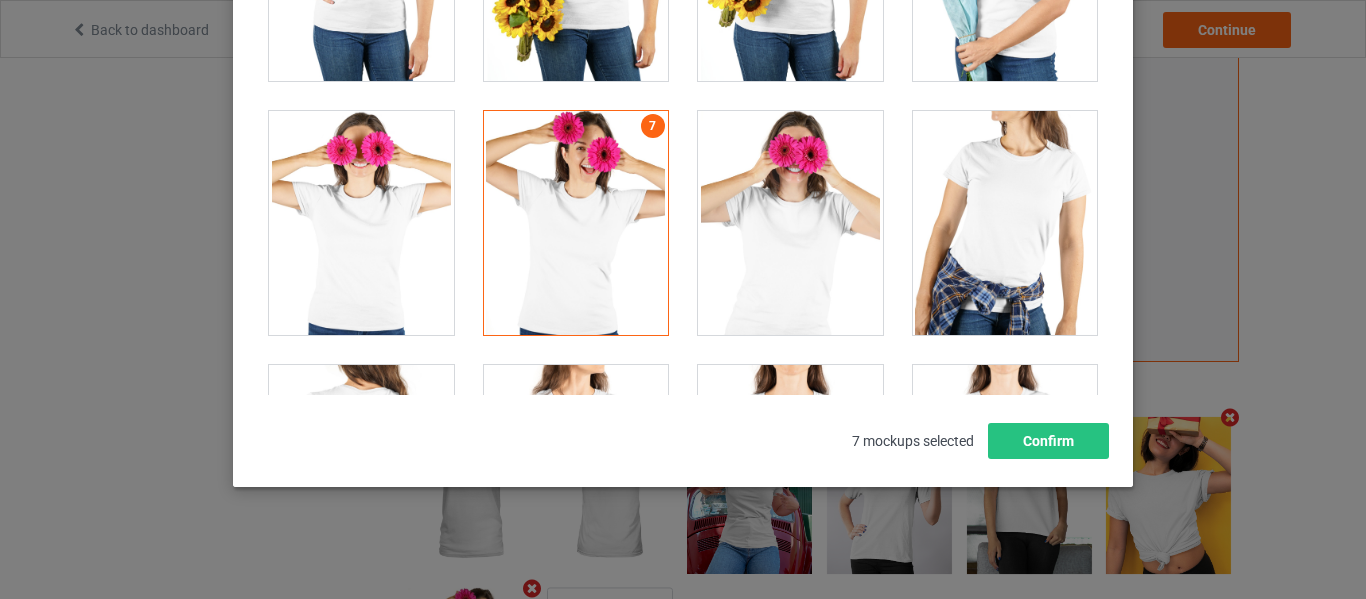 scroll, scrollTop: 5200, scrollLeft: 0, axis: vertical 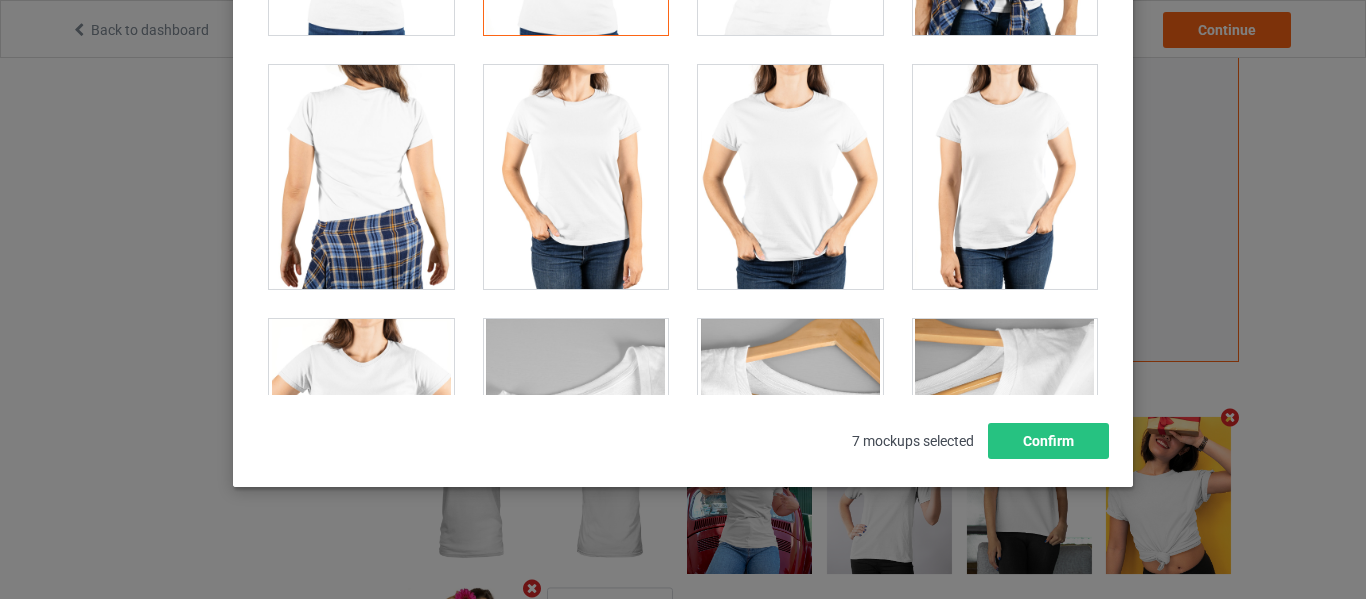 click at bounding box center [576, 177] 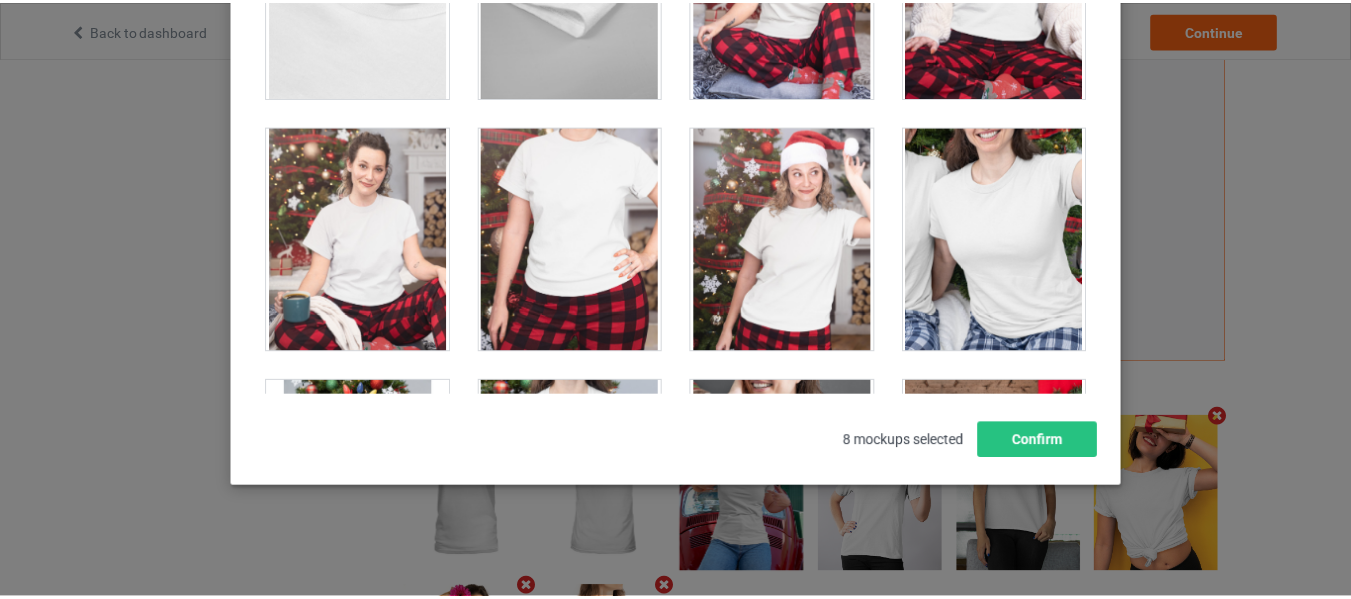 scroll, scrollTop: 6000, scrollLeft: 0, axis: vertical 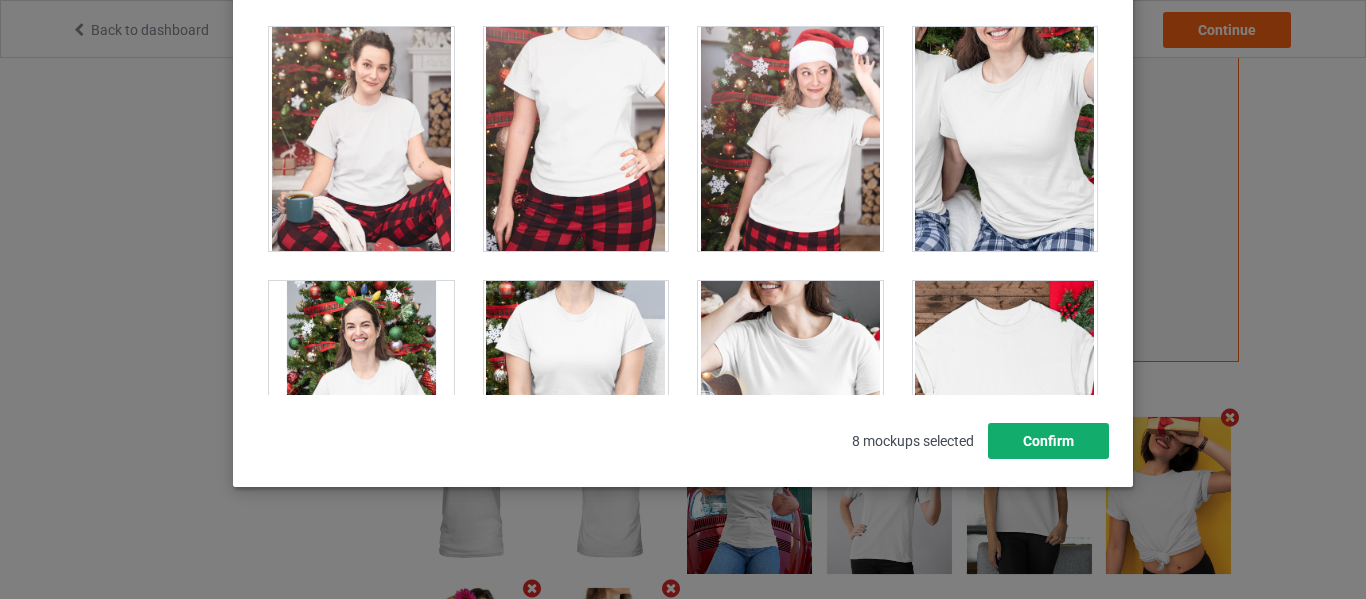 click on "Confirm" at bounding box center (1048, 441) 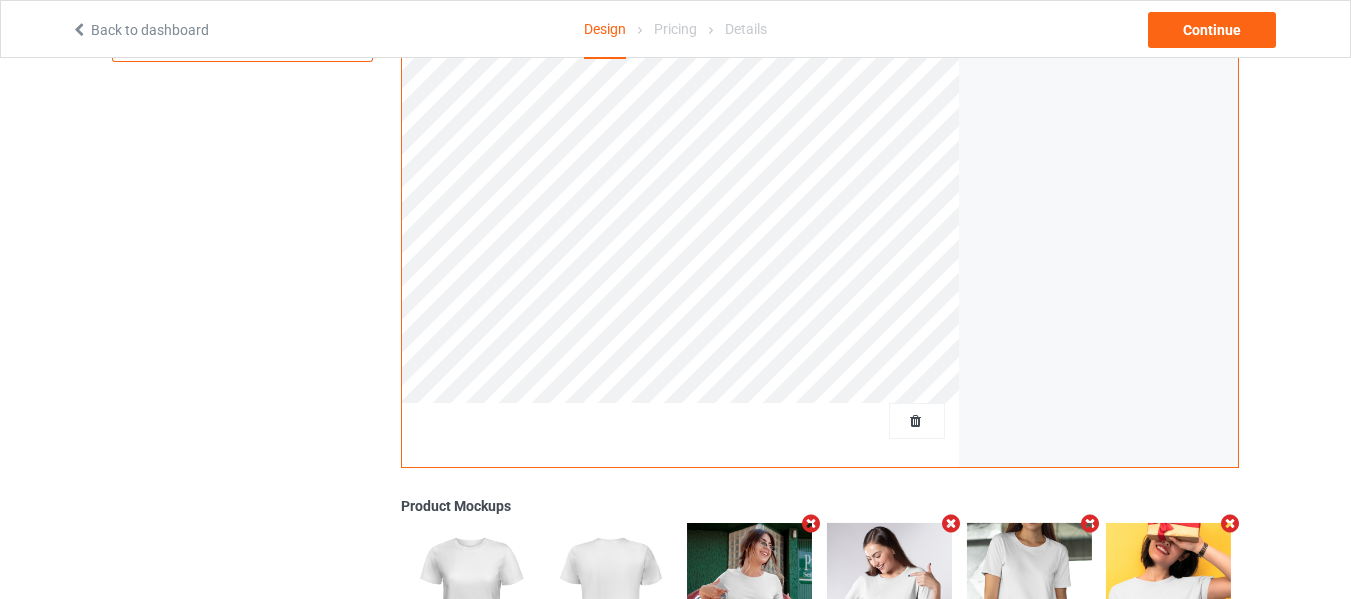 scroll, scrollTop: 0, scrollLeft: 0, axis: both 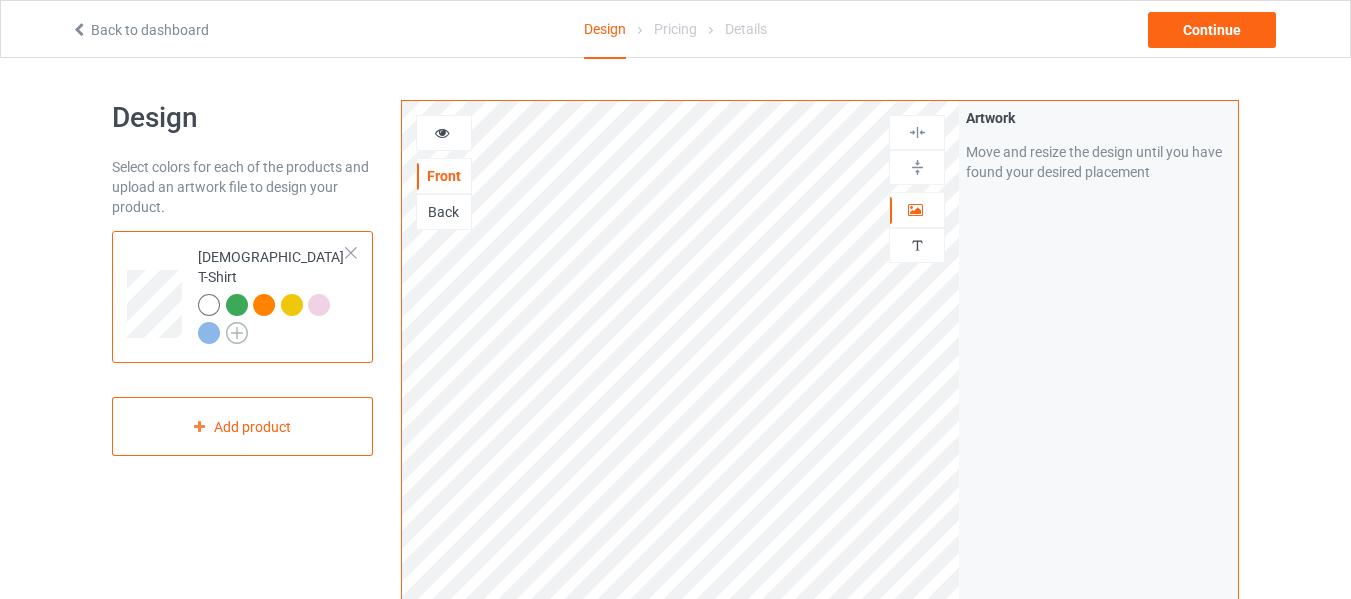 click at bounding box center (237, 333) 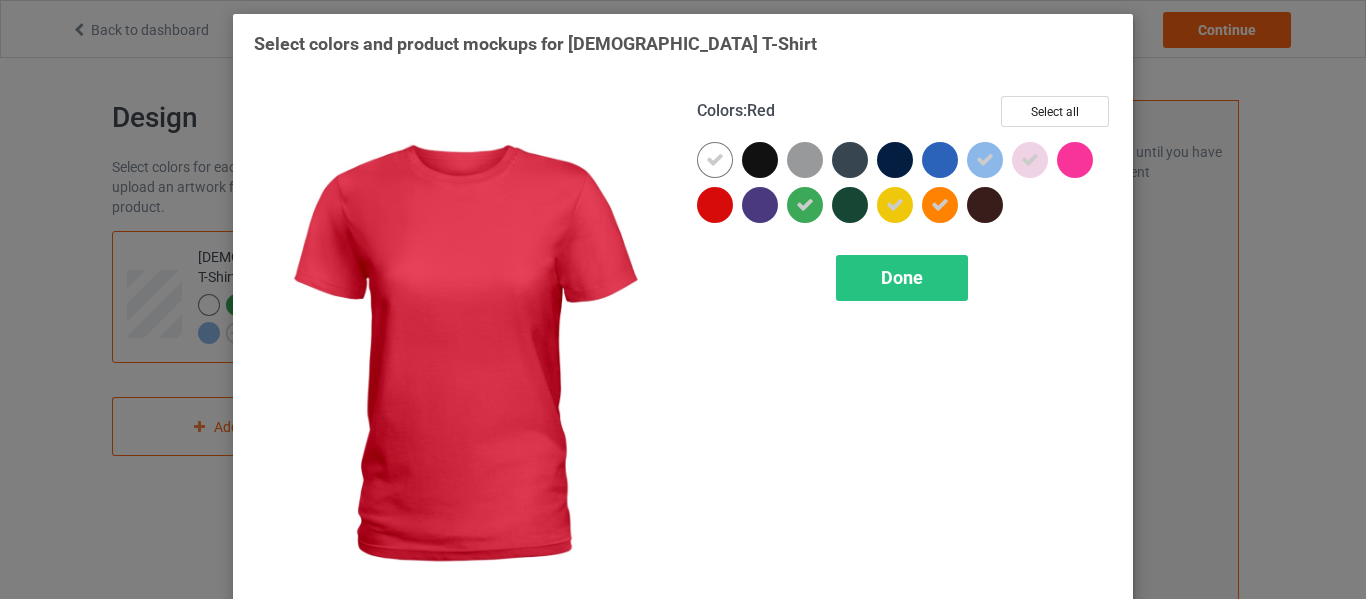 click at bounding box center [715, 205] 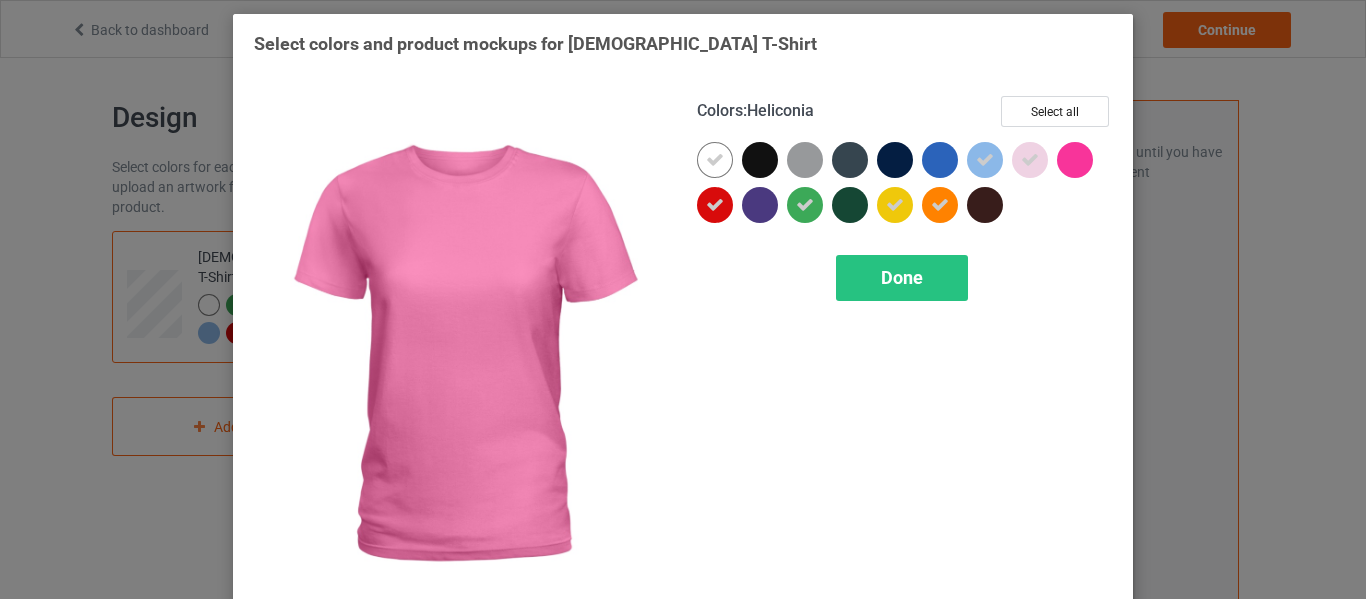 click at bounding box center [1075, 160] 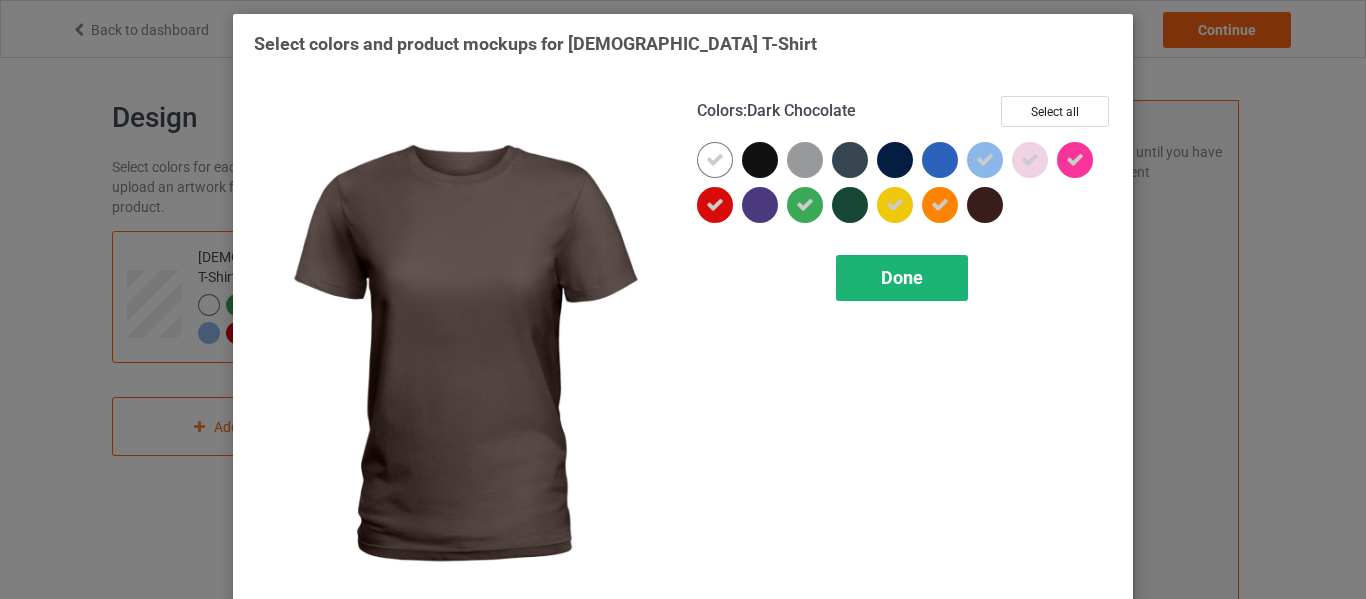 click on "Done" at bounding box center (902, 278) 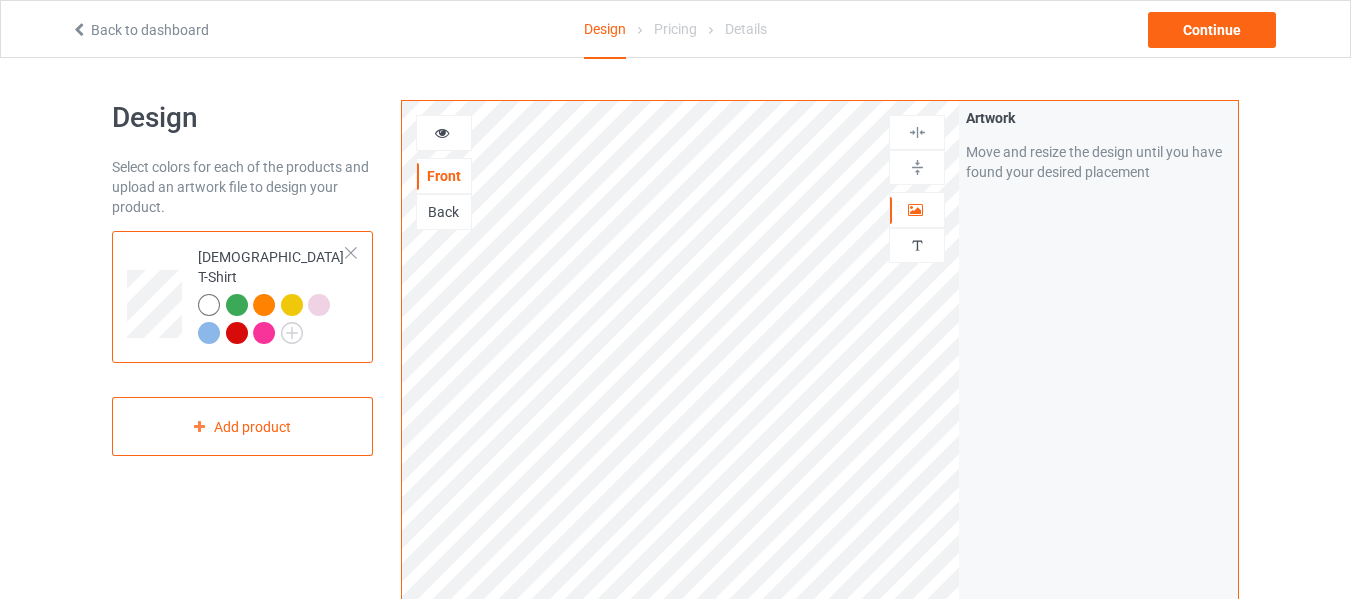 scroll, scrollTop: 400, scrollLeft: 0, axis: vertical 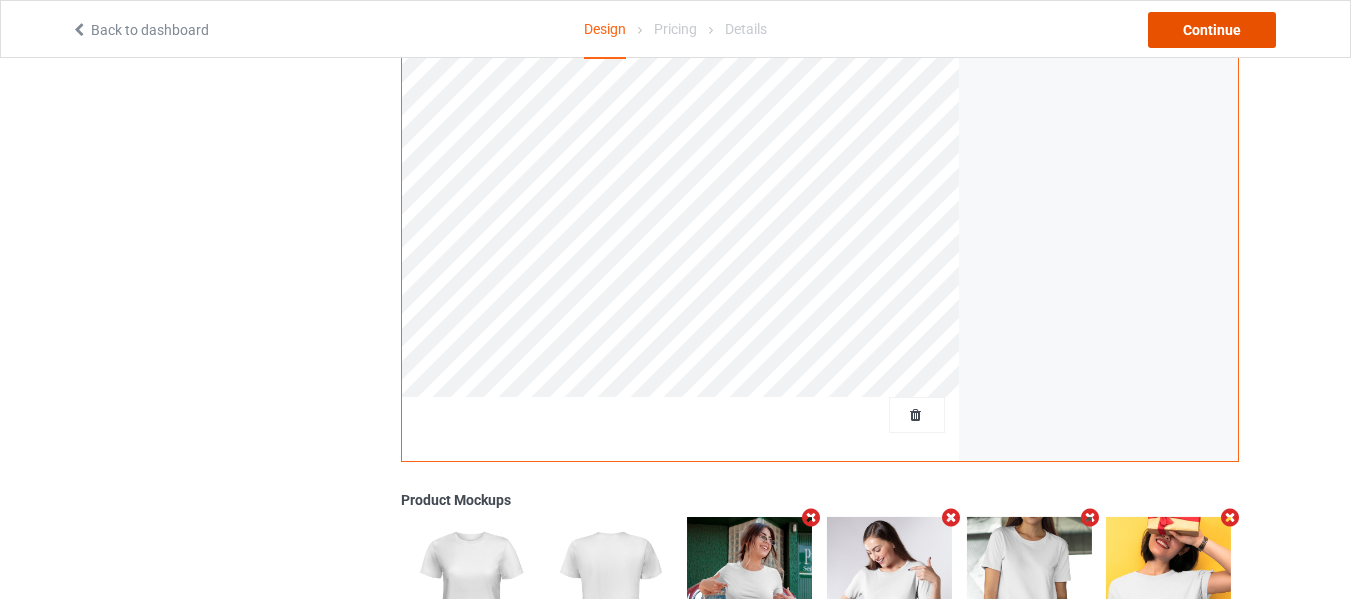 click on "Continue" at bounding box center [1212, 30] 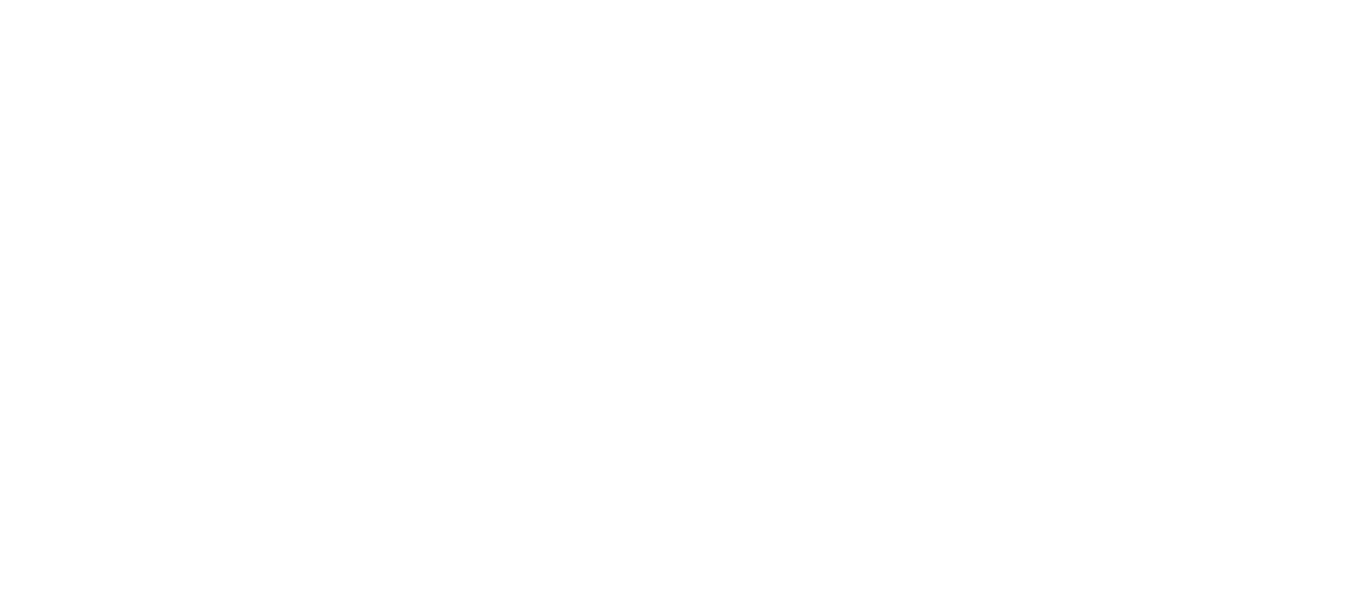 scroll, scrollTop: 0, scrollLeft: 0, axis: both 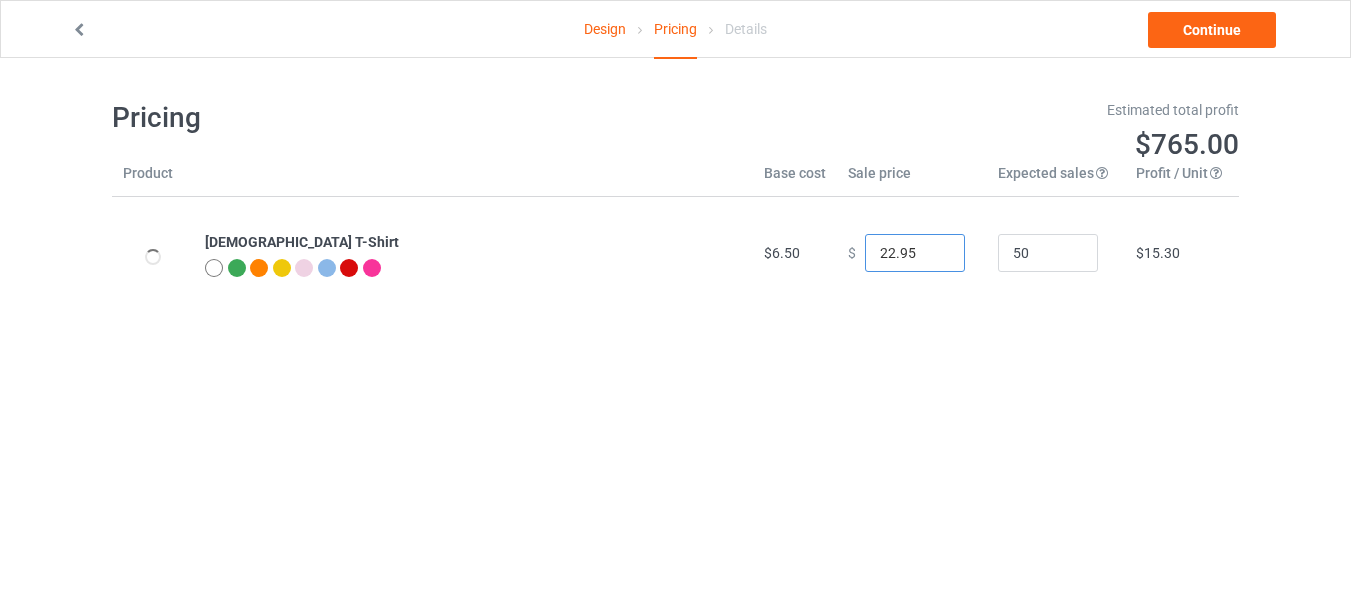 drag, startPoint x: 884, startPoint y: 255, endPoint x: 819, endPoint y: 261, distance: 65.27634 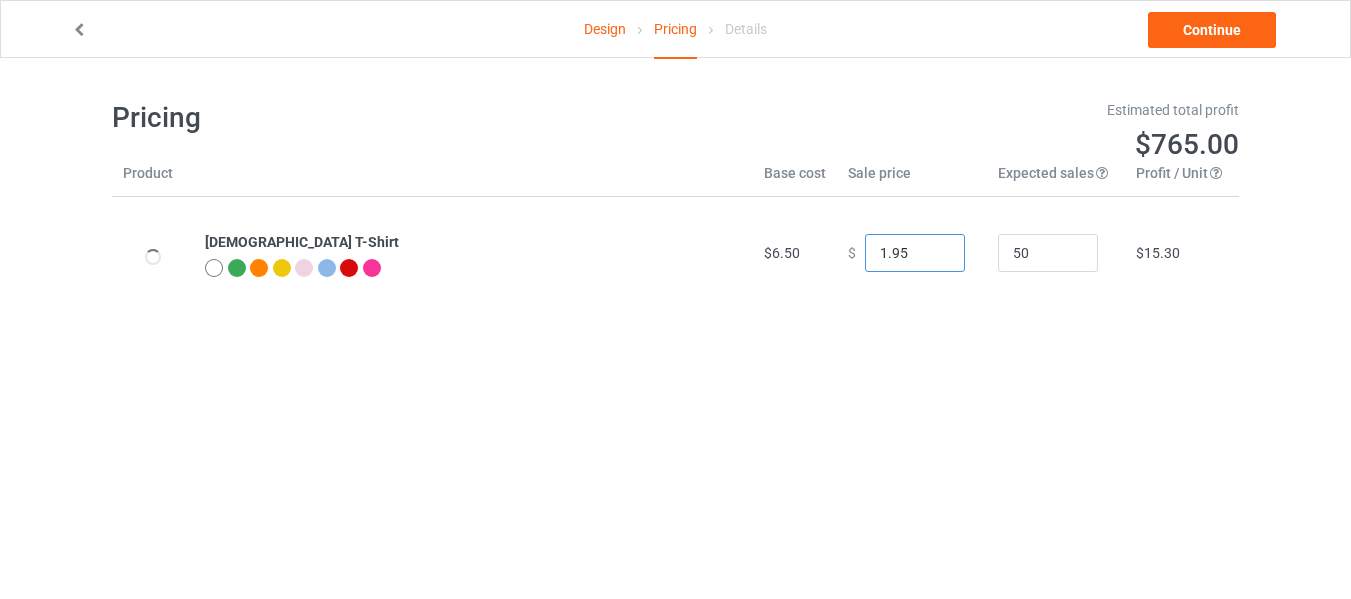 type on "11.95" 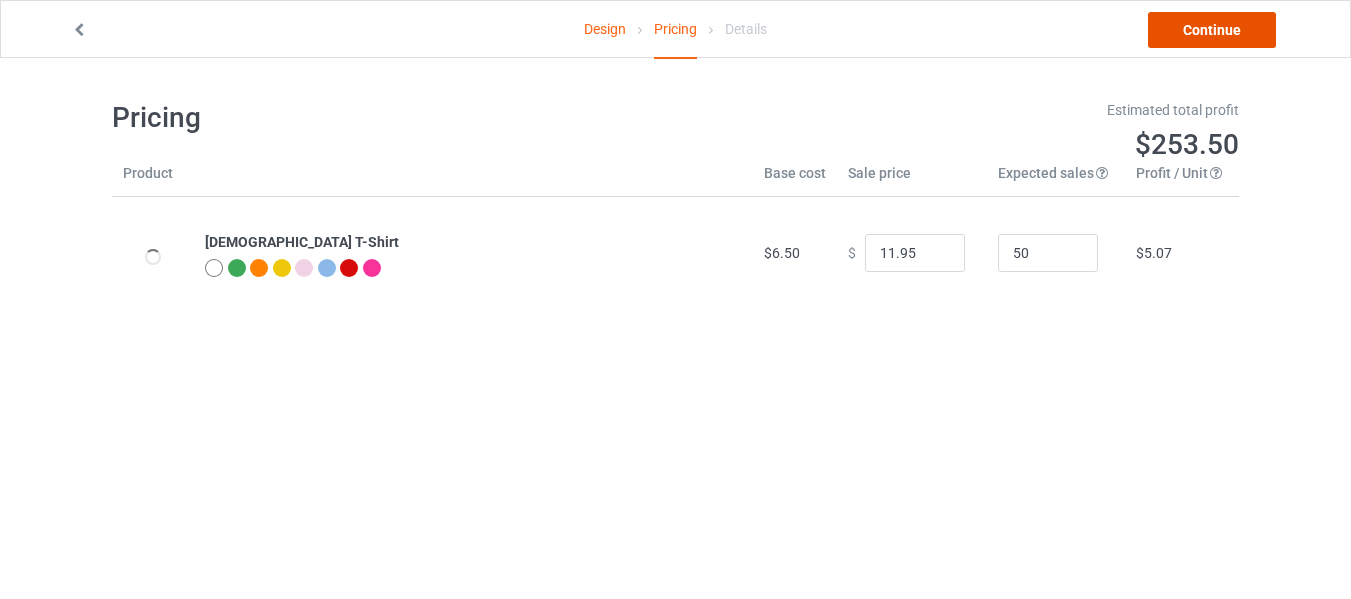 click on "Continue" at bounding box center [1212, 30] 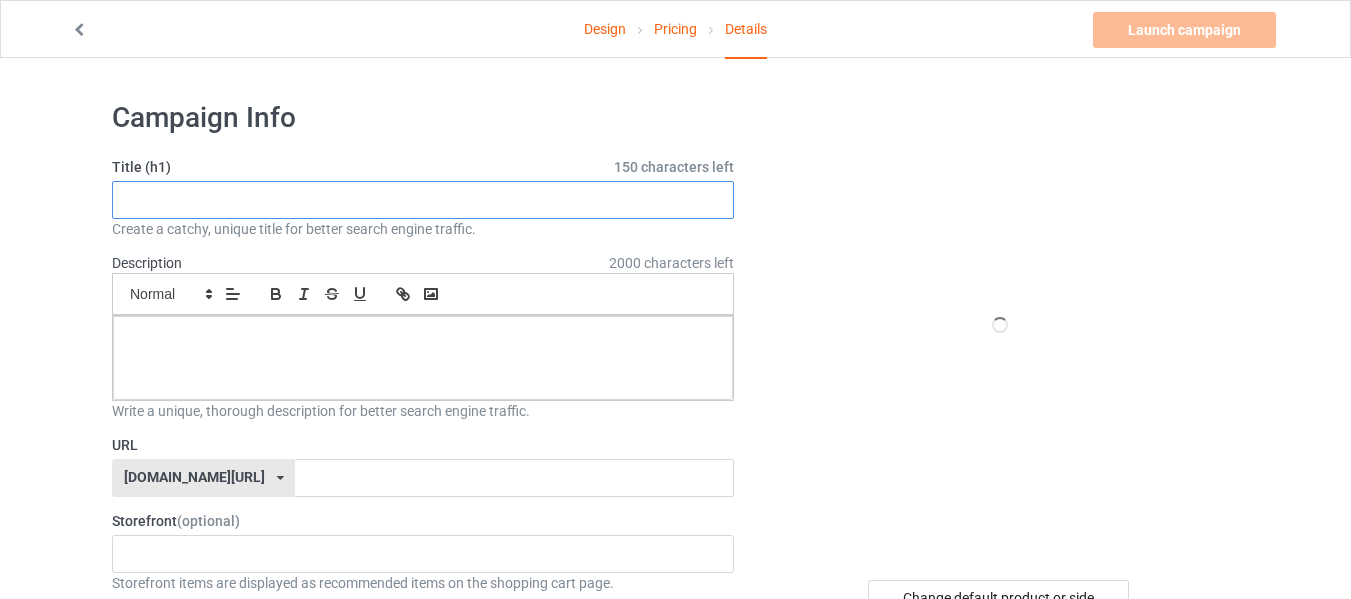 click at bounding box center (423, 200) 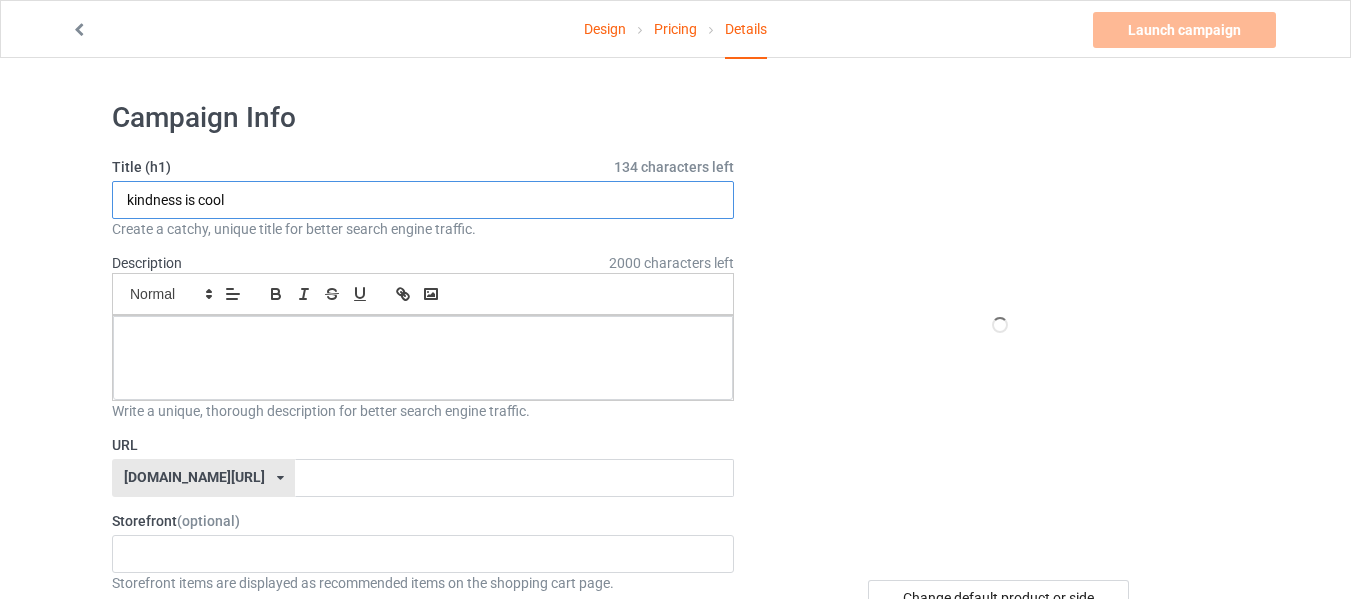 drag, startPoint x: 225, startPoint y: 207, endPoint x: 127, endPoint y: 202, distance: 98.12747 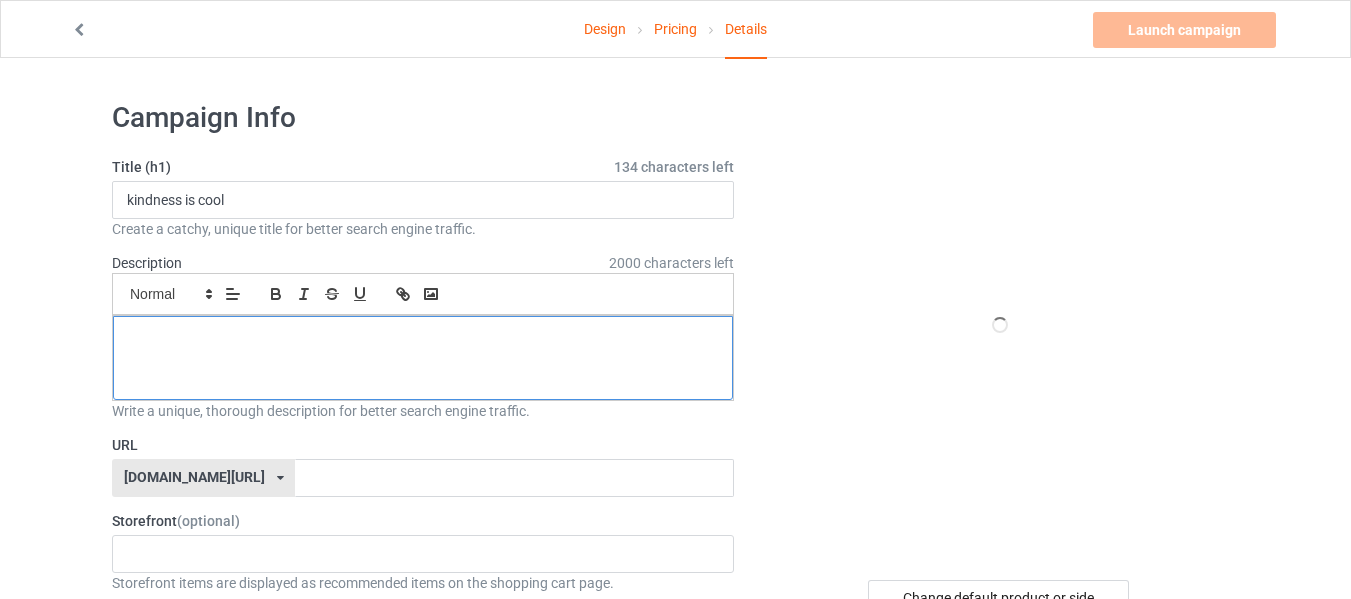 click at bounding box center (423, 338) 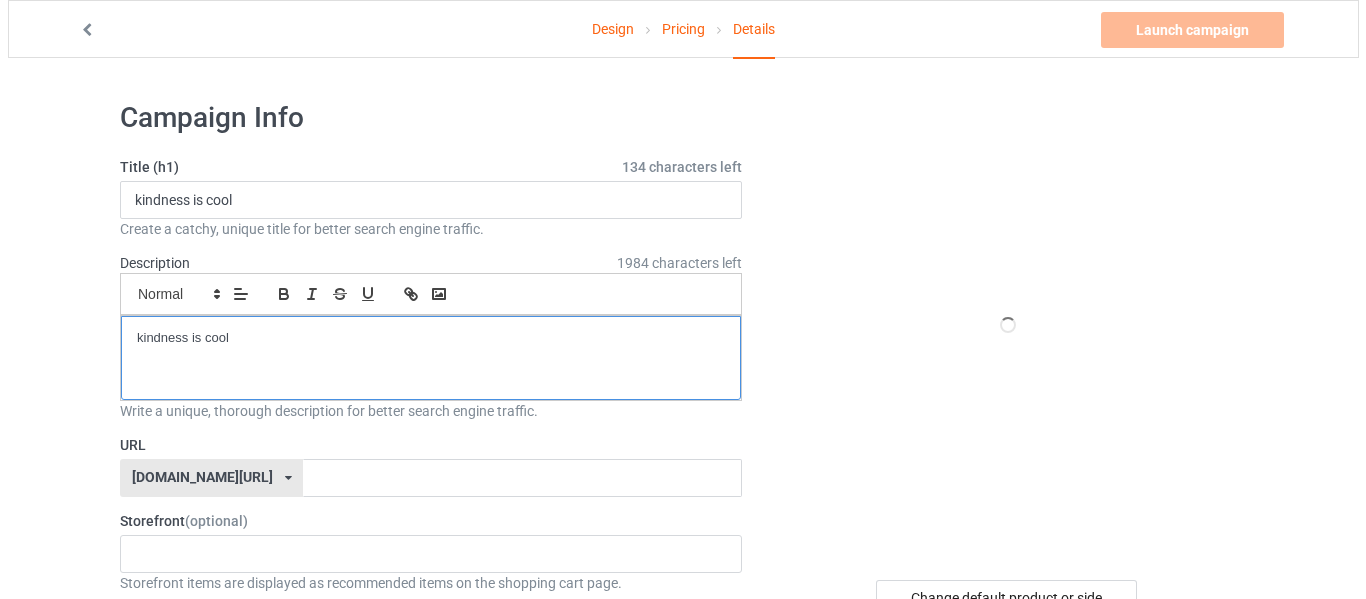 scroll, scrollTop: 0, scrollLeft: 0, axis: both 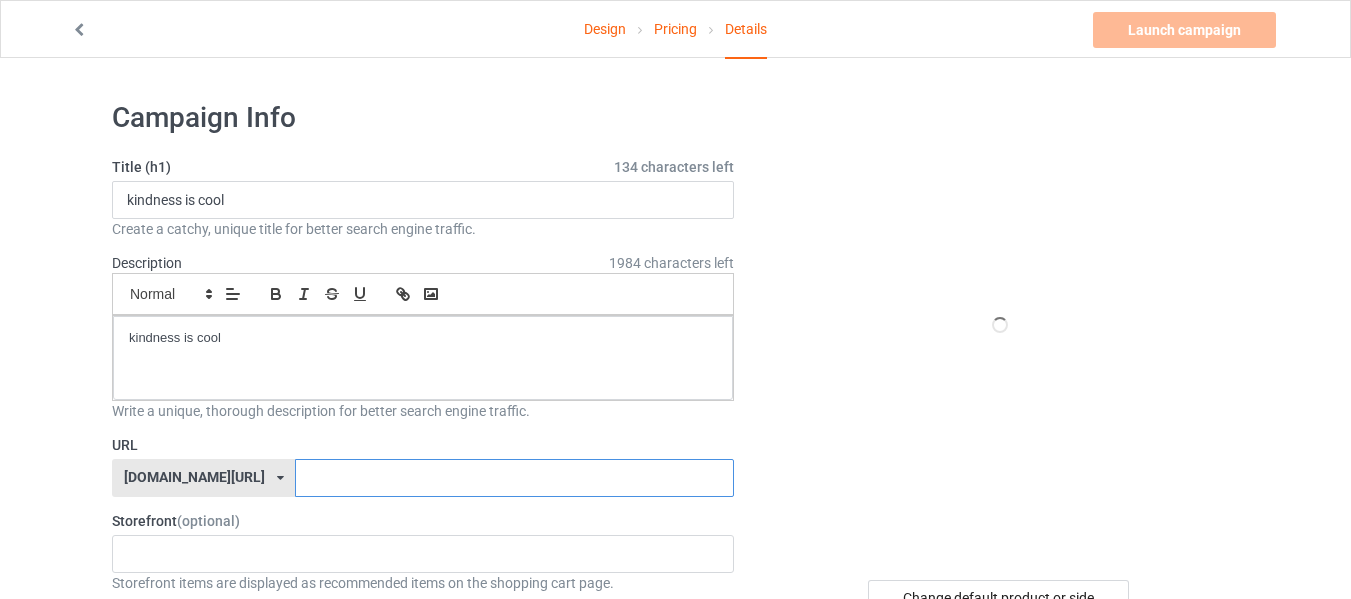 click at bounding box center (514, 478) 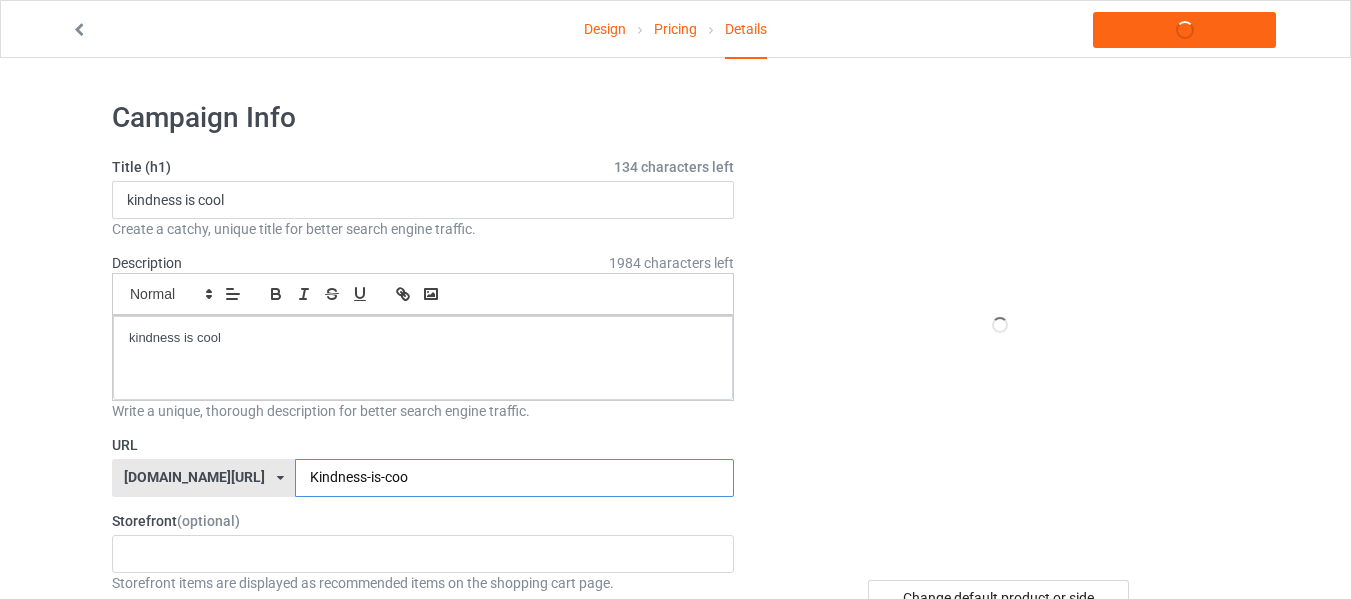type on "Kindness-is-cool" 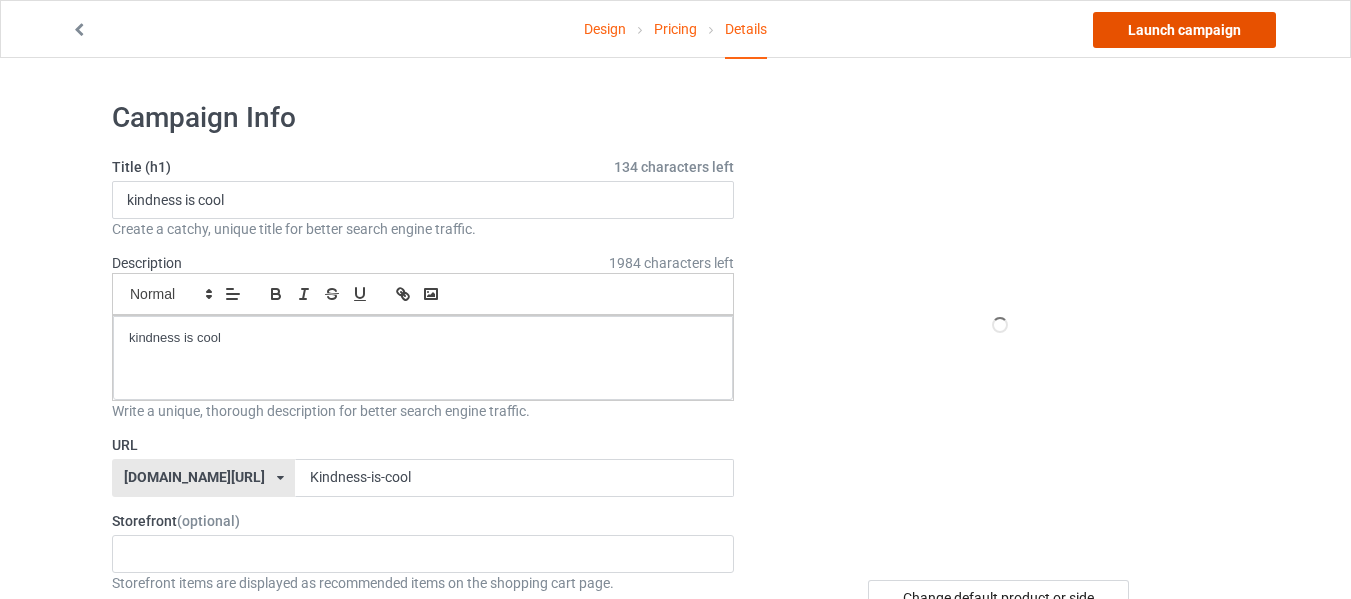 click on "Launch campaign" at bounding box center [1184, 30] 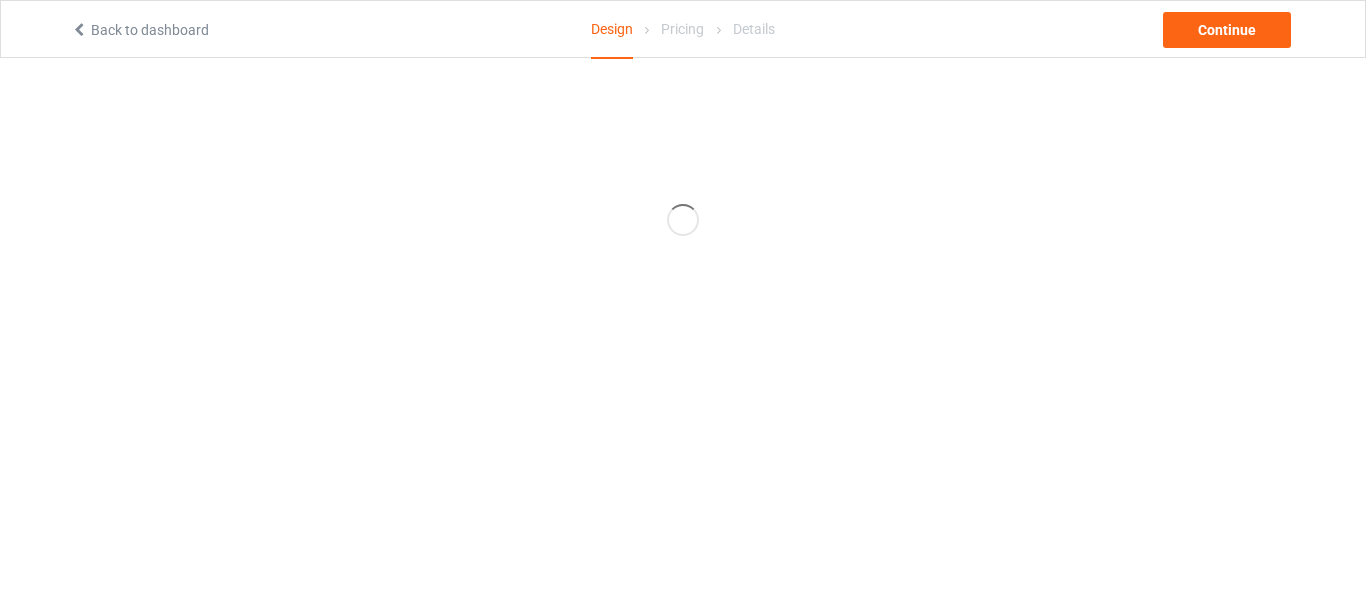 scroll, scrollTop: 0, scrollLeft: 0, axis: both 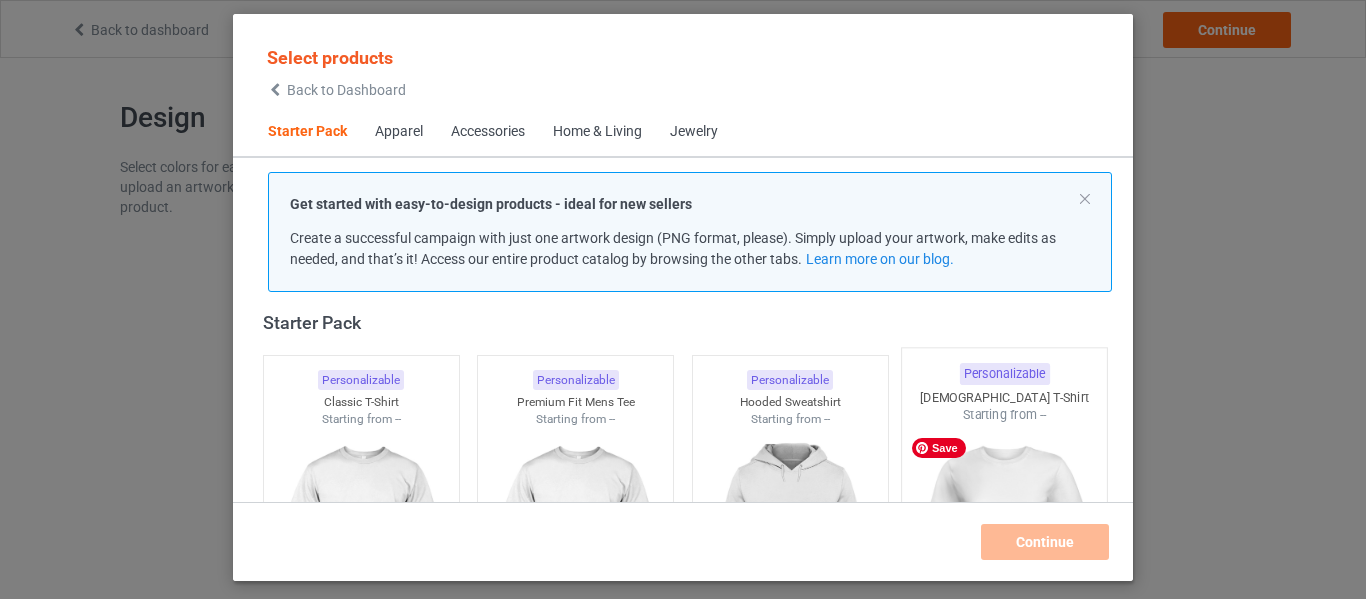 click at bounding box center (1005, 541) 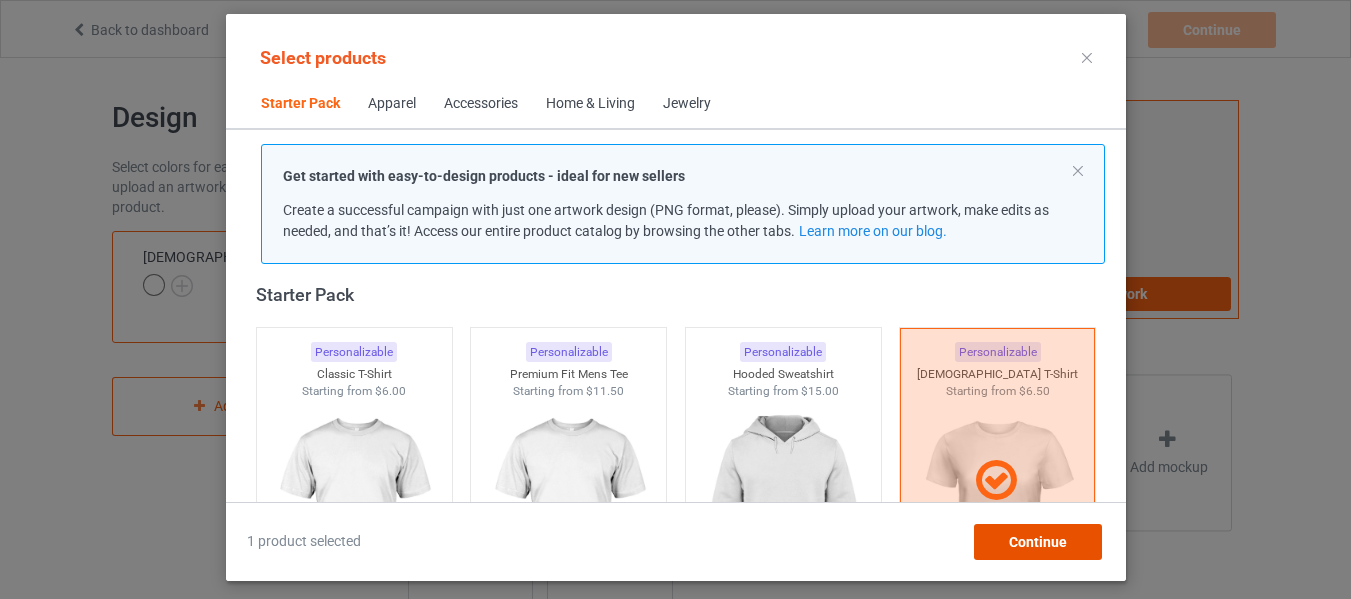 click on "Continue" at bounding box center [1037, 542] 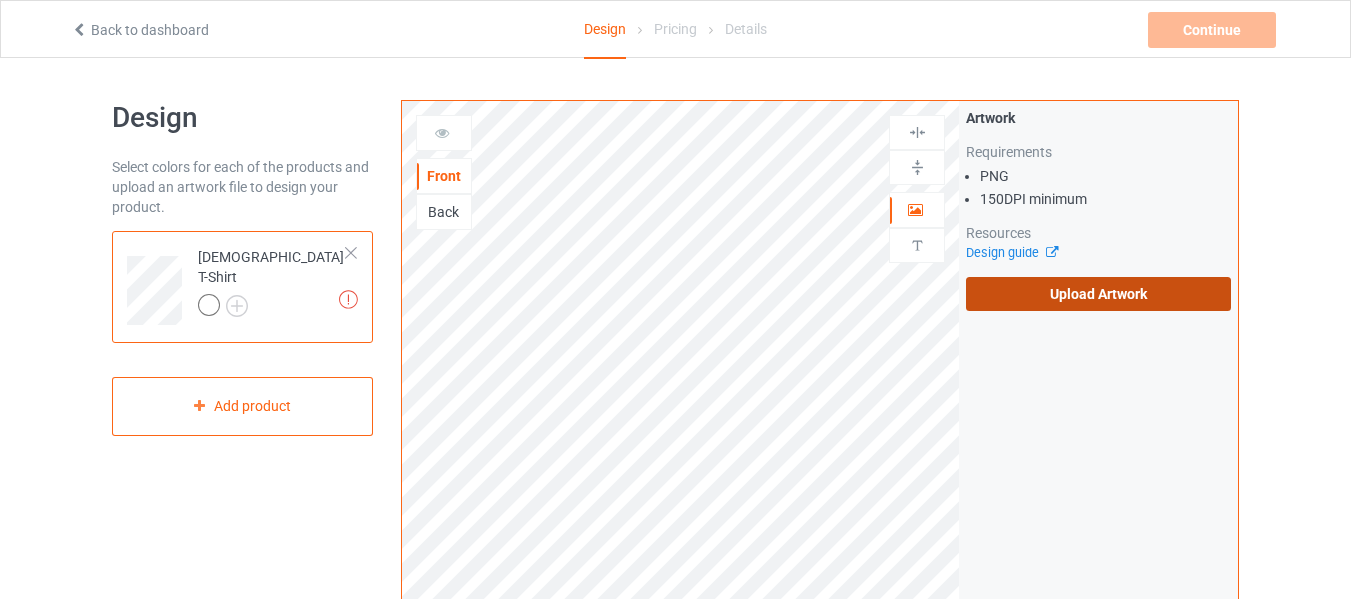 click on "Upload Artwork" at bounding box center [1098, 294] 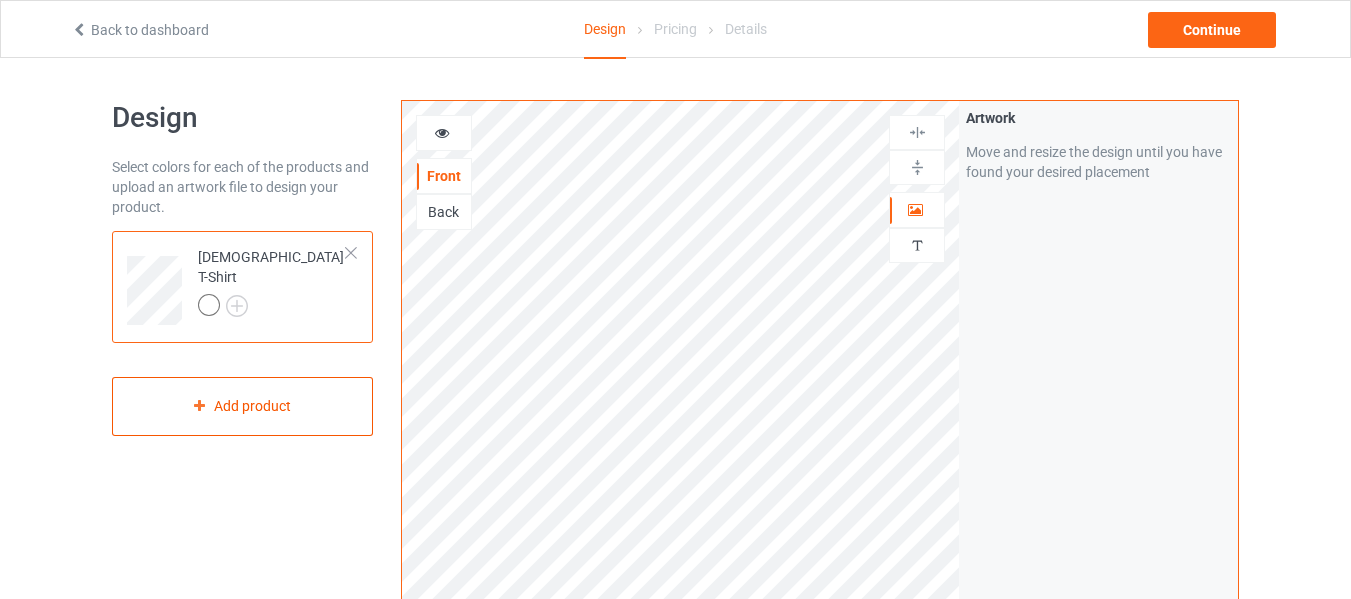 scroll, scrollTop: 100, scrollLeft: 0, axis: vertical 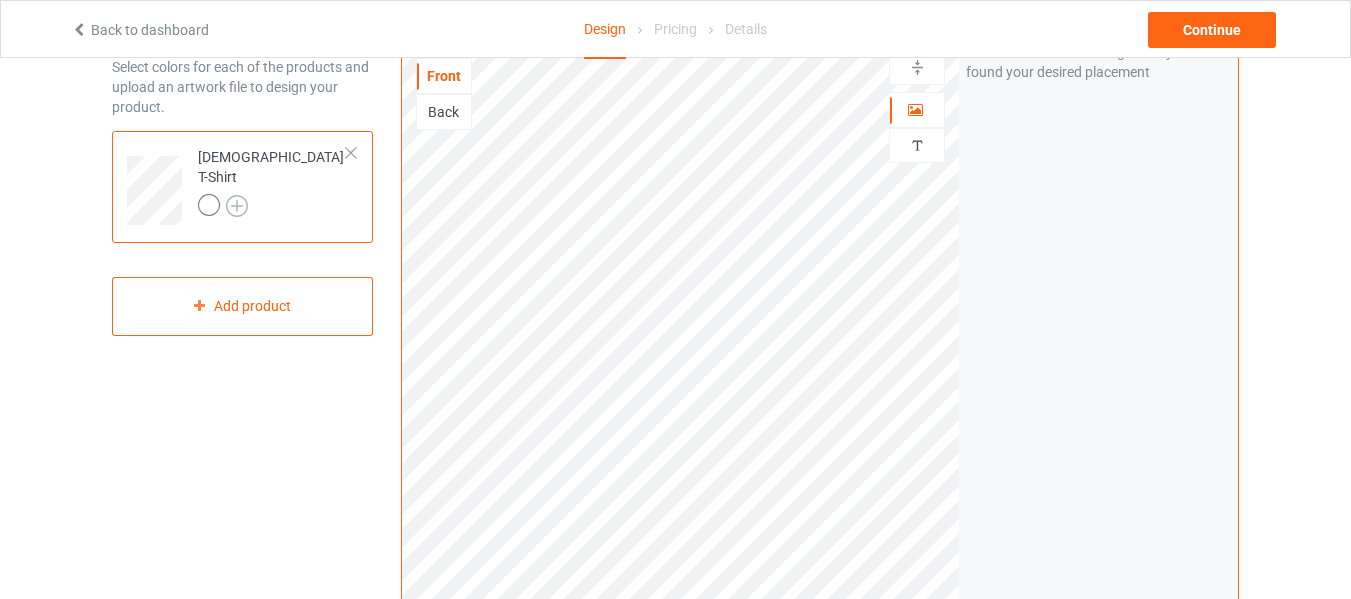 click at bounding box center [237, 206] 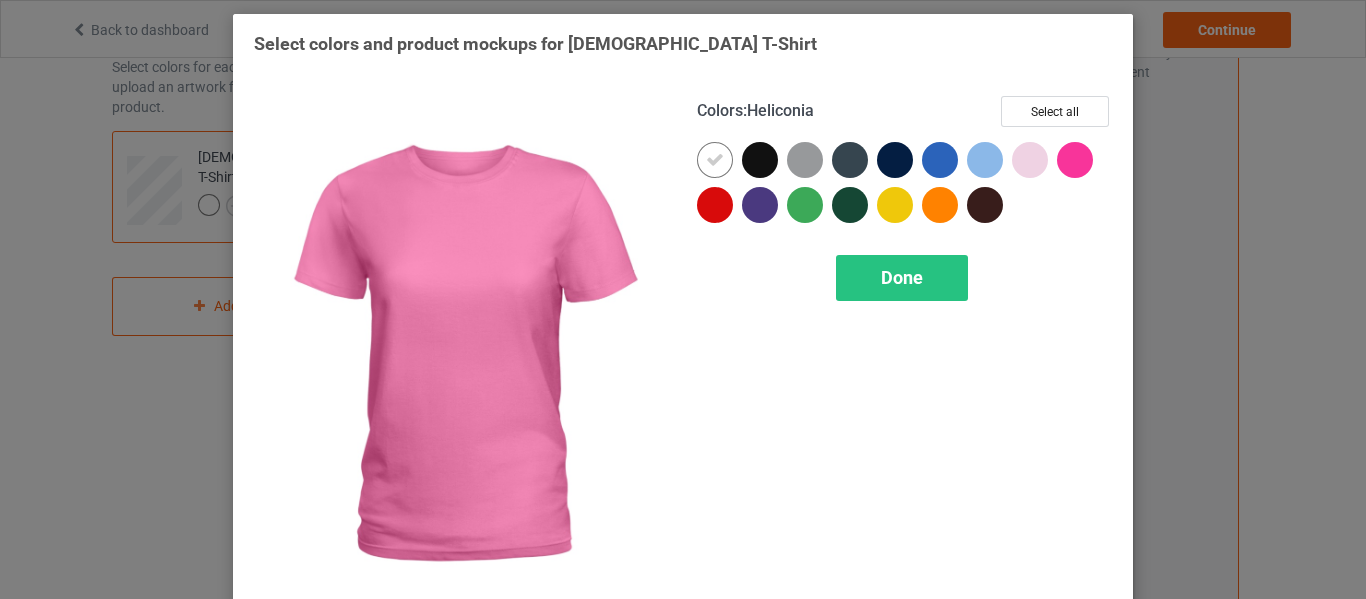 click at bounding box center (1075, 160) 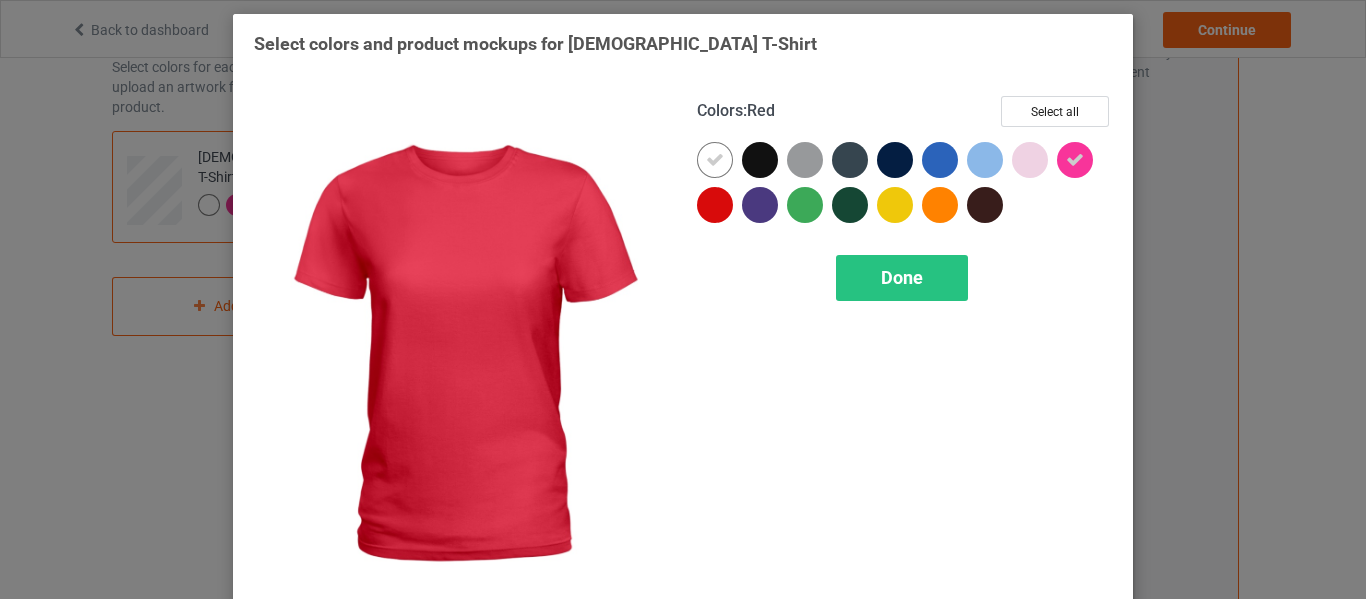 click at bounding box center (715, 205) 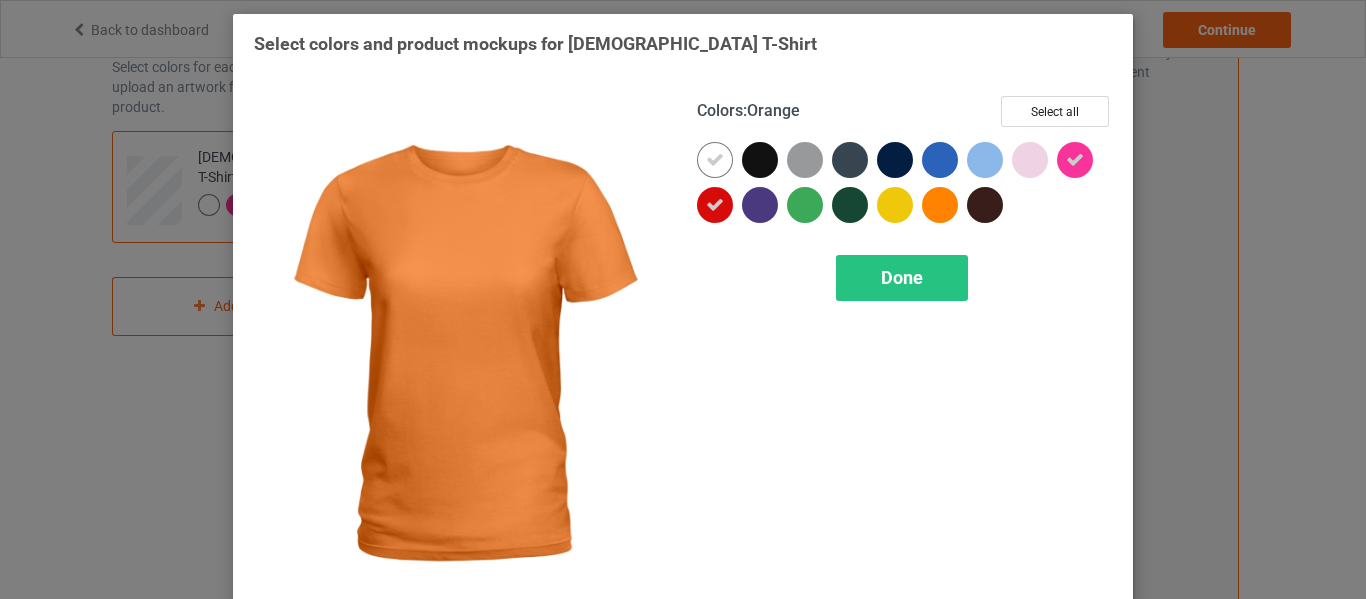 click at bounding box center [940, 205] 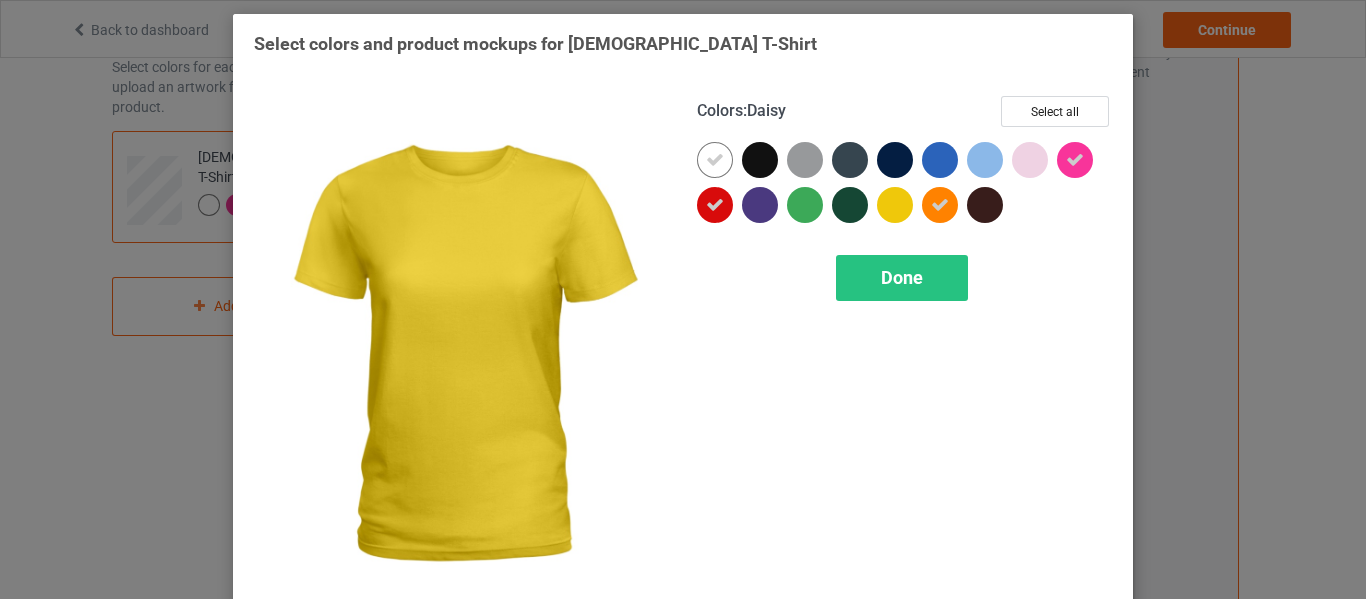 click at bounding box center (895, 205) 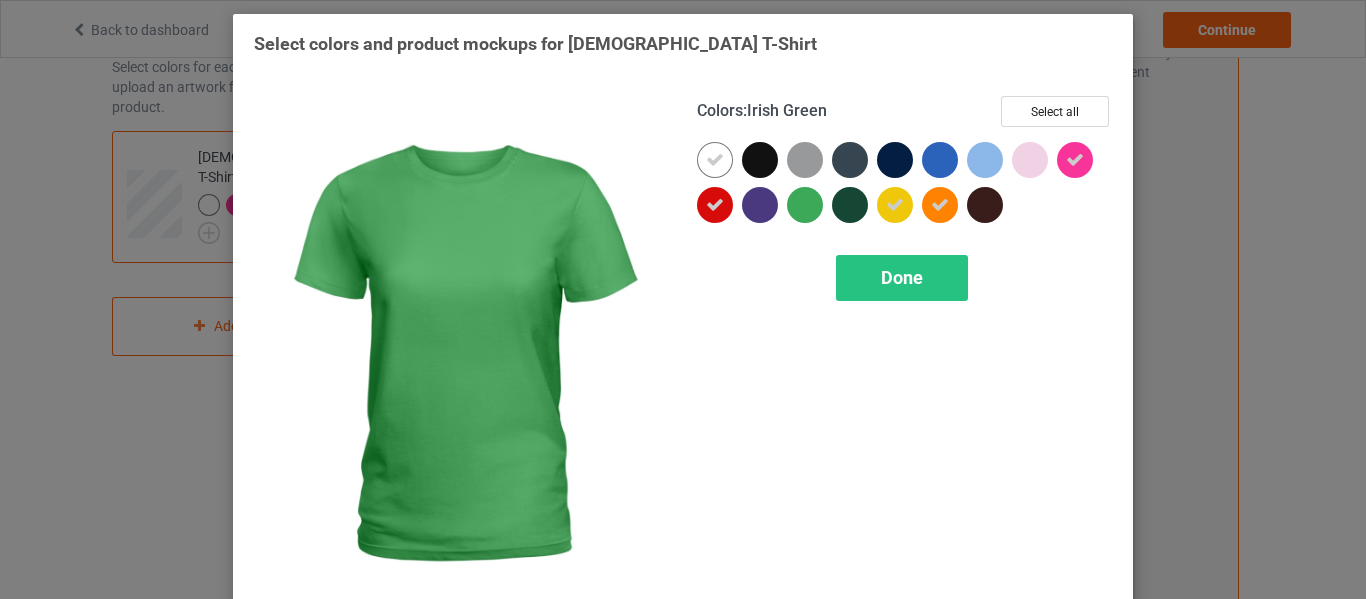 click at bounding box center (805, 205) 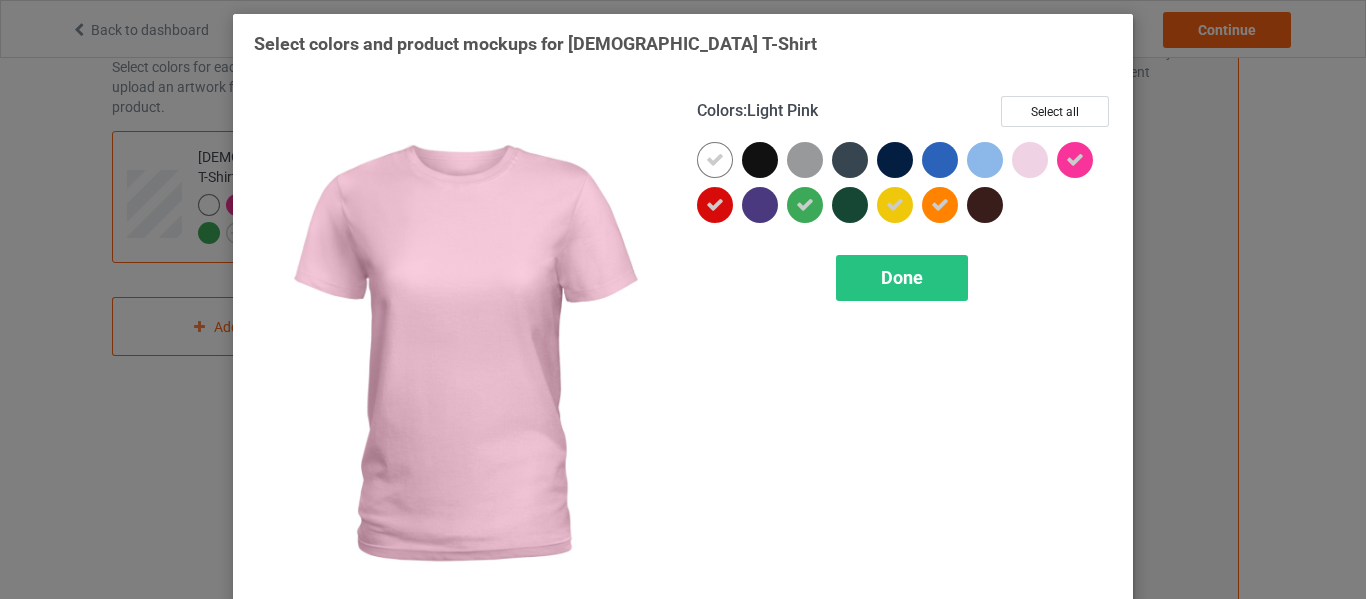 click at bounding box center [1030, 160] 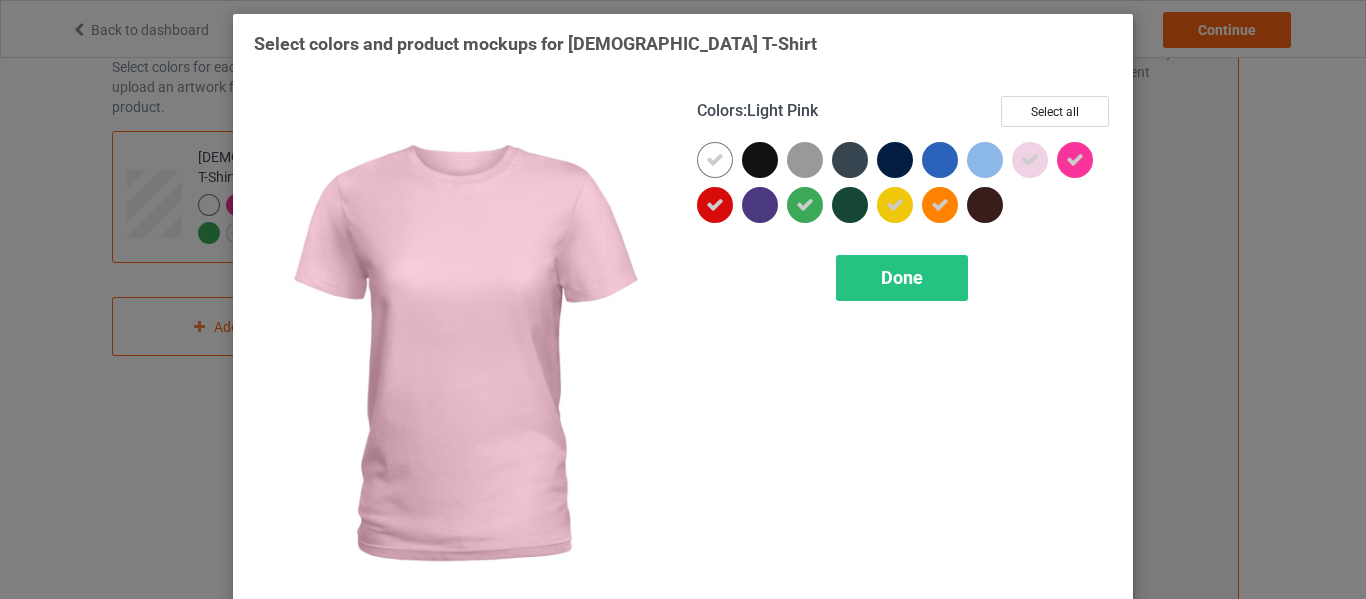 click on "Select colors and product mockups for [DEMOGRAPHIC_DATA] T-Shirt Colors :  Light Pink Select all Done" at bounding box center (683, 299) 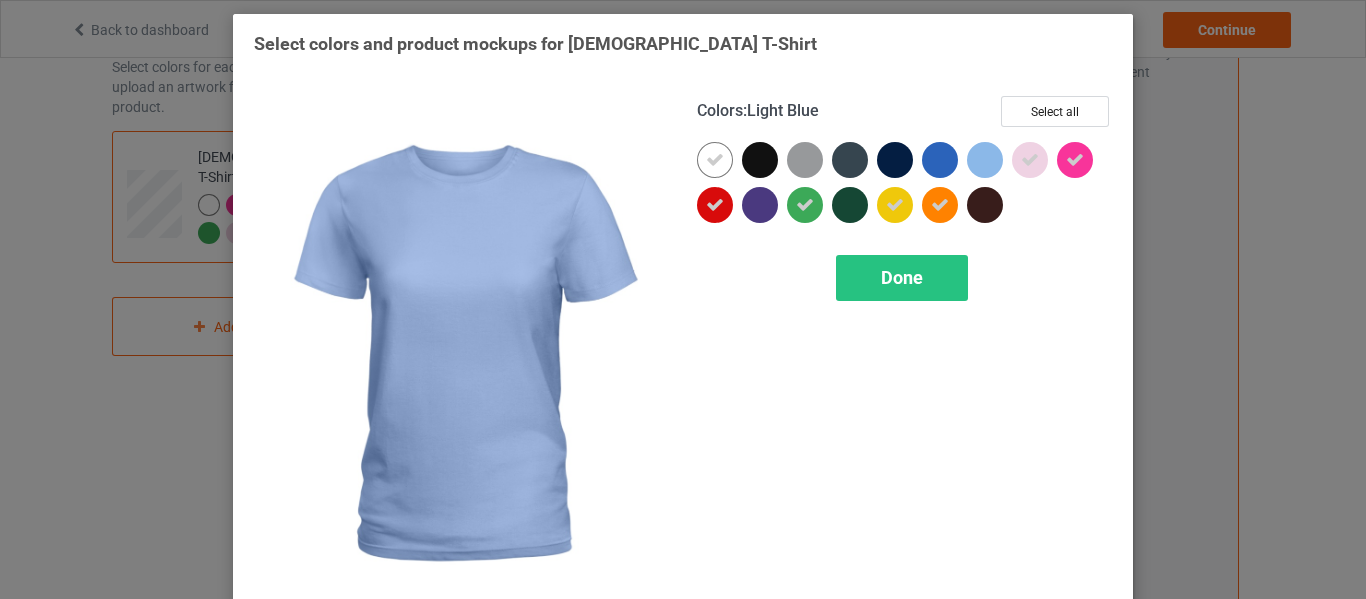 click at bounding box center (985, 160) 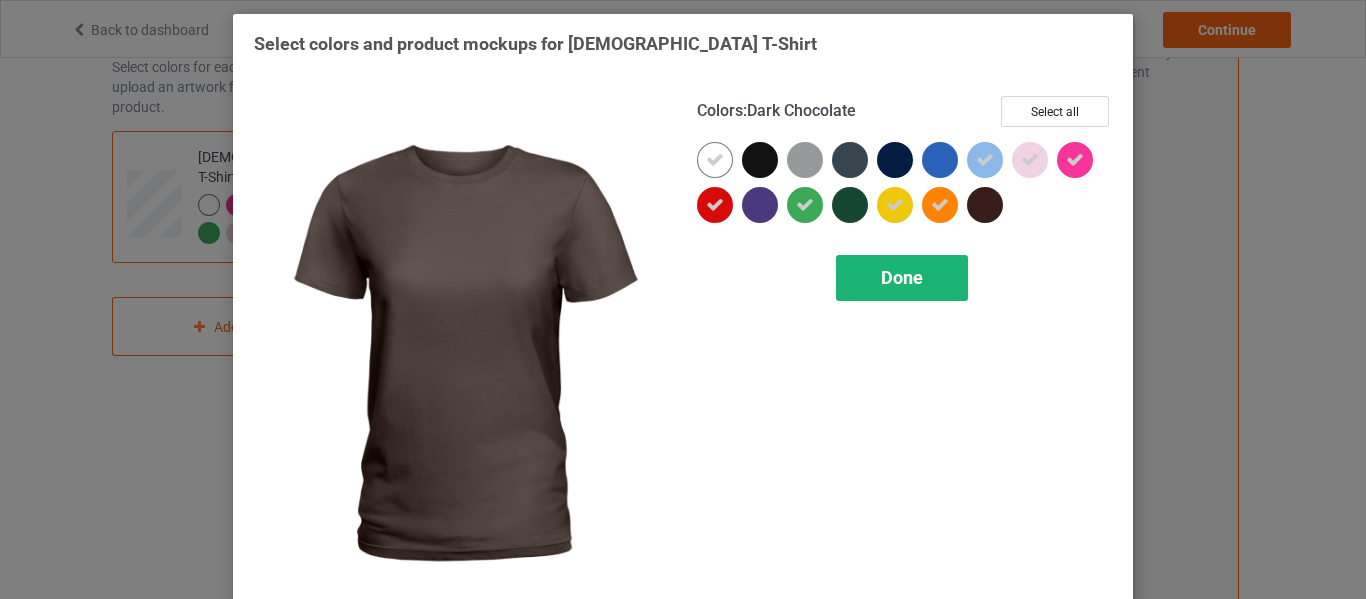 click on "Done" at bounding box center (902, 278) 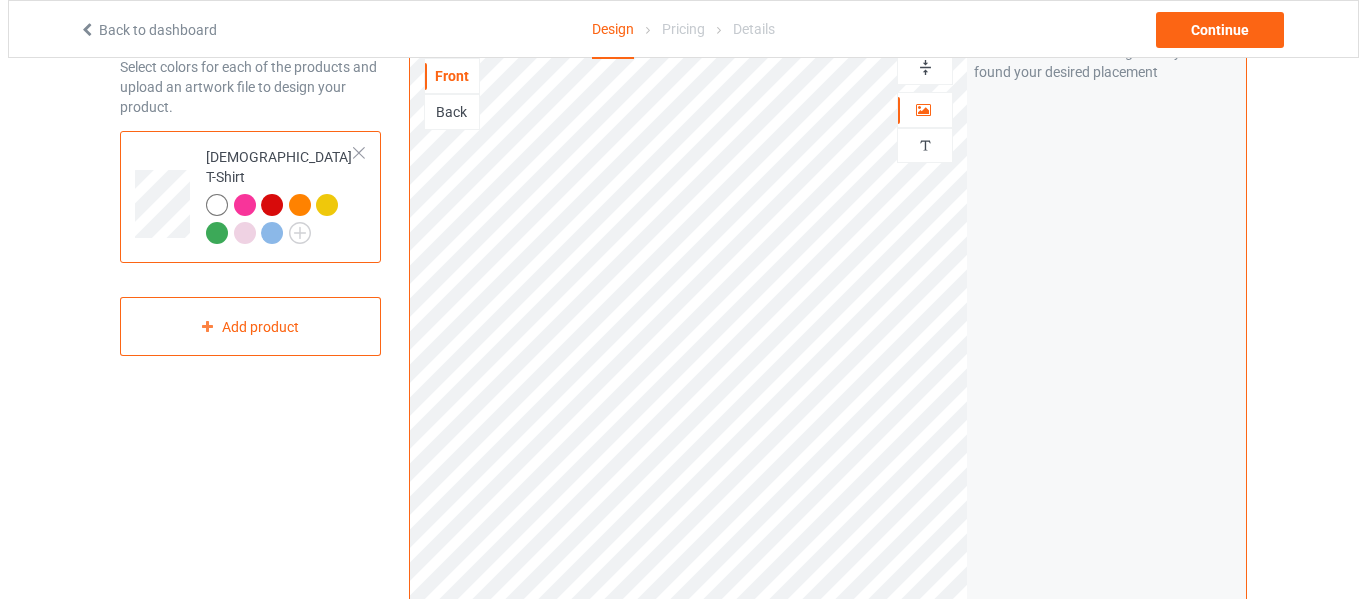 scroll, scrollTop: 696, scrollLeft: 0, axis: vertical 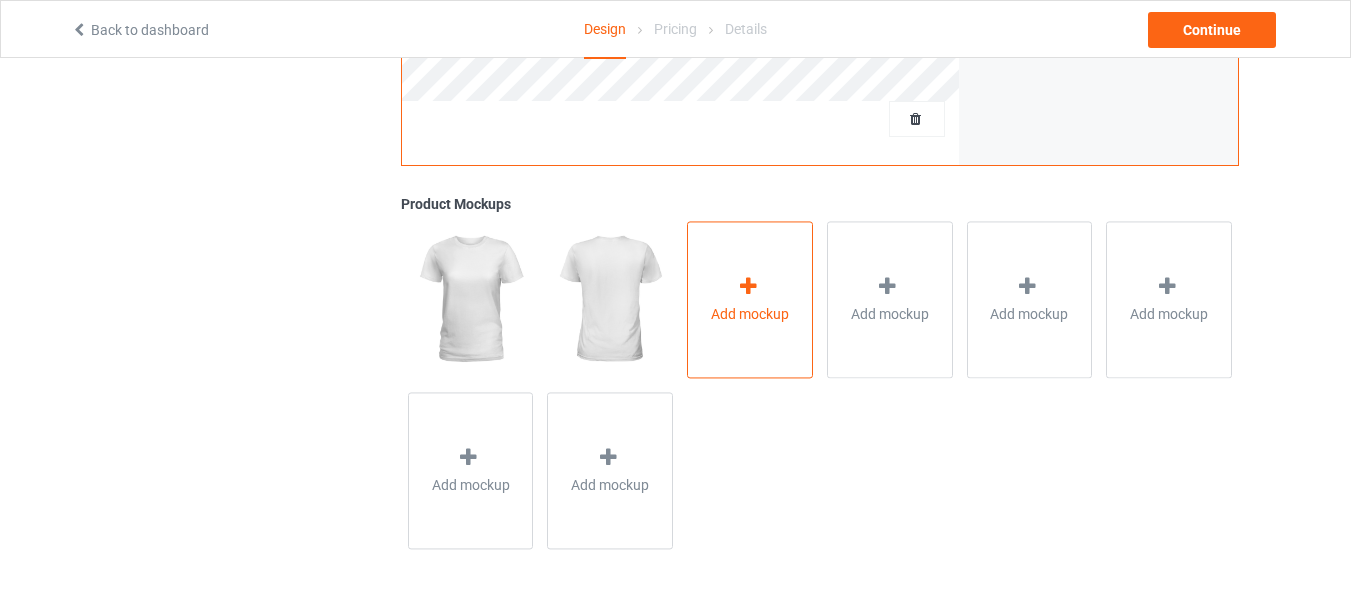 click at bounding box center (748, 286) 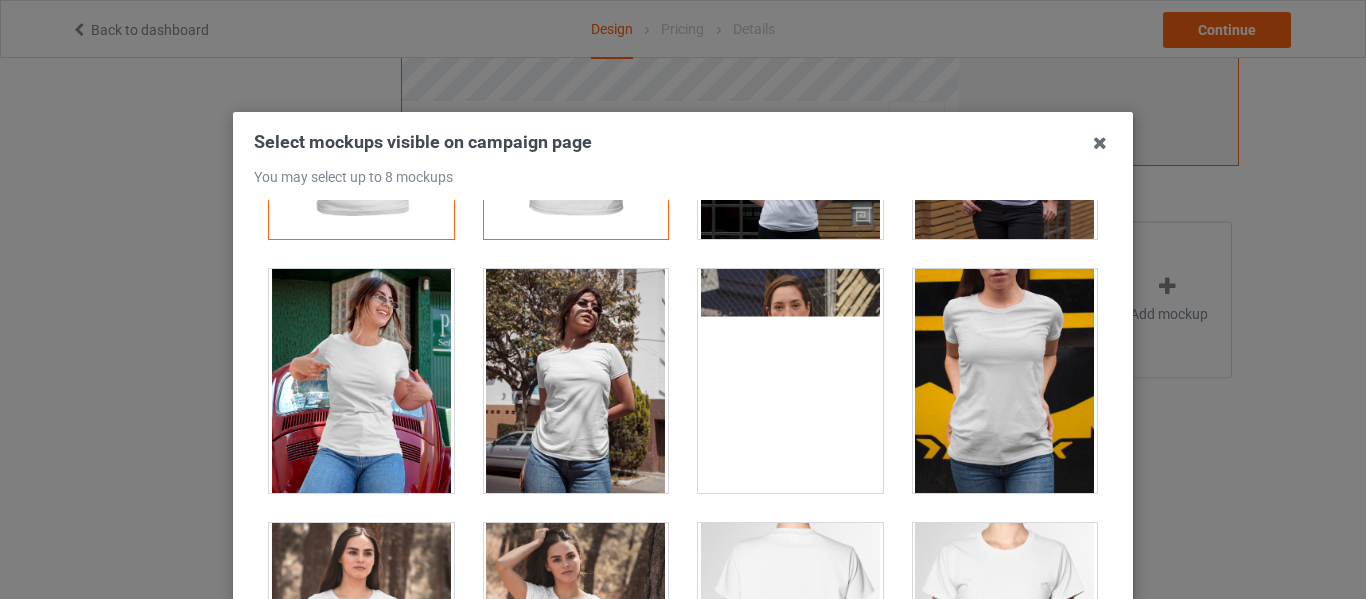 scroll, scrollTop: 500, scrollLeft: 0, axis: vertical 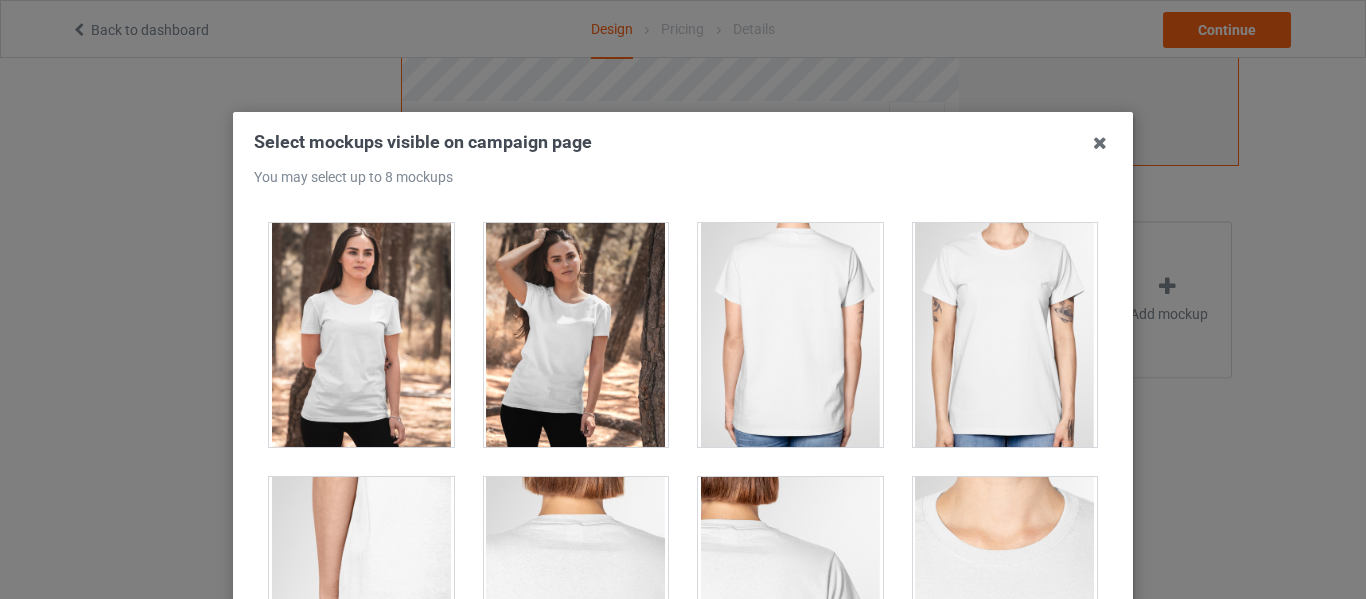click at bounding box center (576, 335) 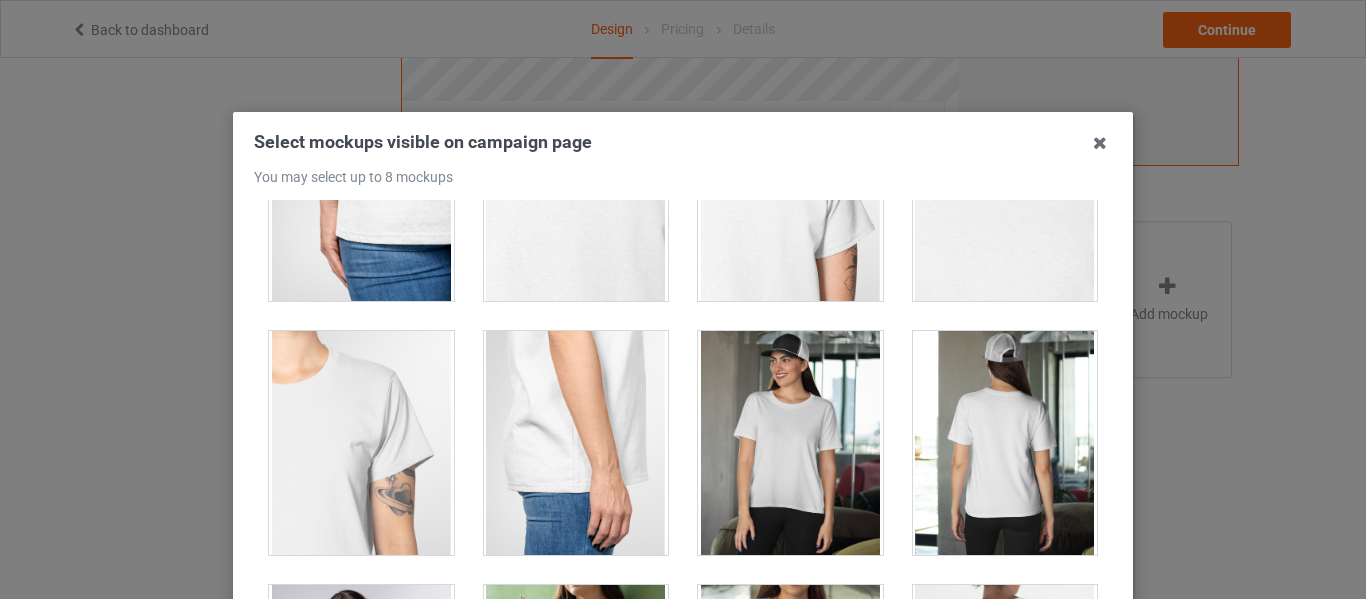 scroll, scrollTop: 1200, scrollLeft: 0, axis: vertical 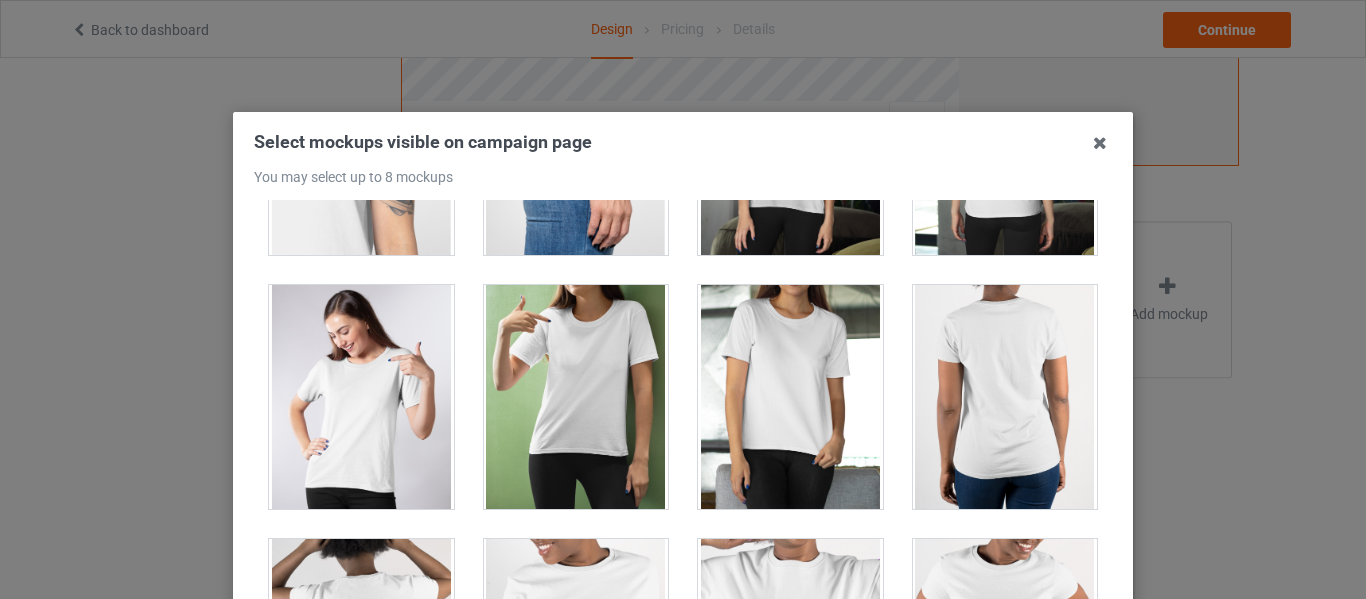 click at bounding box center (576, 397) 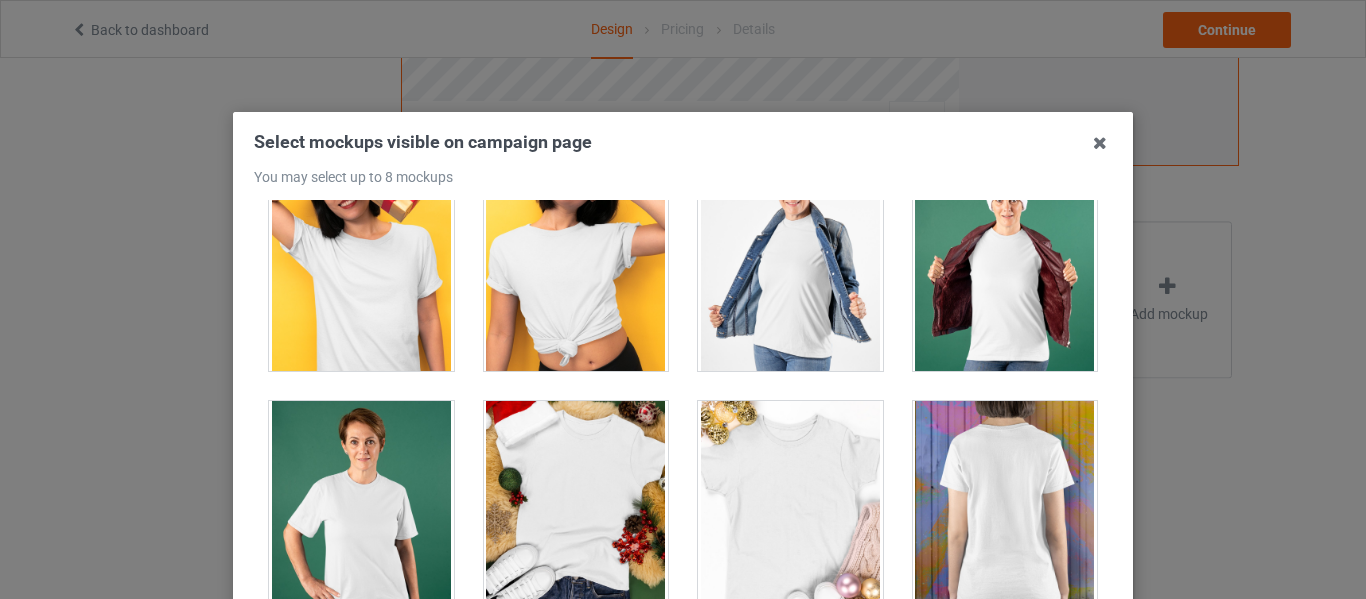 scroll, scrollTop: 2000, scrollLeft: 0, axis: vertical 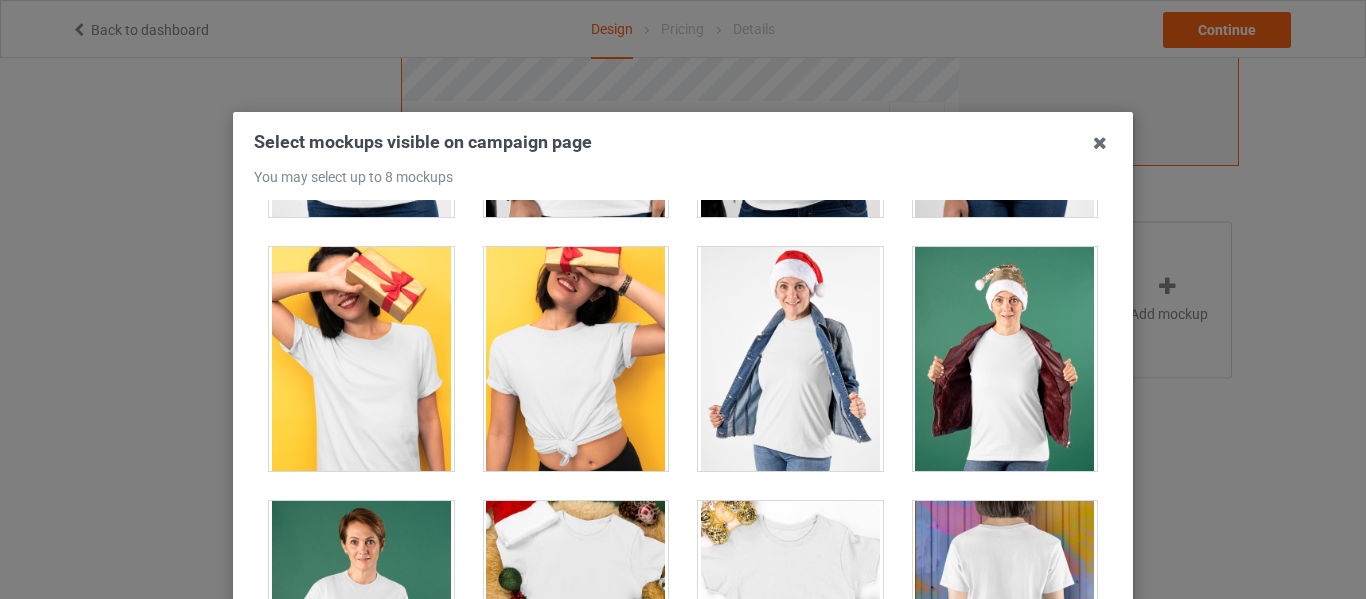 click at bounding box center (576, 359) 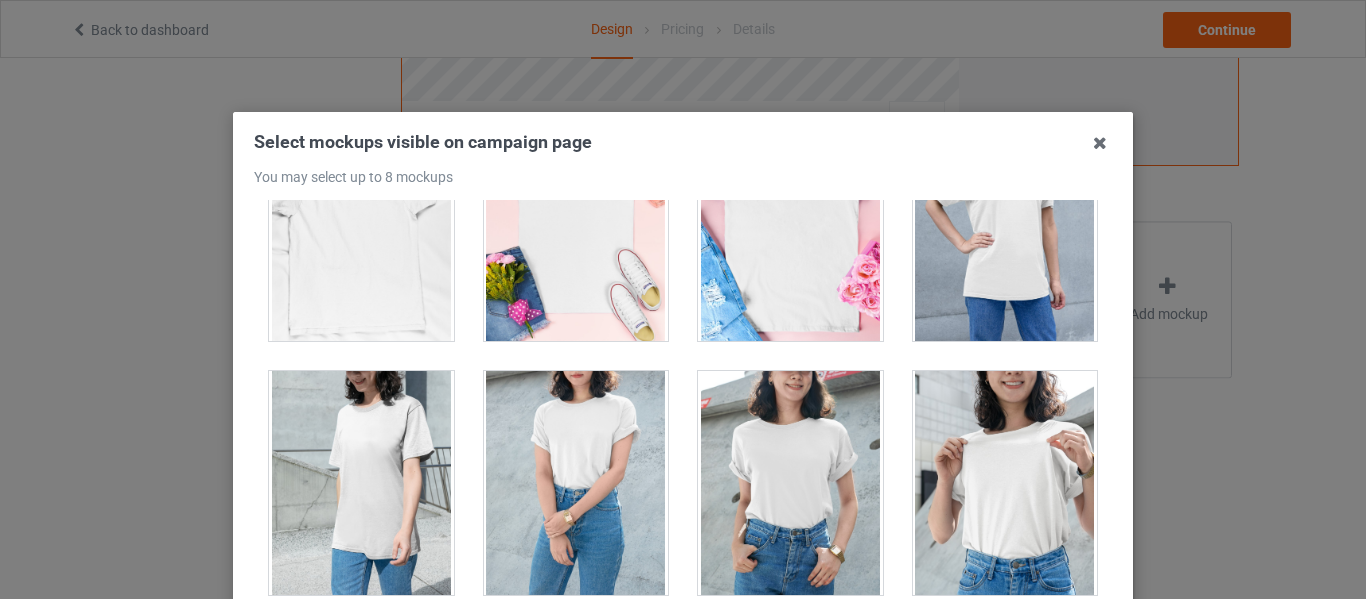 scroll, scrollTop: 3500, scrollLeft: 0, axis: vertical 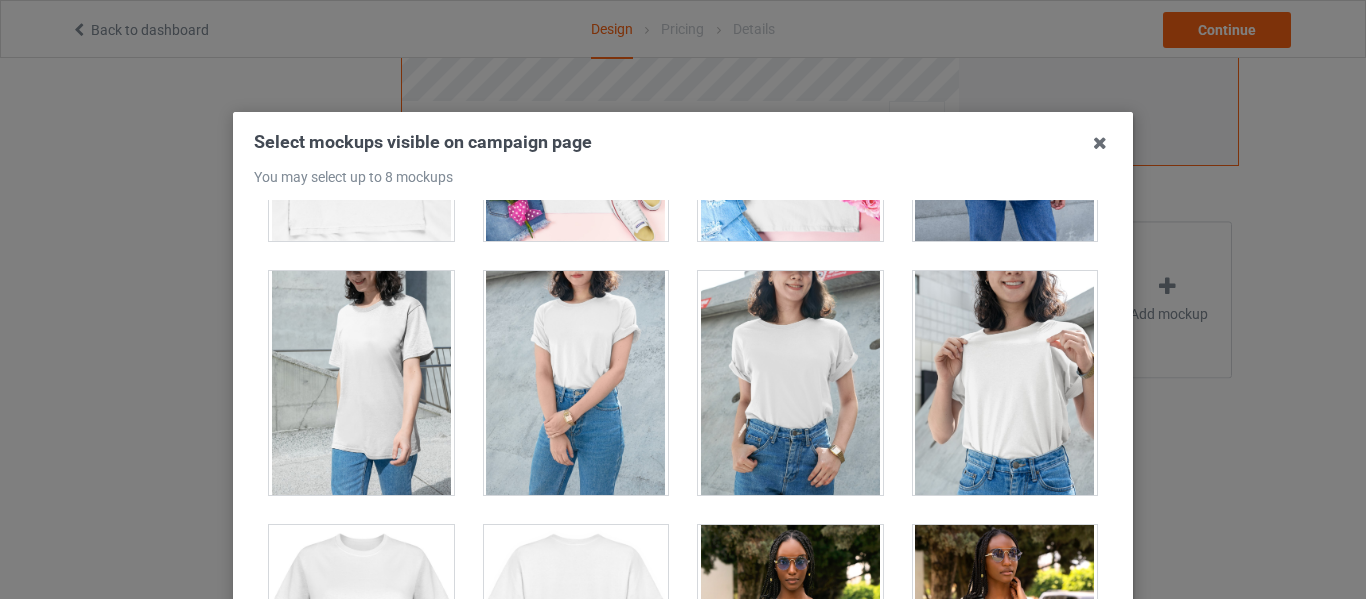 click at bounding box center [361, 383] 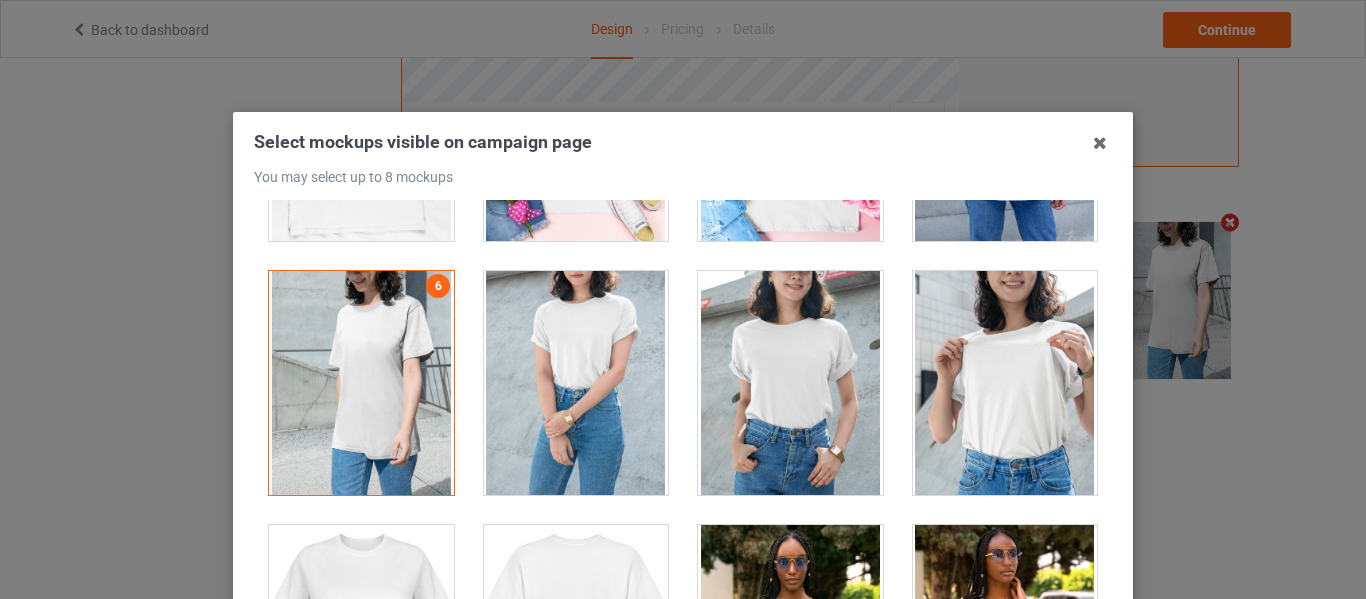 scroll, scrollTop: 695, scrollLeft: 0, axis: vertical 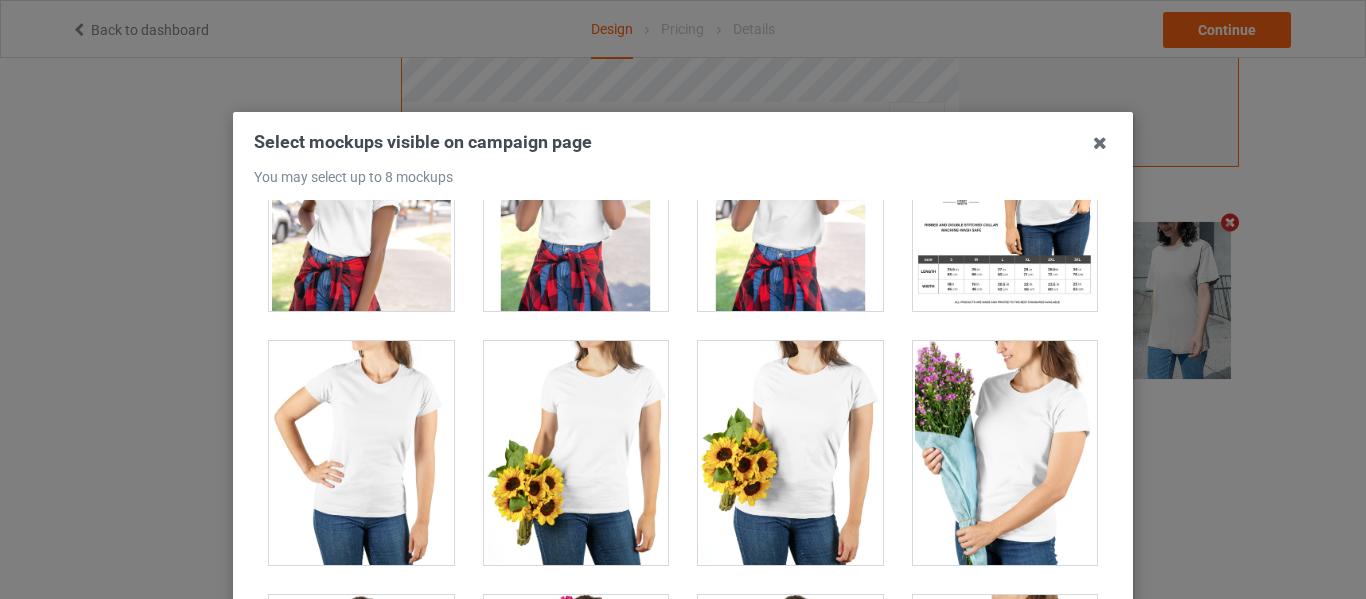 click at bounding box center [361, 453] 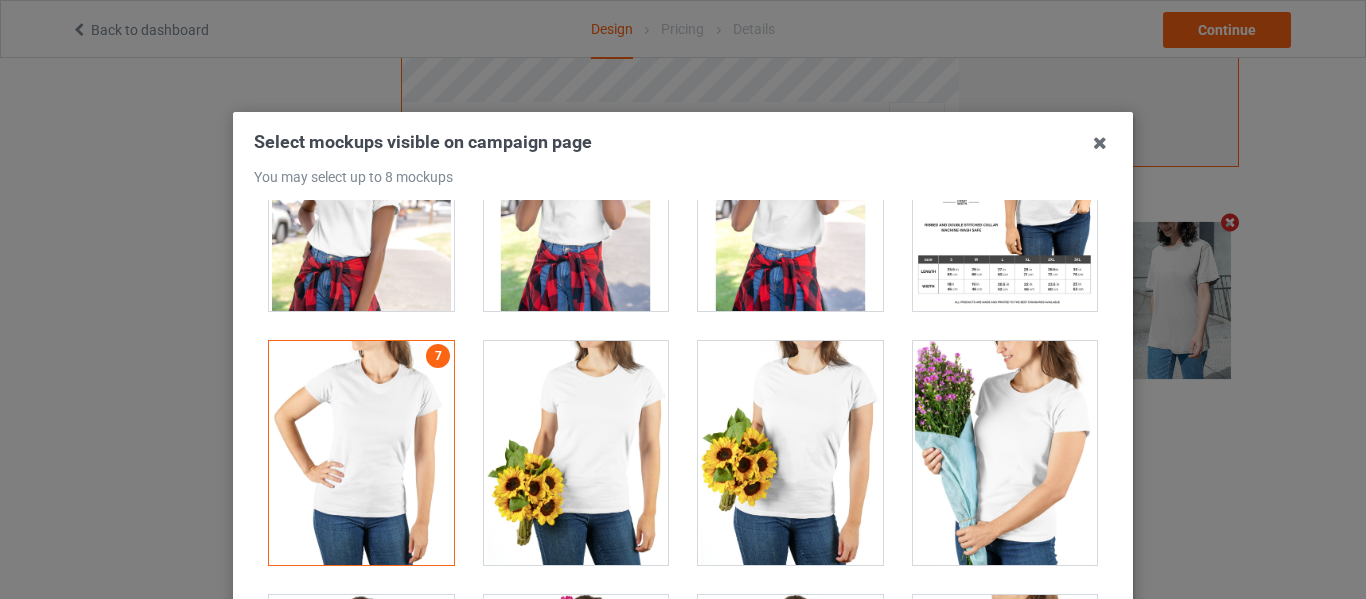click at bounding box center [576, 453] 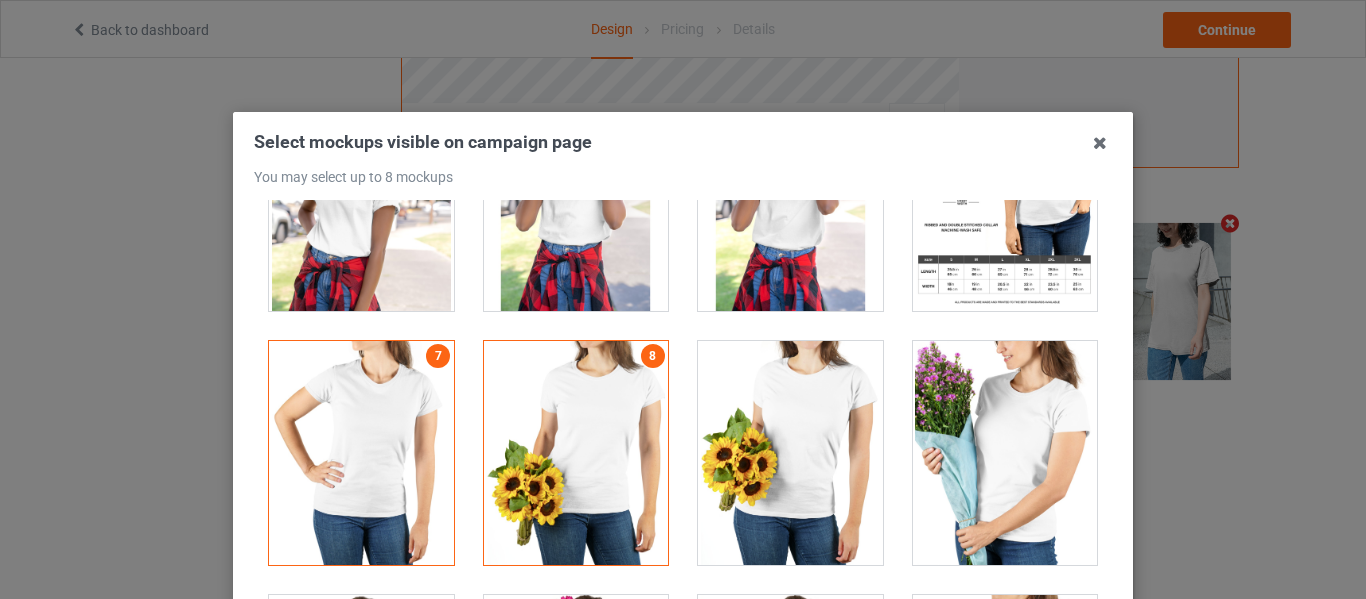 scroll, scrollTop: 5000, scrollLeft: 0, axis: vertical 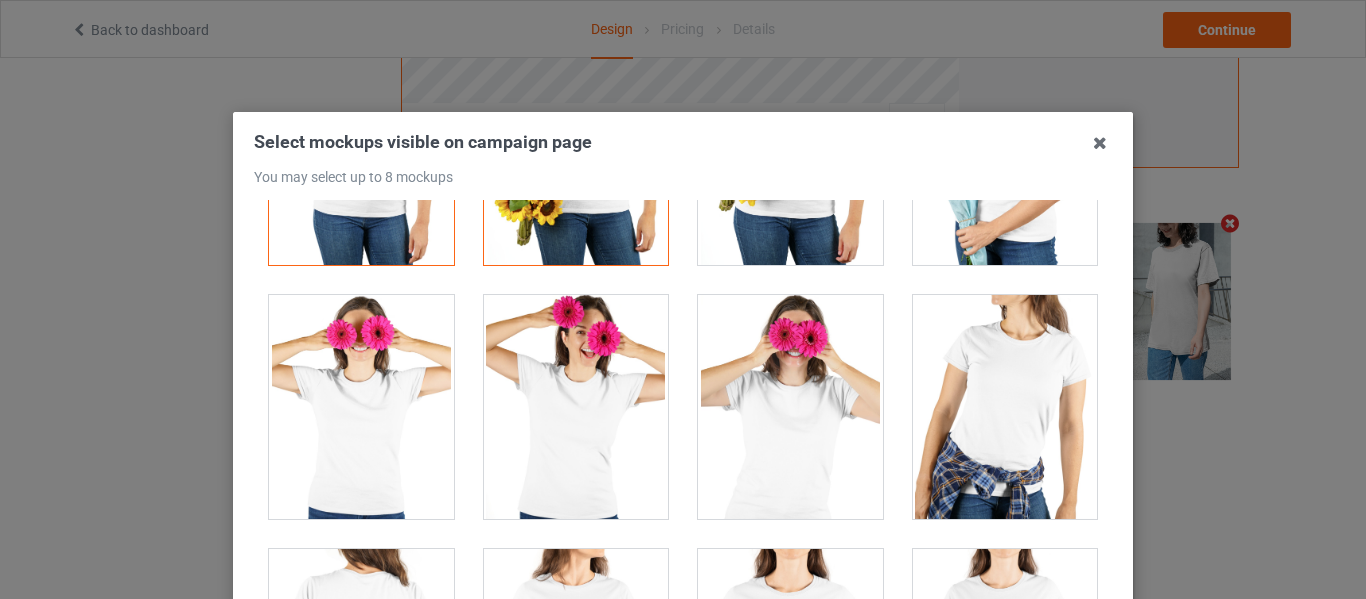click at bounding box center [1005, 407] 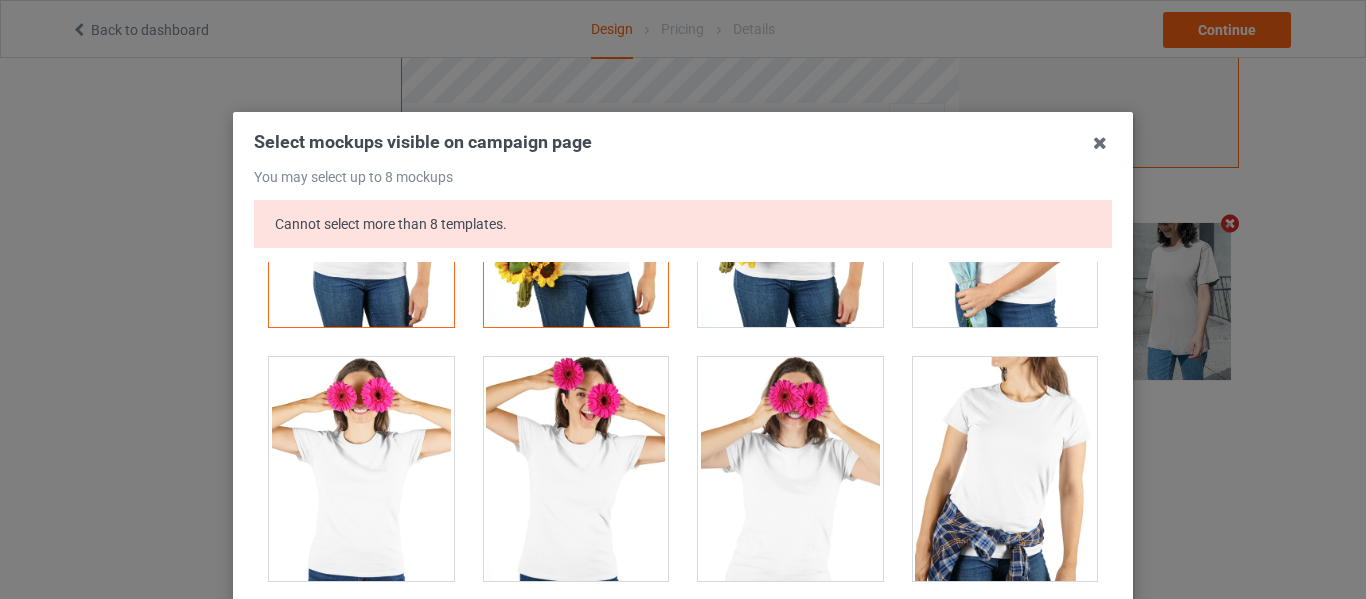 scroll, scrollTop: 5300, scrollLeft: 0, axis: vertical 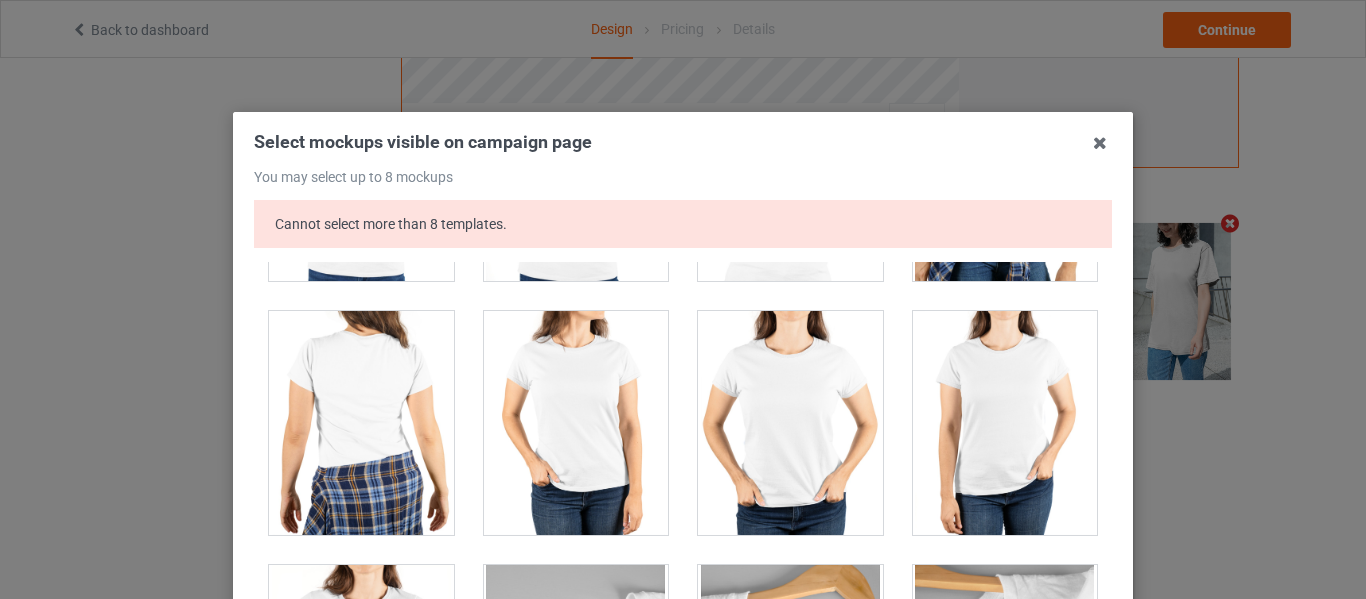 click at bounding box center [576, 423] 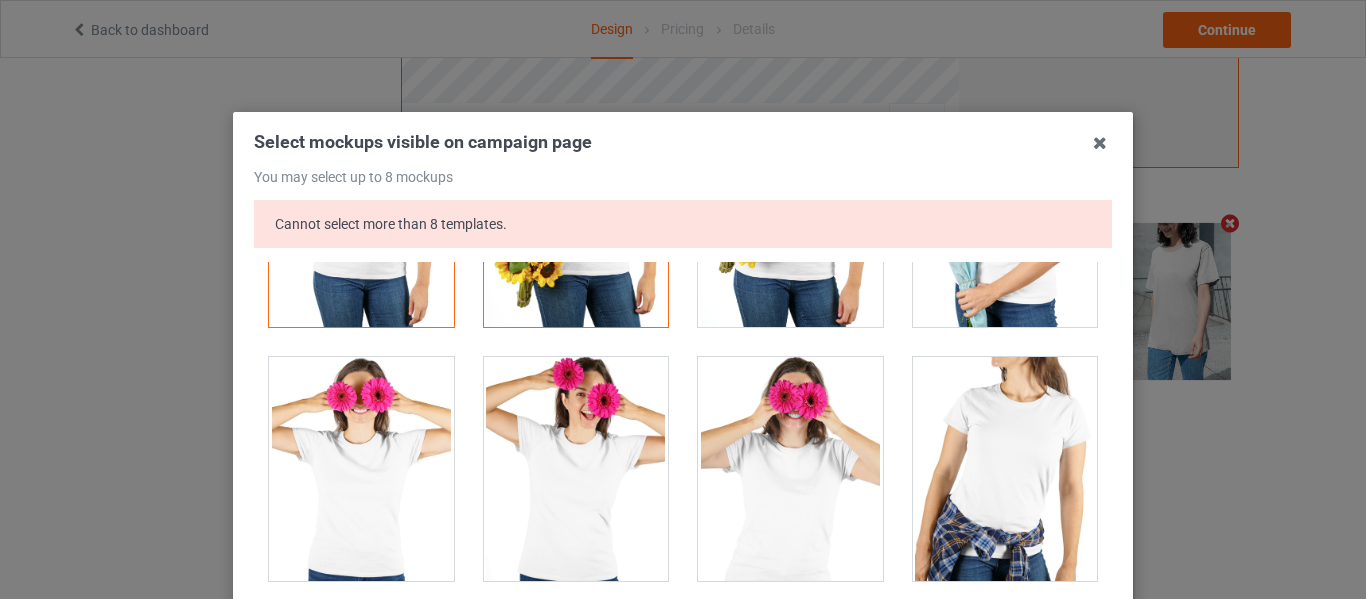 click at bounding box center (1005, 469) 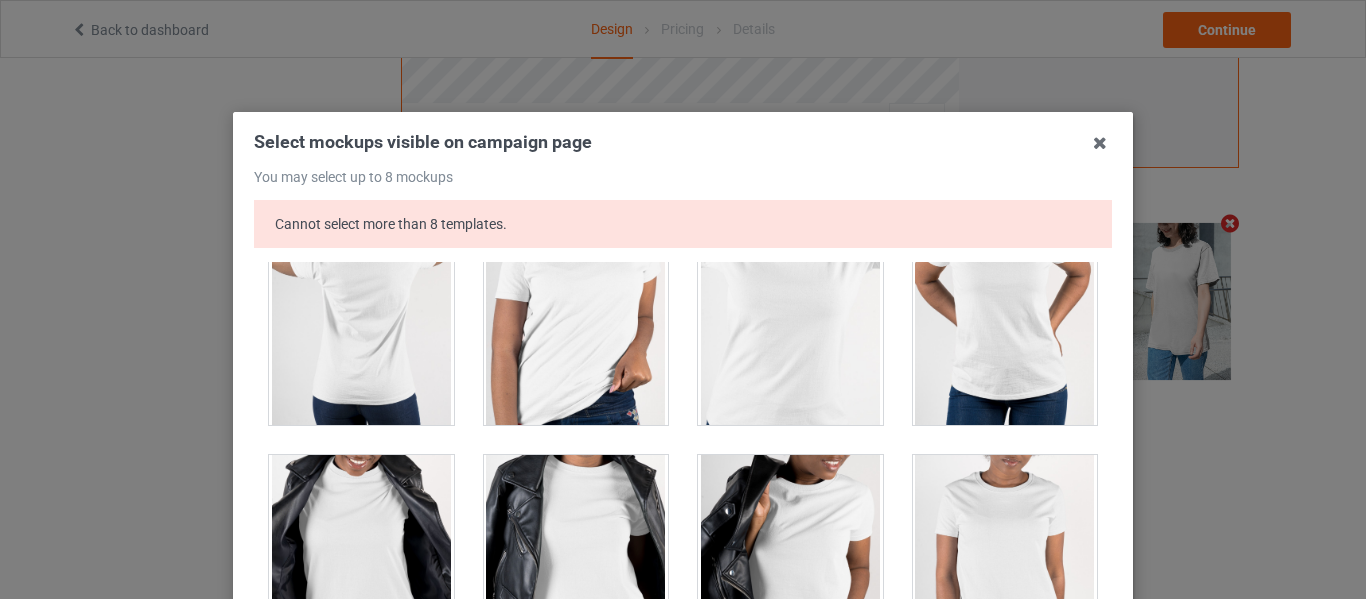 scroll, scrollTop: 2200, scrollLeft: 0, axis: vertical 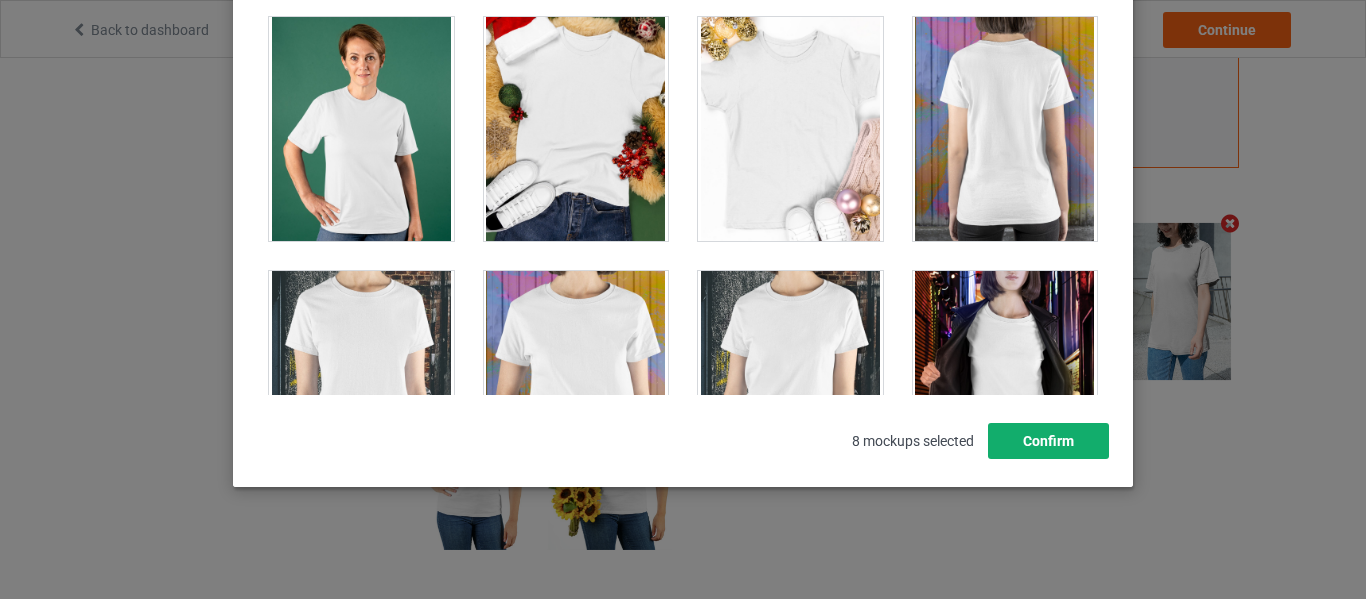 drag, startPoint x: 1003, startPoint y: 440, endPoint x: 1188, endPoint y: 422, distance: 185.87361 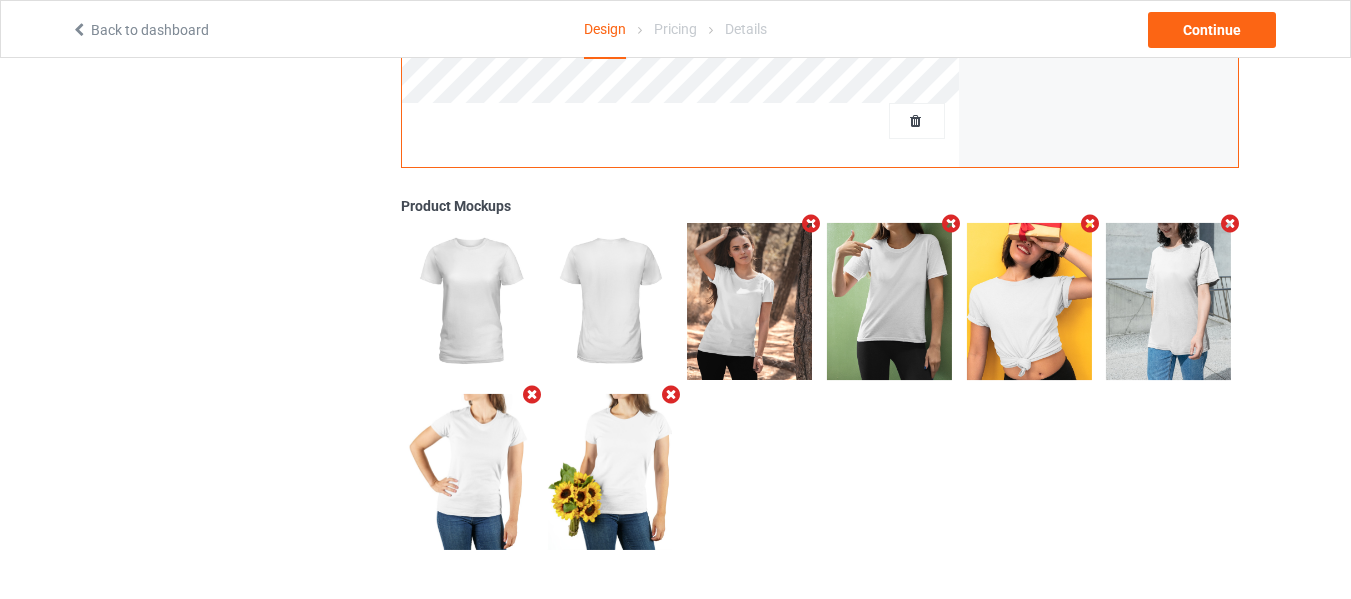 click at bounding box center (1230, 223) 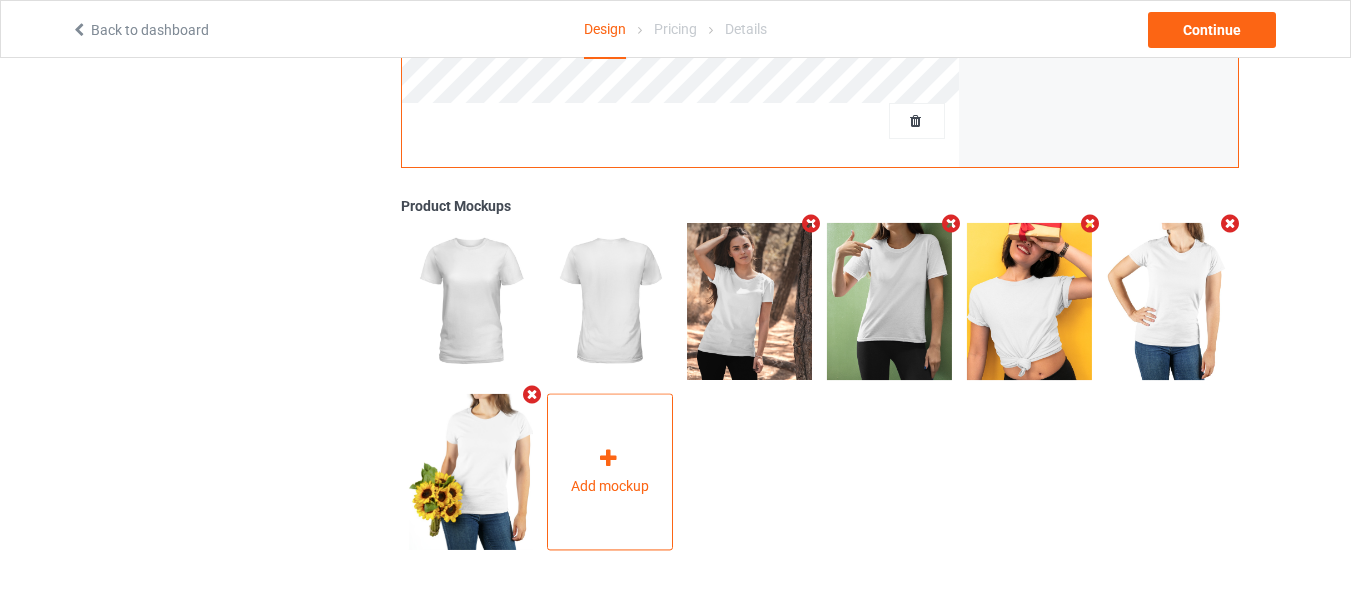 click at bounding box center (608, 458) 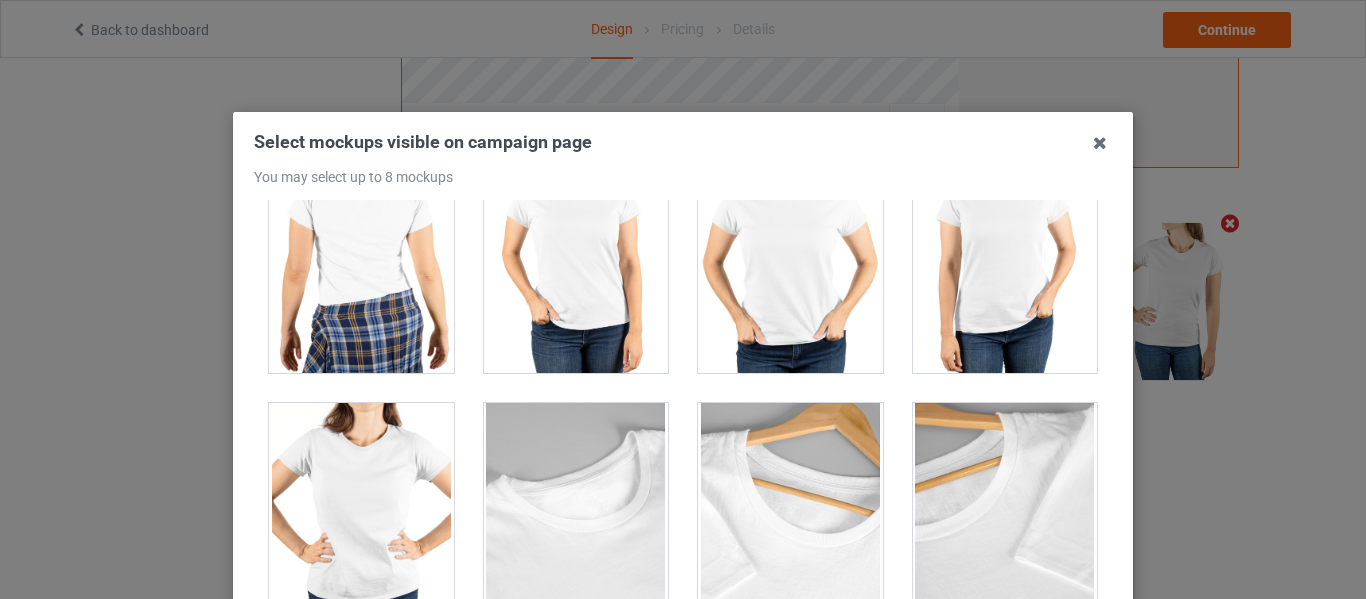 scroll, scrollTop: 5000, scrollLeft: 0, axis: vertical 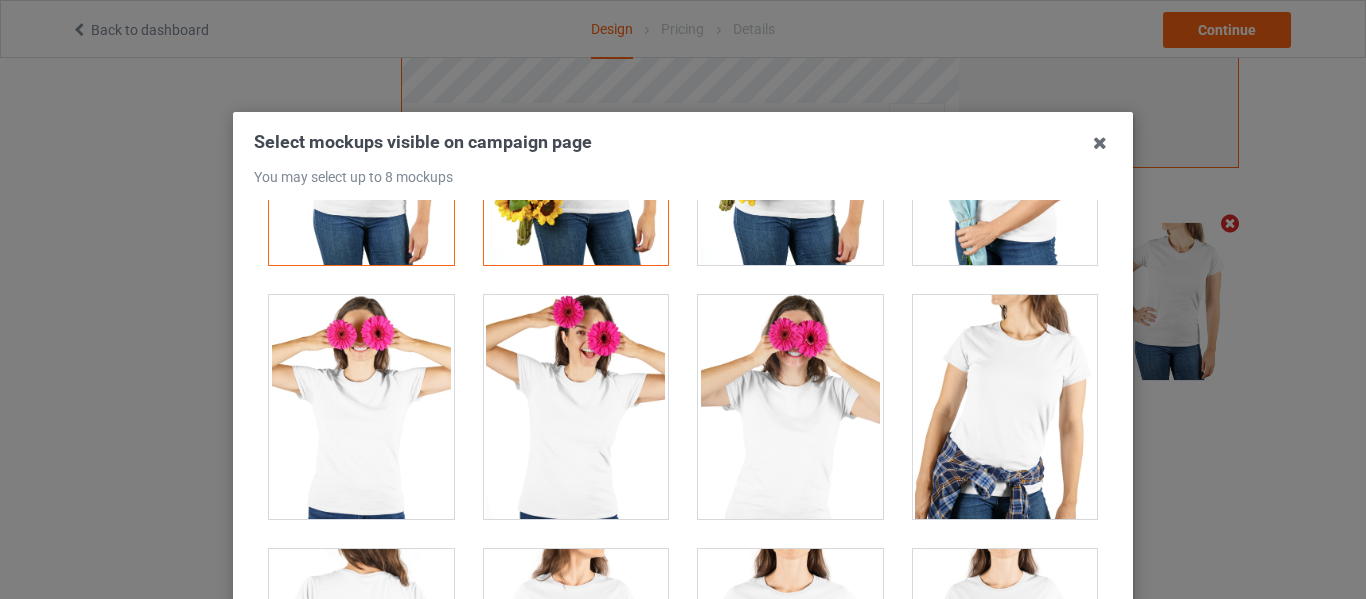 click at bounding box center (1005, 407) 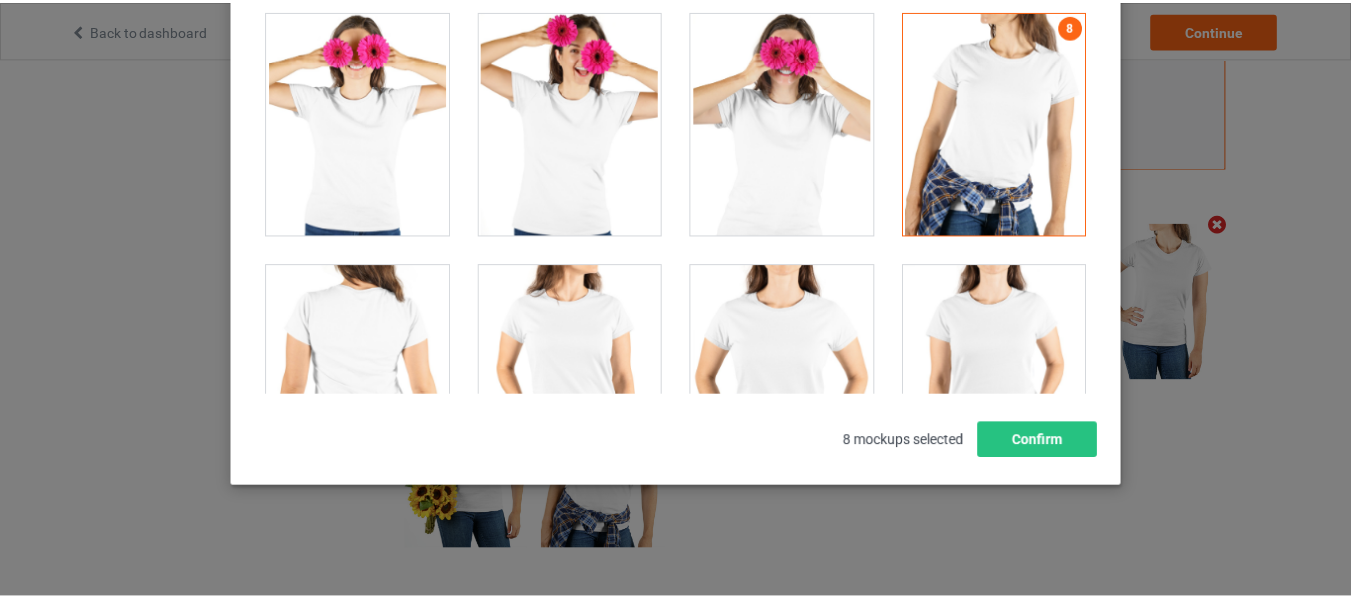 scroll, scrollTop: 184, scrollLeft: 0, axis: vertical 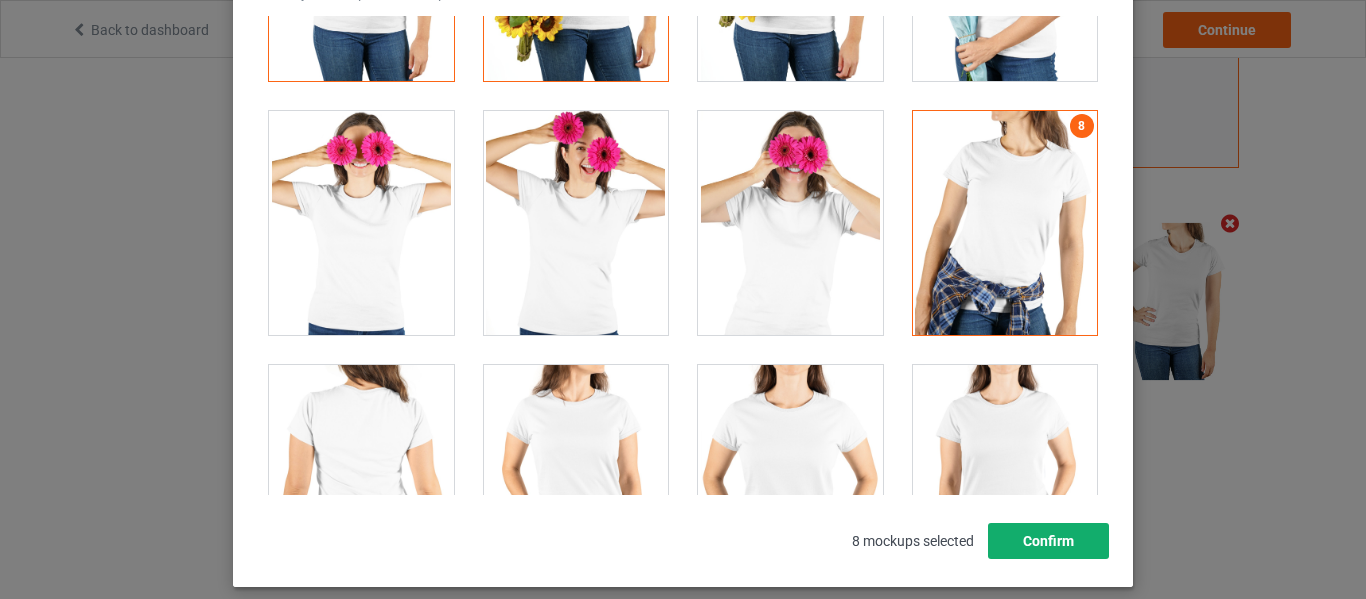 click on "Confirm" at bounding box center (1048, 541) 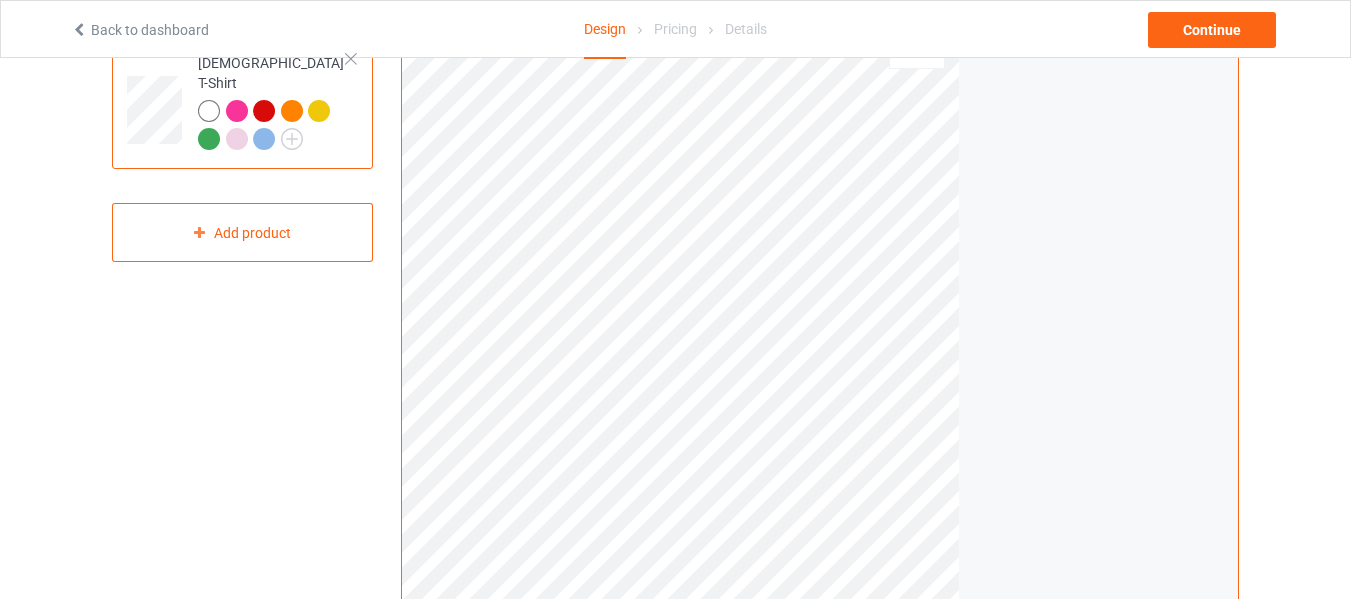 scroll, scrollTop: 0, scrollLeft: 0, axis: both 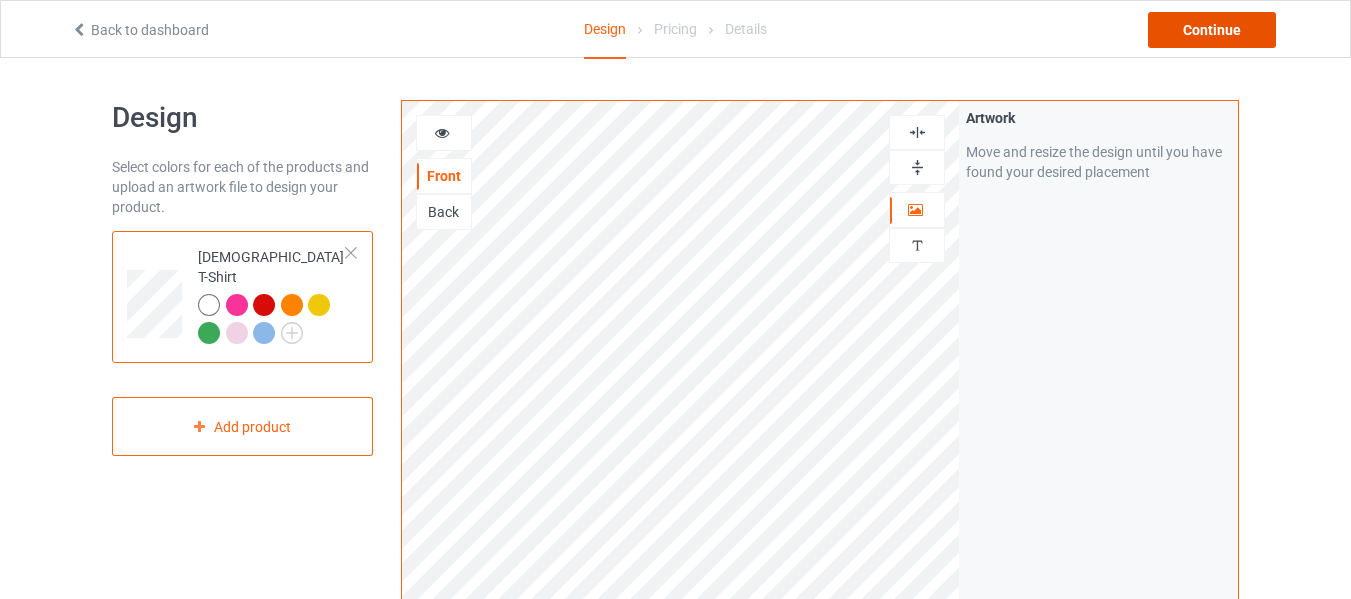 click on "Continue" at bounding box center (1212, 30) 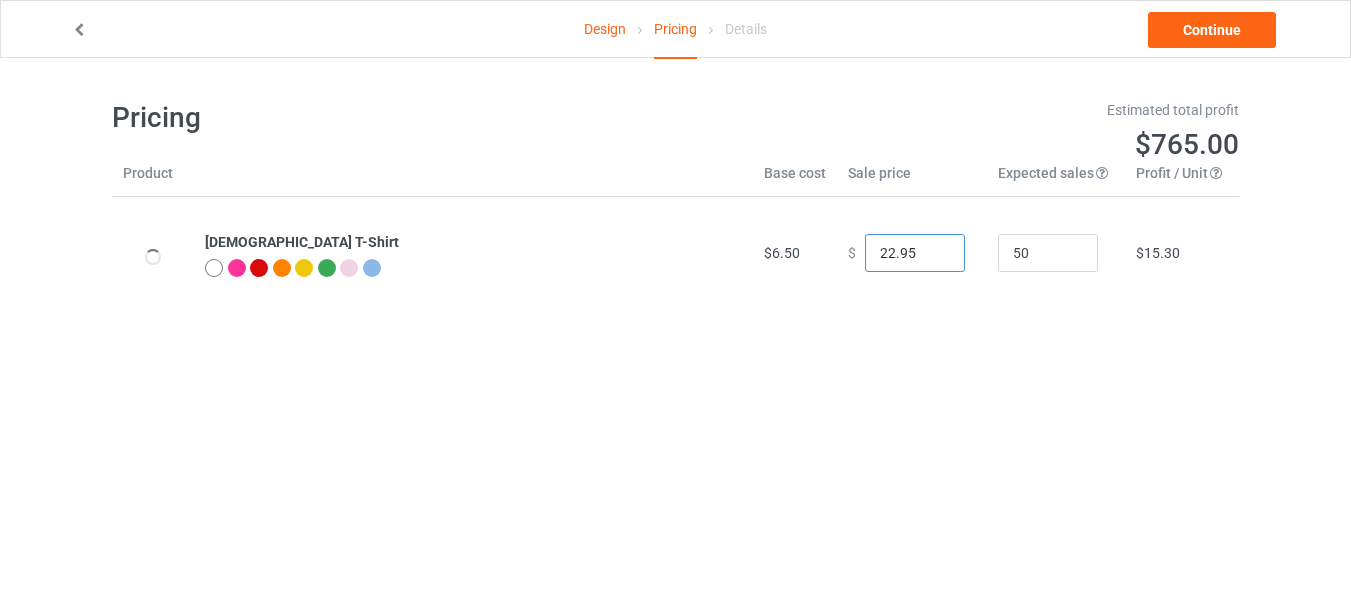 drag, startPoint x: 884, startPoint y: 261, endPoint x: 807, endPoint y: 279, distance: 79.07591 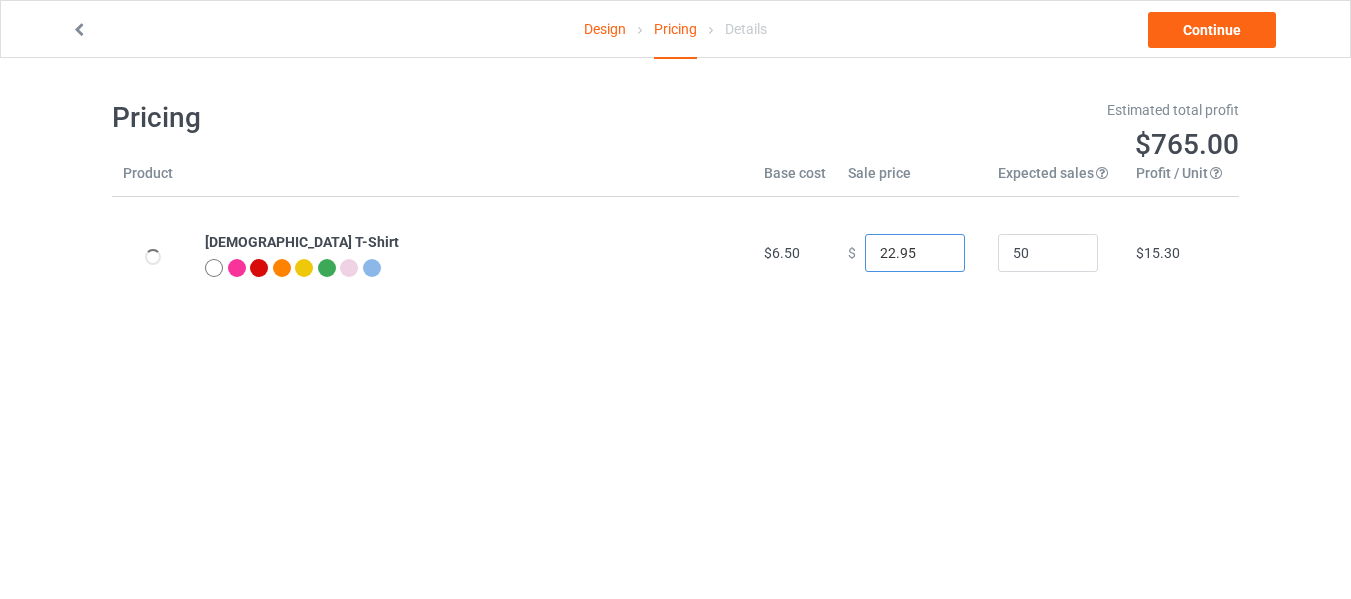 click on "[DEMOGRAPHIC_DATA] T-Shirt $6.50 $     22.95 50 $15.30" at bounding box center (675, 253) 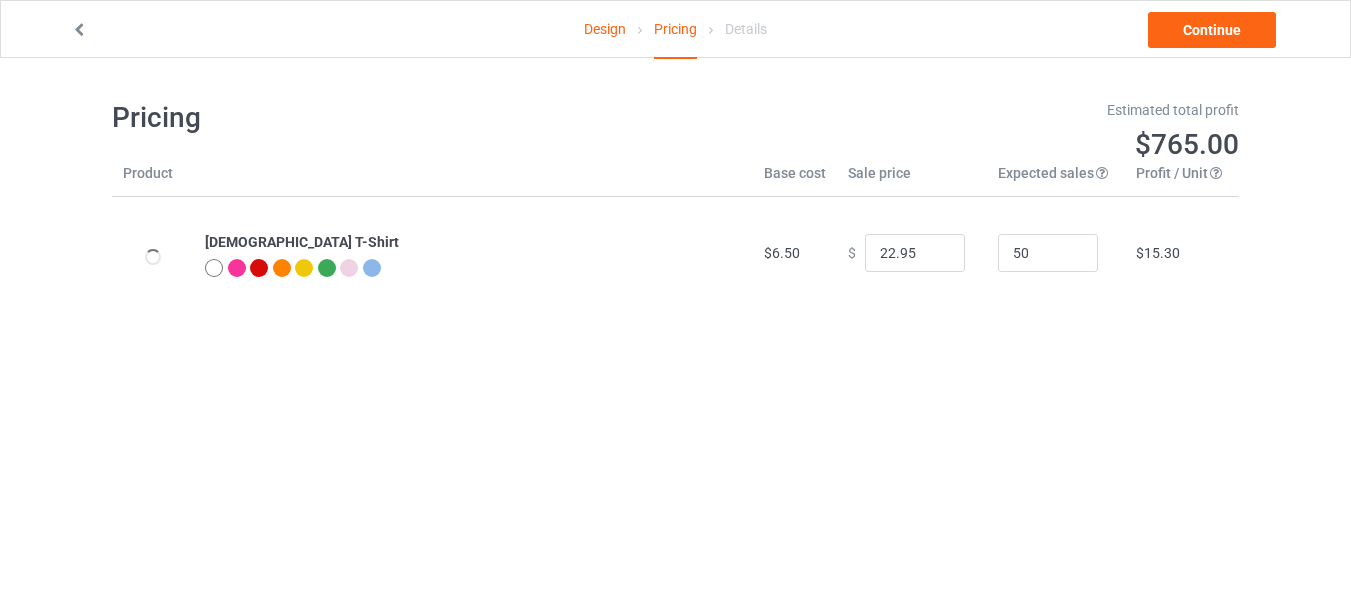 click on "$6.50" at bounding box center (795, 253) 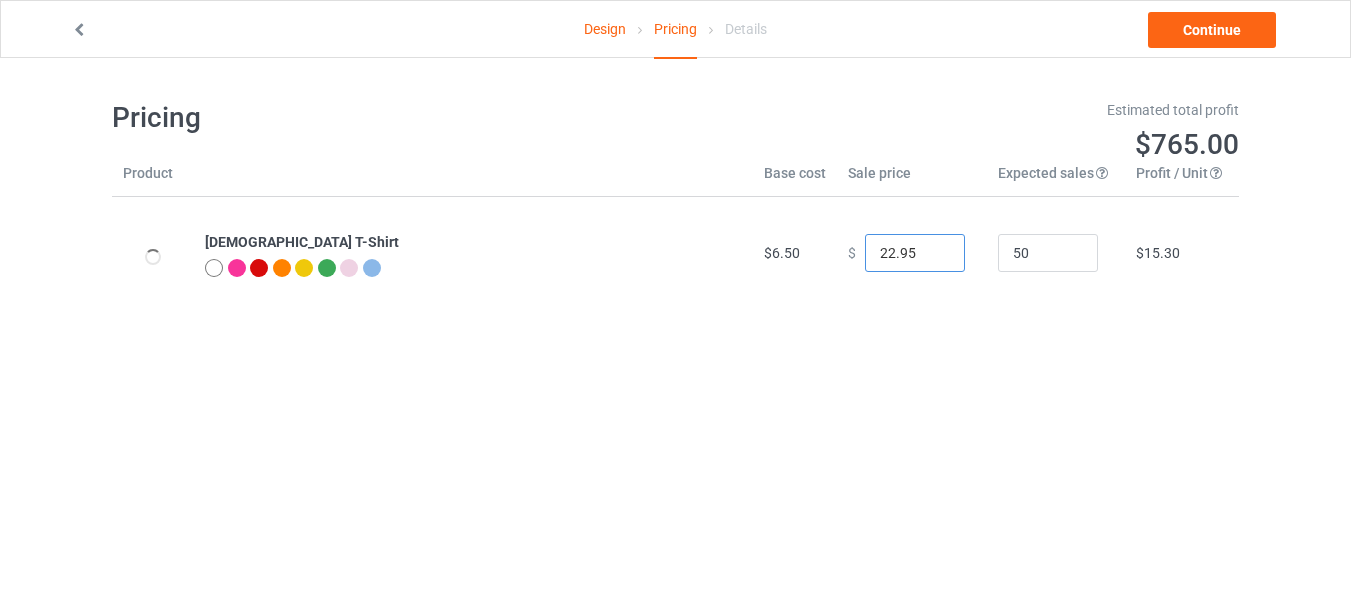 drag, startPoint x: 882, startPoint y: 256, endPoint x: 869, endPoint y: 261, distance: 13.928389 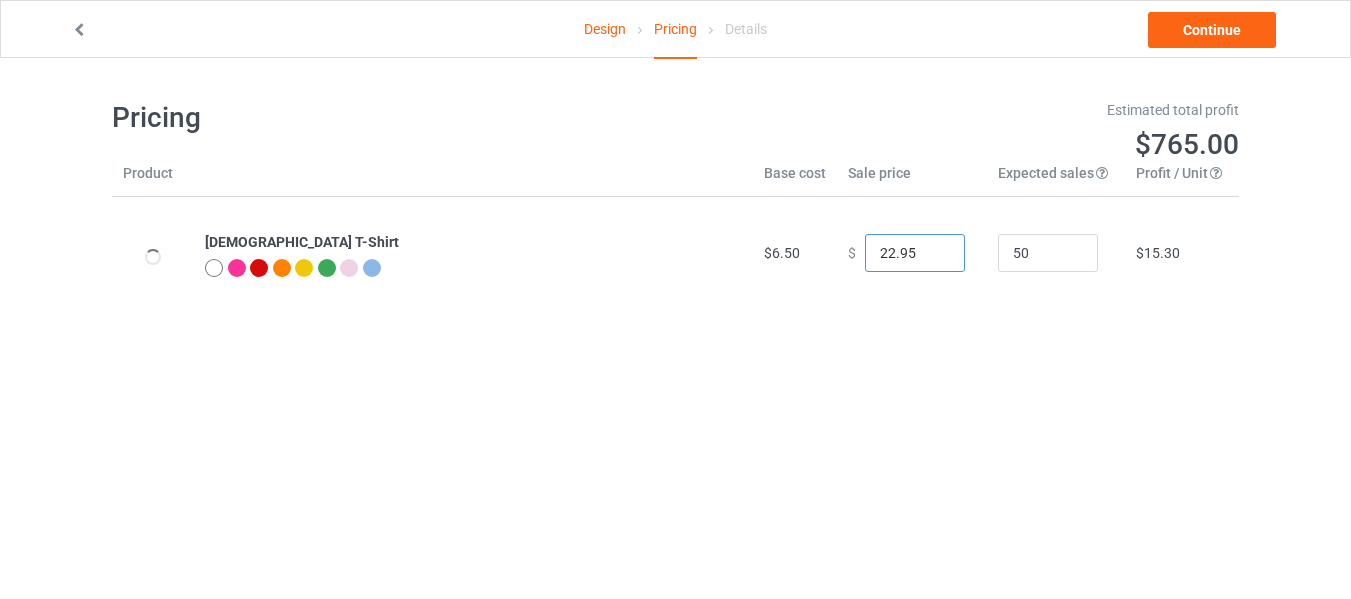 click on "22.95" at bounding box center [915, 253] 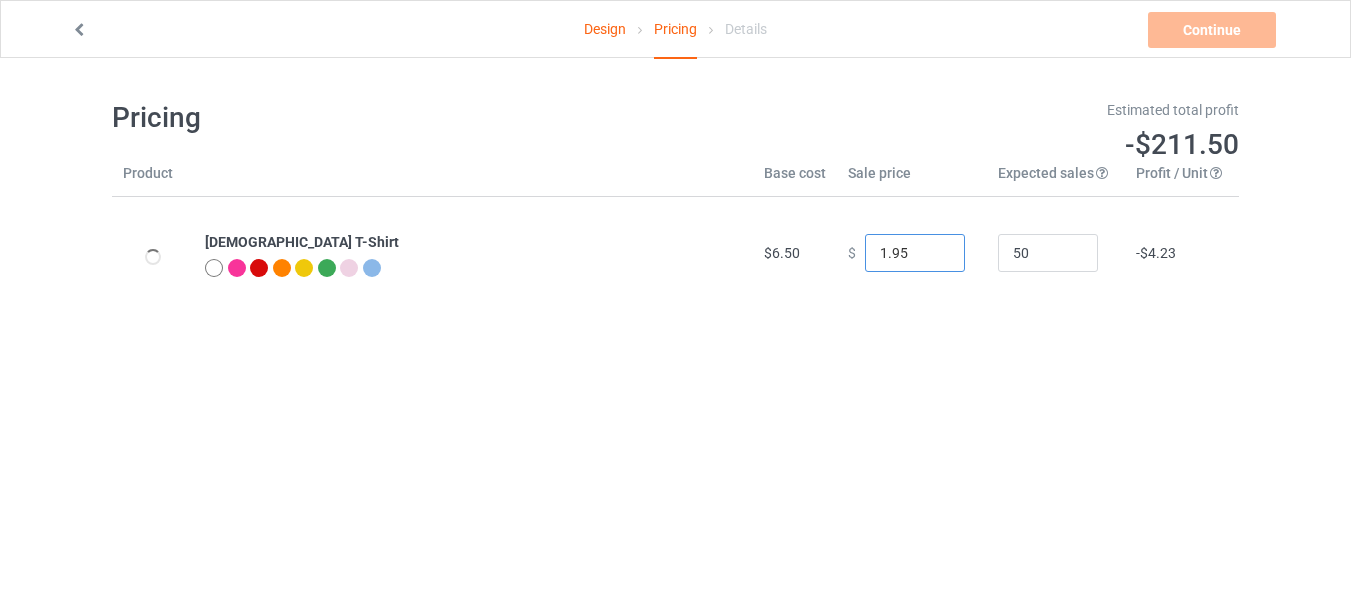 type on "11.95" 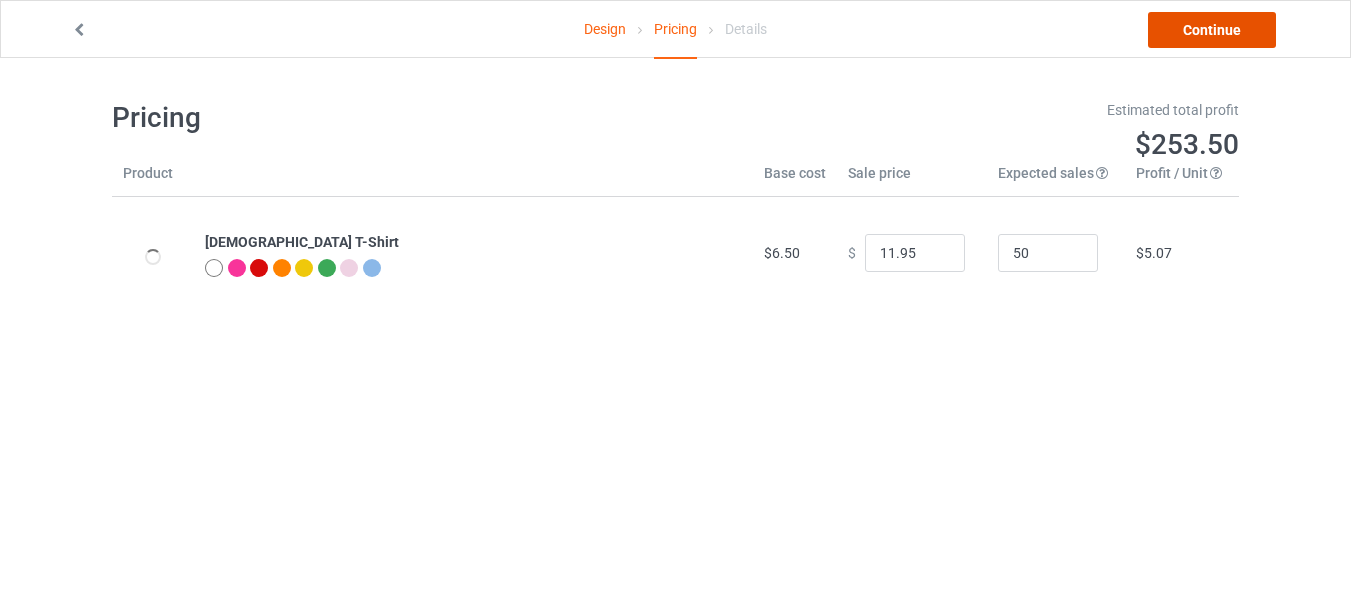 click on "Continue" at bounding box center [1212, 30] 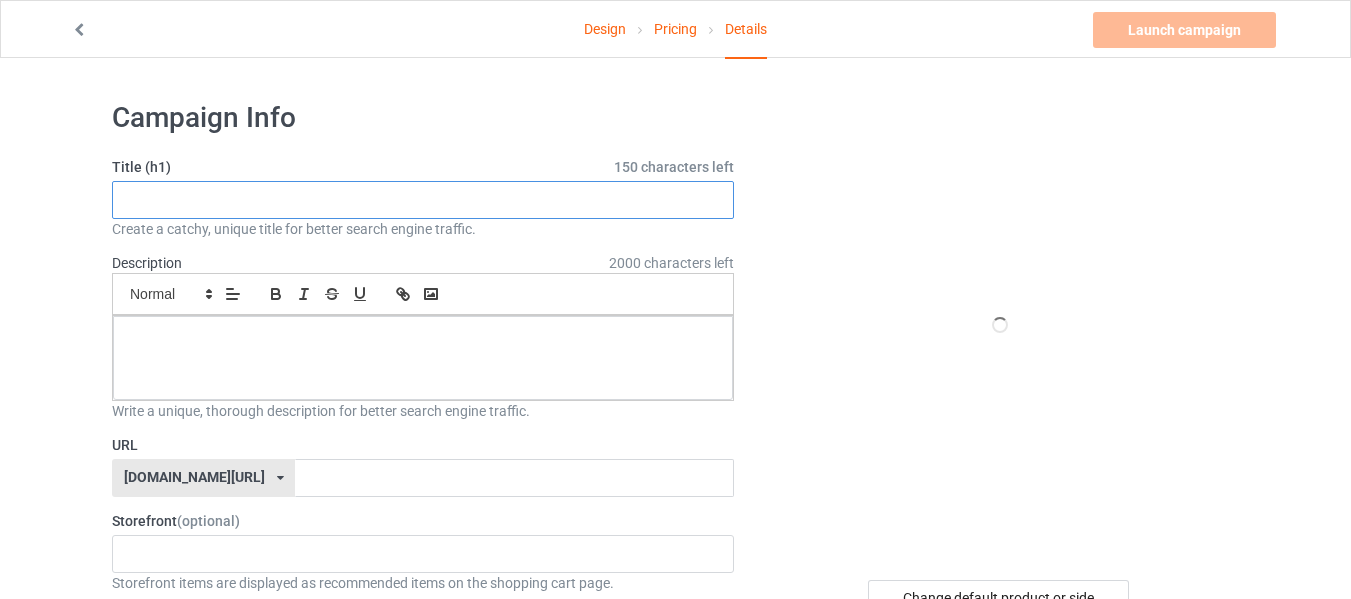 click at bounding box center [423, 200] 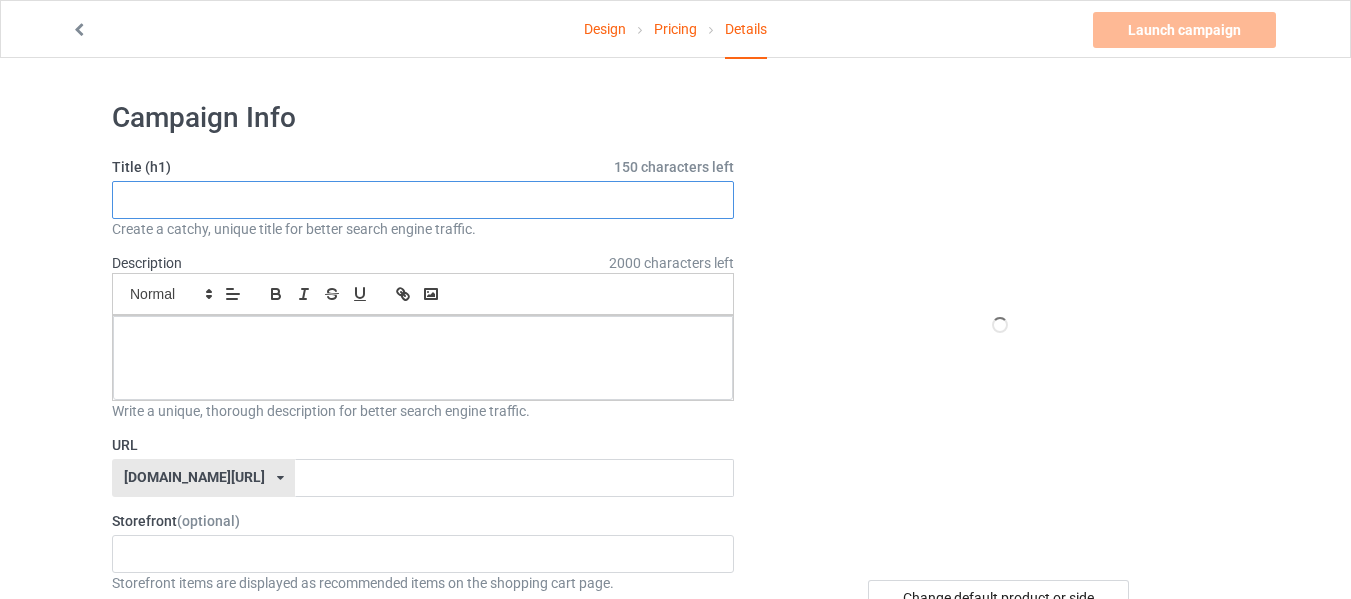 paste on "Love Yourself First" 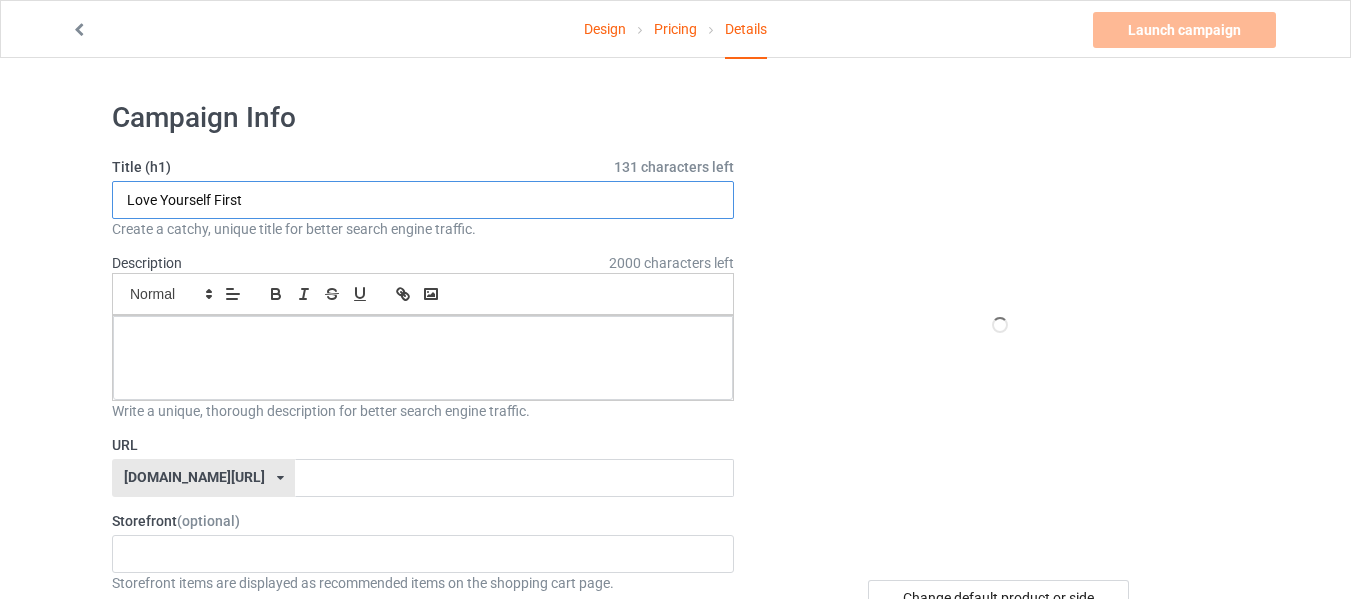 type on "Love Yourself First" 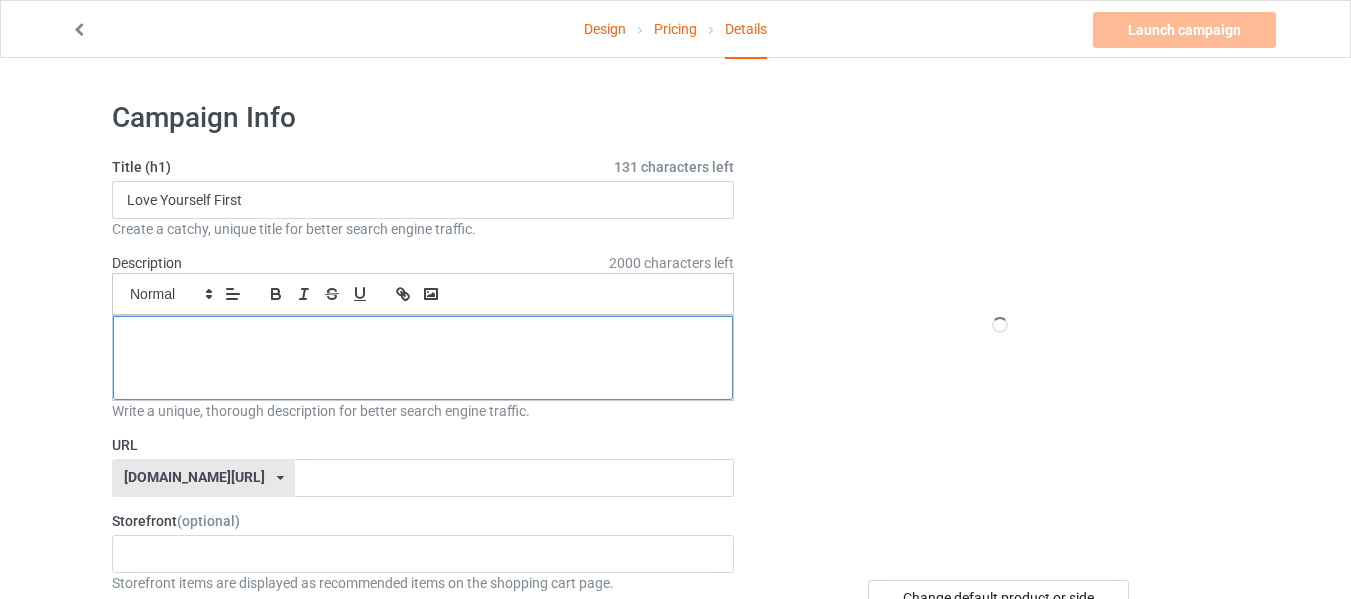 click at bounding box center [423, 338] 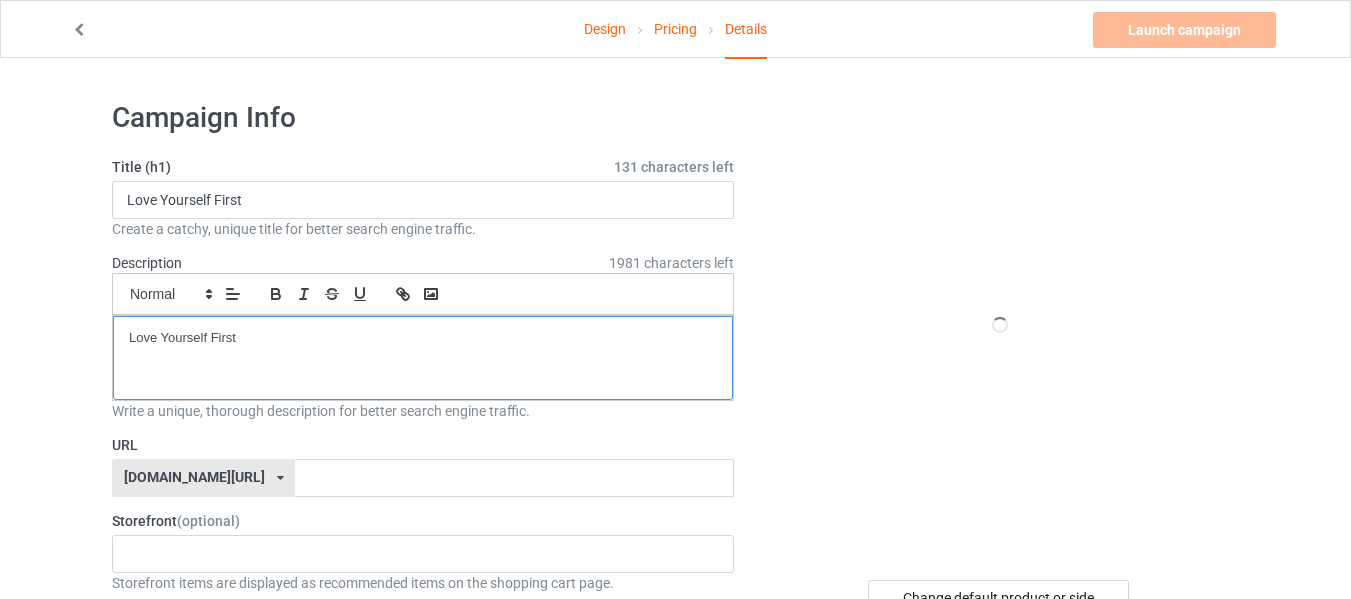 scroll, scrollTop: 0, scrollLeft: 0, axis: both 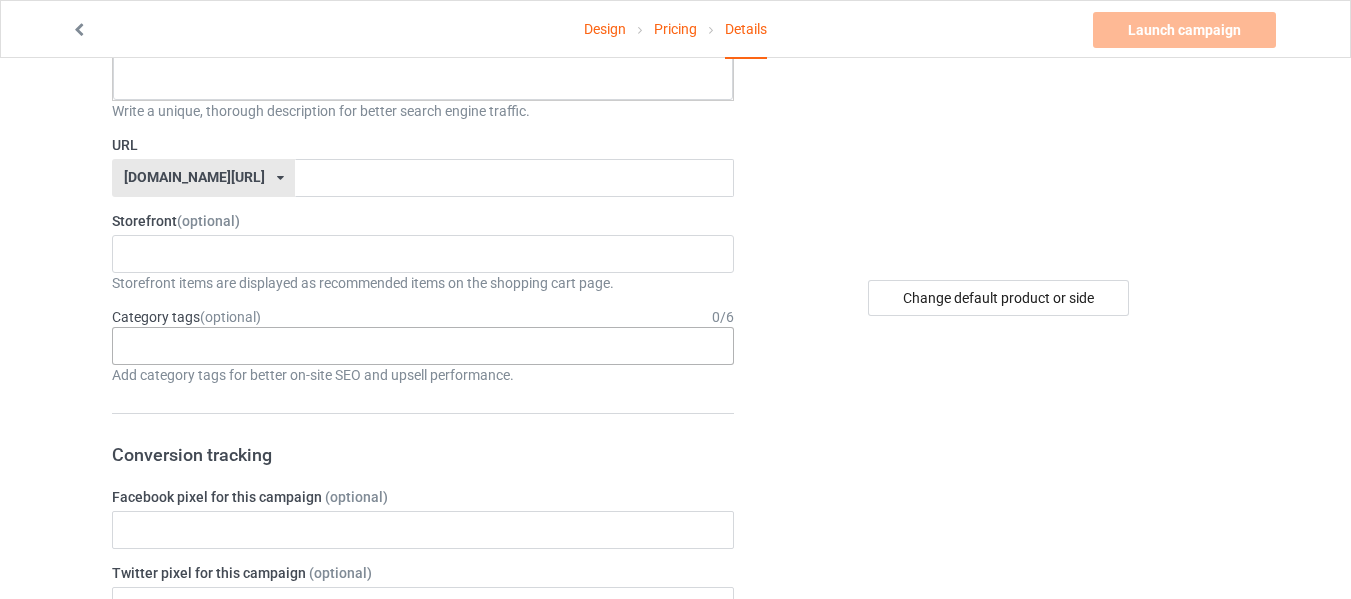 click on "Age > [DEMOGRAPHIC_DATA] > 1 Age > [DEMOGRAPHIC_DATA] Months > 1 Month Age > [DEMOGRAPHIC_DATA] Months Age > [DEMOGRAPHIC_DATA] Age > [DEMOGRAPHIC_DATA] > 10 Age > [DEMOGRAPHIC_DATA] Months > 10 Month Age > [DEMOGRAPHIC_DATA] > 100 Sports > Running > 10K Run Age > [DEMOGRAPHIC_DATA] > 11 Age > [DEMOGRAPHIC_DATA] Months > 11 Month Age > [DEMOGRAPHIC_DATA] > 12 Age > [DEMOGRAPHIC_DATA] Months > 12 Month Age > [DEMOGRAPHIC_DATA] > 13 Age > [DEMOGRAPHIC_DATA] > 14 Age > [DEMOGRAPHIC_DATA] > 15 Sports > Running > 15K Run Age > [DEMOGRAPHIC_DATA] > 16 Age > [DEMOGRAPHIC_DATA] > 17 Age > [DEMOGRAPHIC_DATA] > 18 Age > [DEMOGRAPHIC_DATA] > 19 Age > Decades > 1920s Age > Decades > 1930s Age > Decades > 1940s Age > Decades > 1950s Age > Decades > 1960s Age > Decades > 1970s Age > Decades > 1980s Age > Decades > 1990s Age > [DEMOGRAPHIC_DATA] > 2 Age > [DEMOGRAPHIC_DATA] Months > 2 Month Age > [DEMOGRAPHIC_DATA] > 20 Age > [DEMOGRAPHIC_DATA] Age > Decades > 2000s Age > Decades > 2010s Age > [DEMOGRAPHIC_DATA] > 21 Age > [DEMOGRAPHIC_DATA] > 22 Age > [DEMOGRAPHIC_DATA] > 23 Age > [DEMOGRAPHIC_DATA] > 24 Age > [DEMOGRAPHIC_DATA] > 25 Age > [DEMOGRAPHIC_DATA] > 26 Age > [DEMOGRAPHIC_DATA] > 27 Age > [DEMOGRAPHIC_DATA] > 28 Age > [DEMOGRAPHIC_DATA] > 29 Age > [DEMOGRAPHIC_DATA] > 3 Age > [DEMOGRAPHIC_DATA] Months > 3 Month Sports > Basketball > 3-Pointer Age > [DEMOGRAPHIC_DATA] > 30 Age > [DEMOGRAPHIC_DATA] > 31 Age > [DEMOGRAPHIC_DATA] > 32 Age > [DEMOGRAPHIC_DATA] > 33 Age > [DEMOGRAPHIC_DATA] > 34 Age > [DEMOGRAPHIC_DATA] > 35 Age Jobs 1" at bounding box center (423, 346) 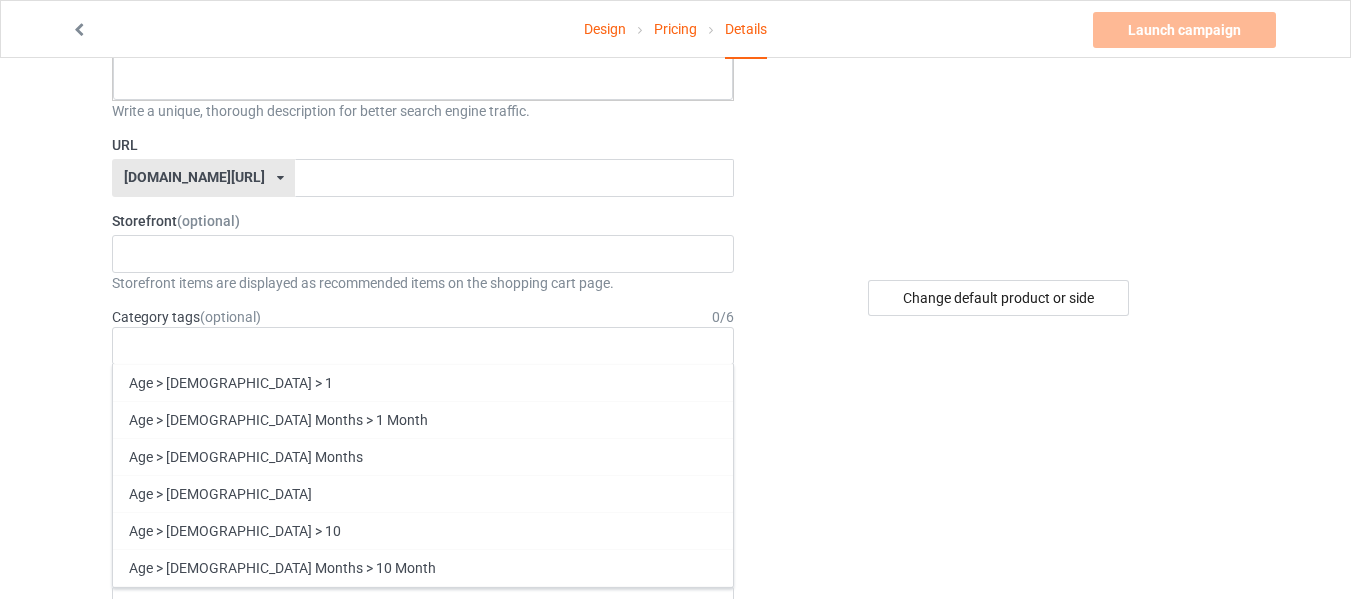 drag, startPoint x: 208, startPoint y: 342, endPoint x: 813, endPoint y: 209, distance: 619.44653 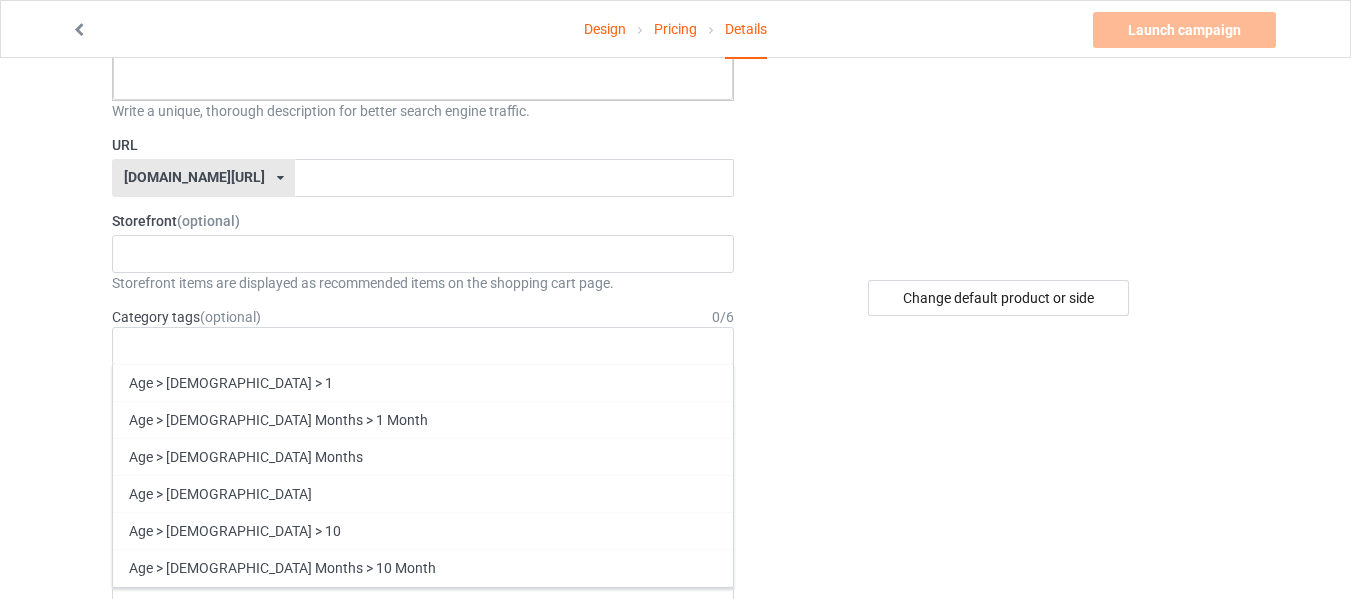 click at bounding box center [1000, 25] 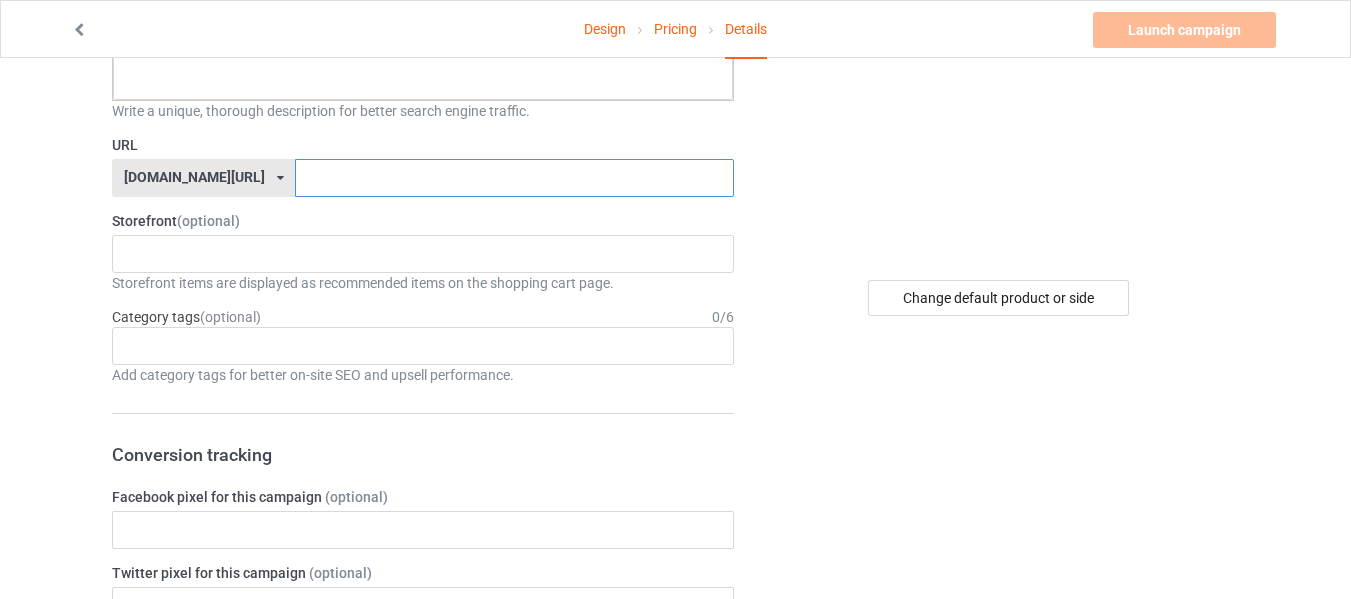 click at bounding box center [514, 178] 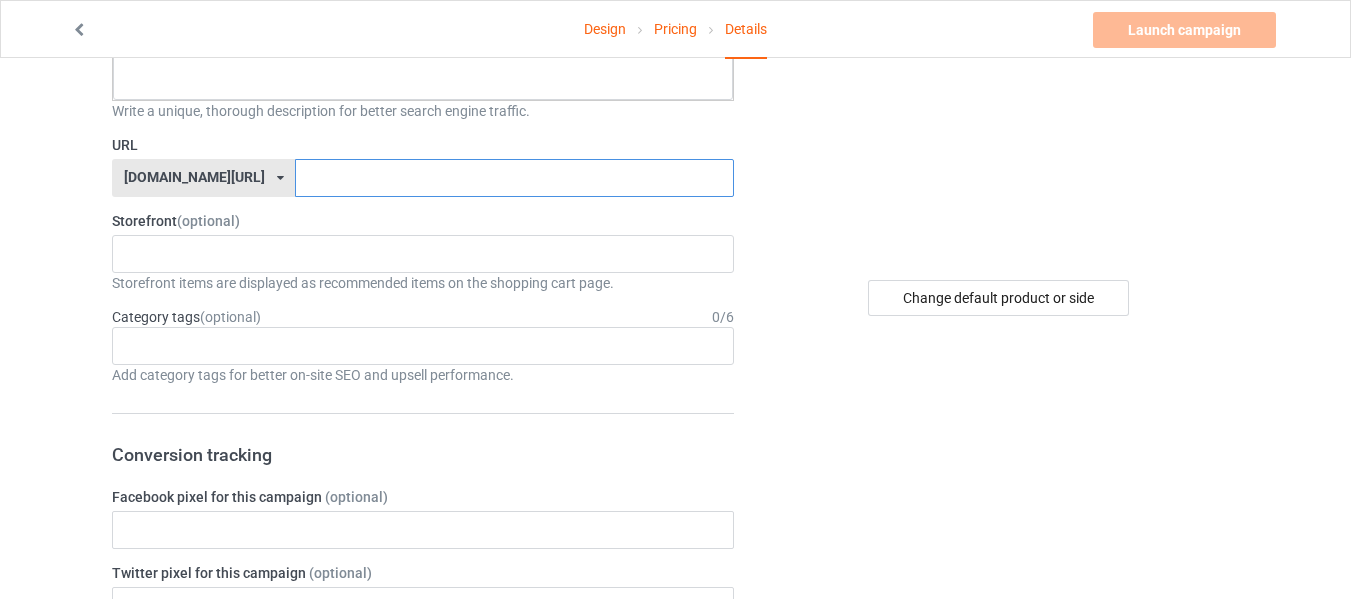 paste on "Love Yourself First" 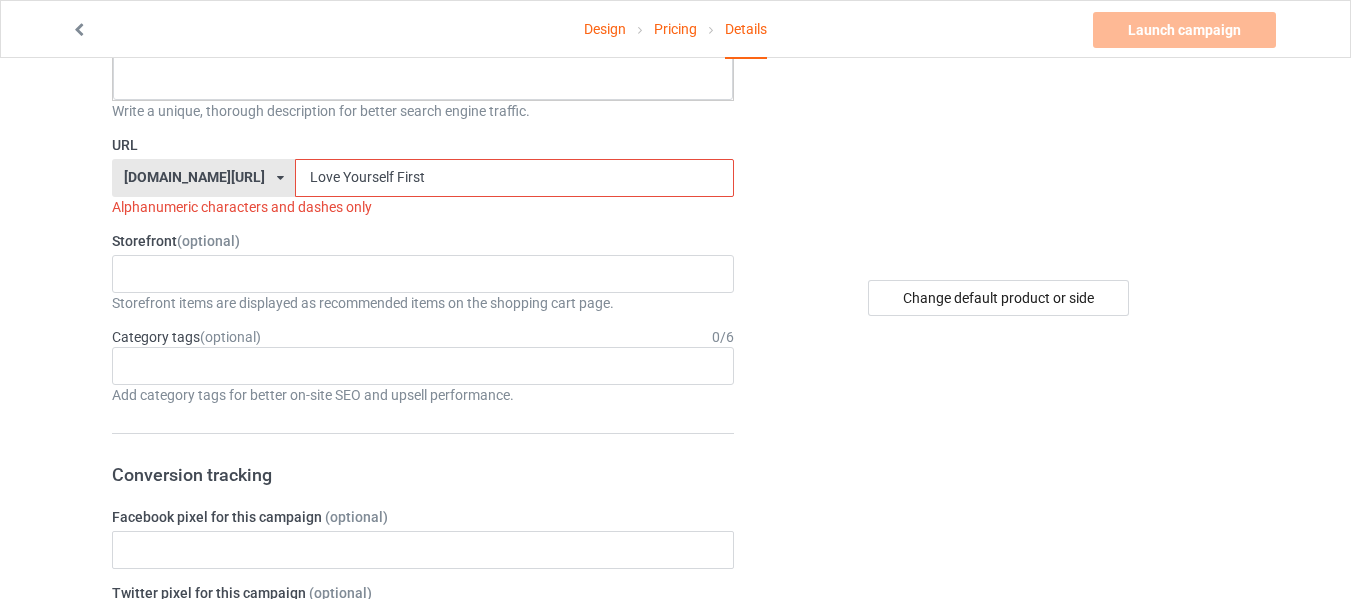 click on "Love Yourself First" at bounding box center (514, 178) 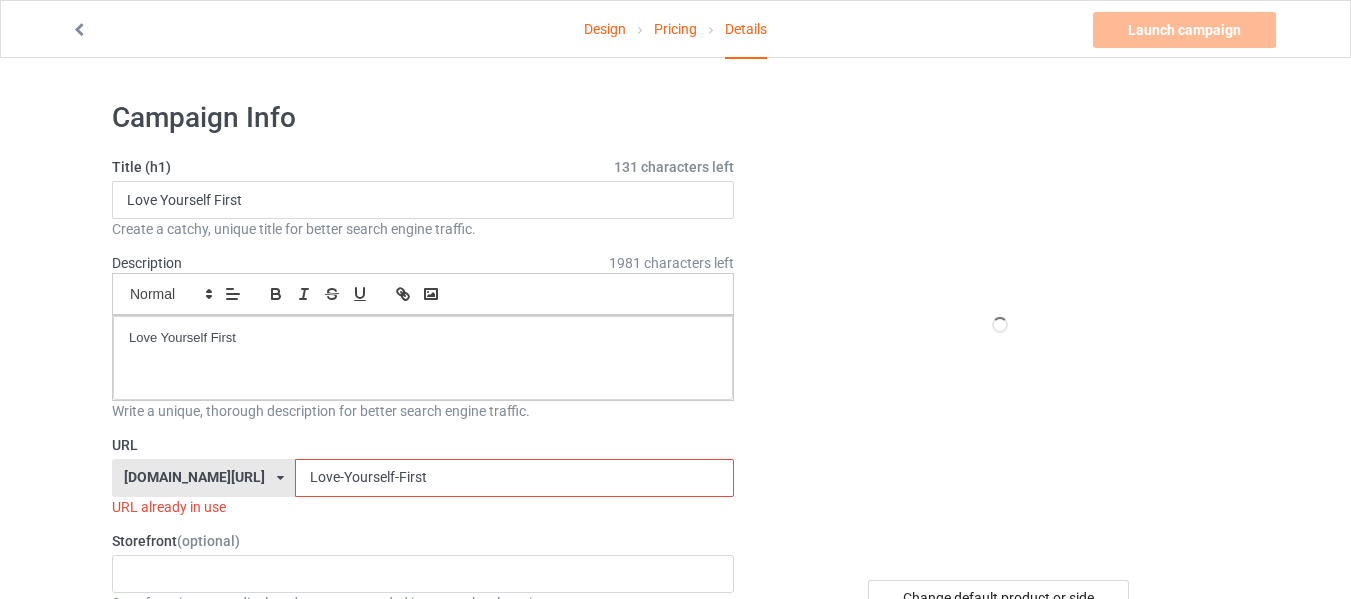 scroll, scrollTop: 300, scrollLeft: 0, axis: vertical 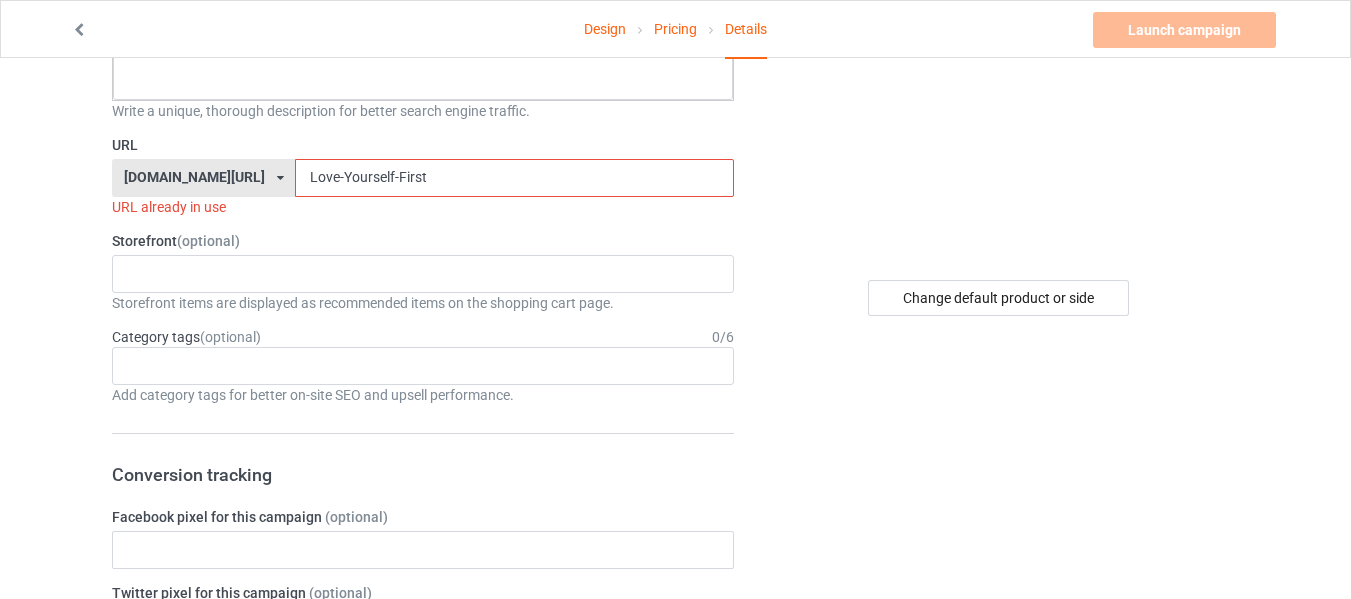 click on "Love-Yourself-First" at bounding box center (514, 178) 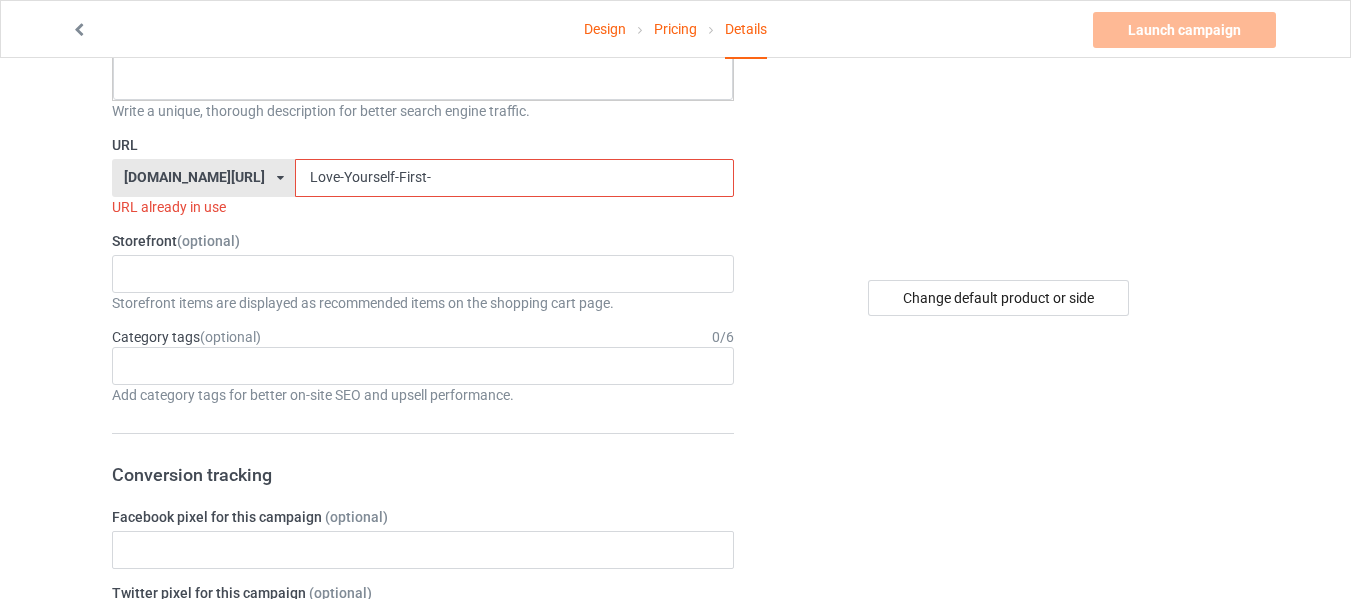 type on "Love-Yourself-First-t" 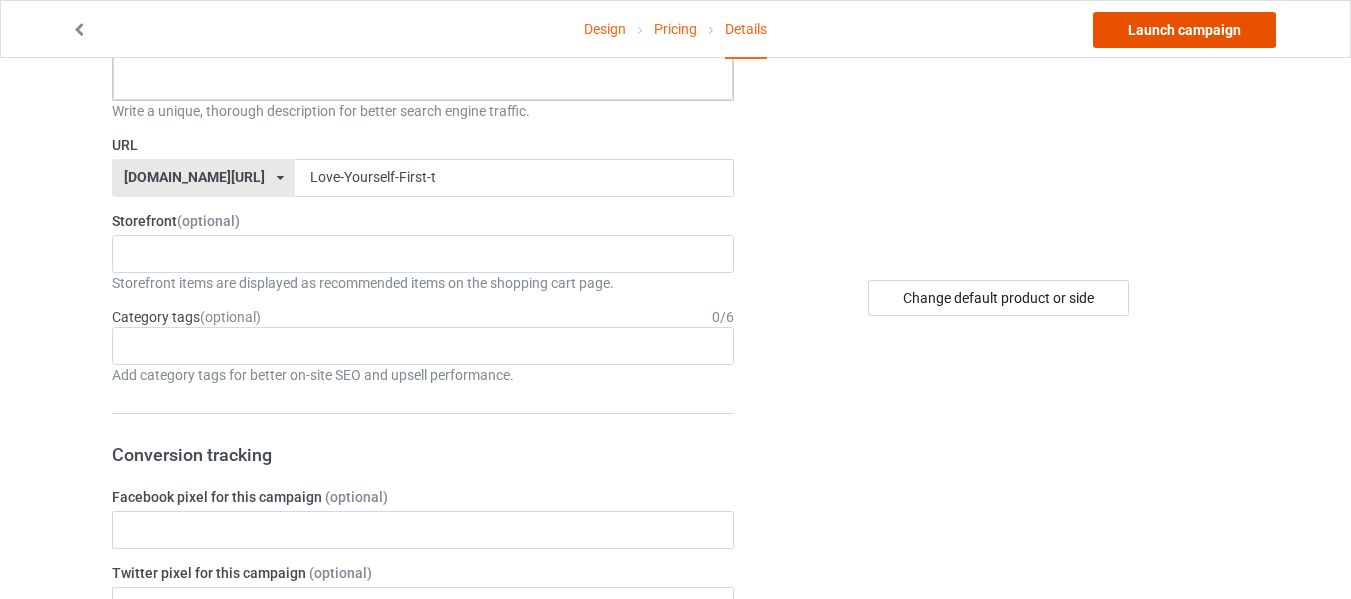 click on "Launch campaign" at bounding box center (1184, 30) 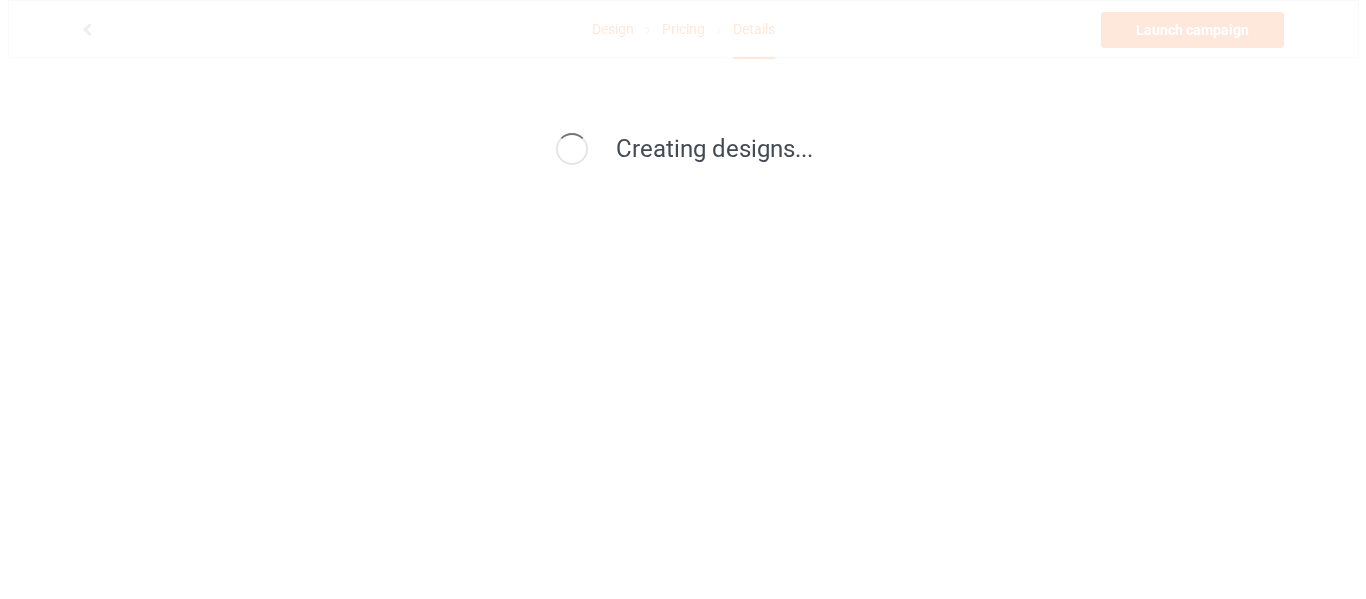 scroll, scrollTop: 0, scrollLeft: 0, axis: both 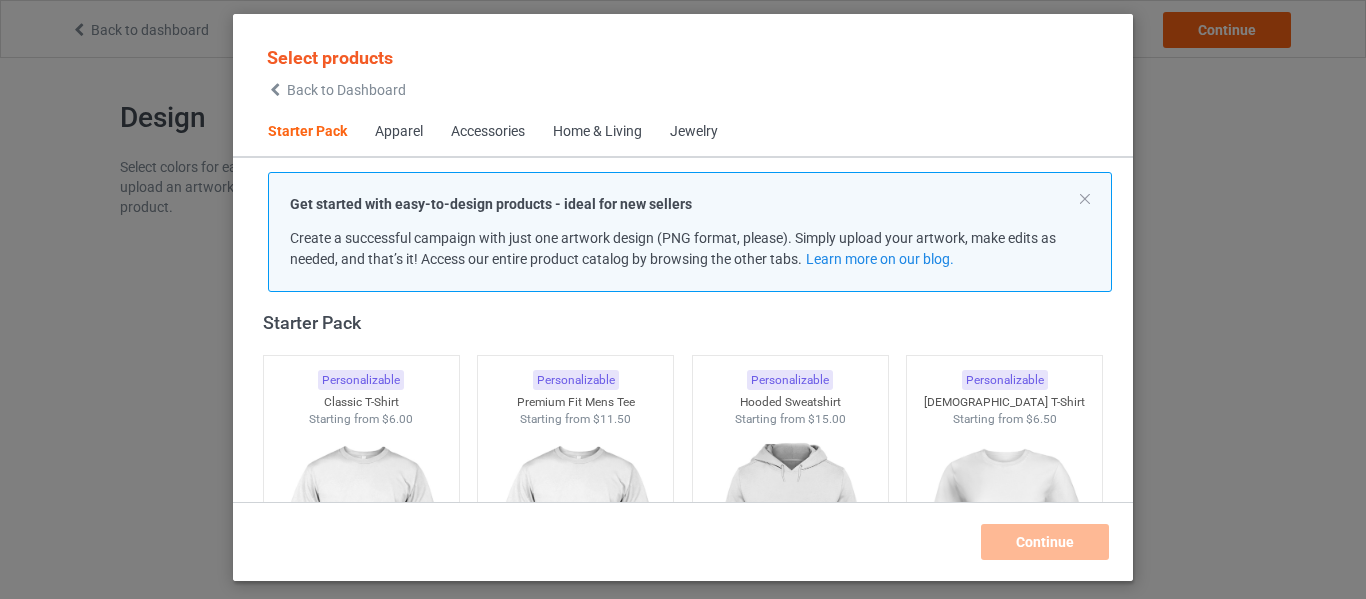 click on "Select products Back to Dashboard Starter Pack Apparel Accessories Home & Living Jewelry Get started with easy-to-design products - ideal for new sellers Create a successful campaign with just one artwork design (PNG format, please). Simply upload your artwork, make edits as needed, and that’s it! Access our entire product catalog by browsing the other tabs. Learn more on our blog. Starter Pack Personalizable Classic T-Shirt Starting from   $6.00 Personalizable Premium Fit Mens Tee Starting from   $11.50 Personalizable Hooded Sweatshirt Starting from   $15.00 Personalizable Ladies T-Shirt Starting from   $6.50 Personalizable V-Neck T-Shirt Starting from   $9.50 Personalizable Unisex Tank Starting from   $9.50 Apparel Personalizable Classic Polo Starting from   $10.00 Personalizable Lightweight Jacket Starting from   $19.00 Personalizable Dress Shirt Starting from   $24.00 Personalizable Classic T-Shirt Starting from   $6.00 Personalizable Premium Fit Mens Tee Starting from   $11.50 Personalizable   $15.00" at bounding box center [683, 299] 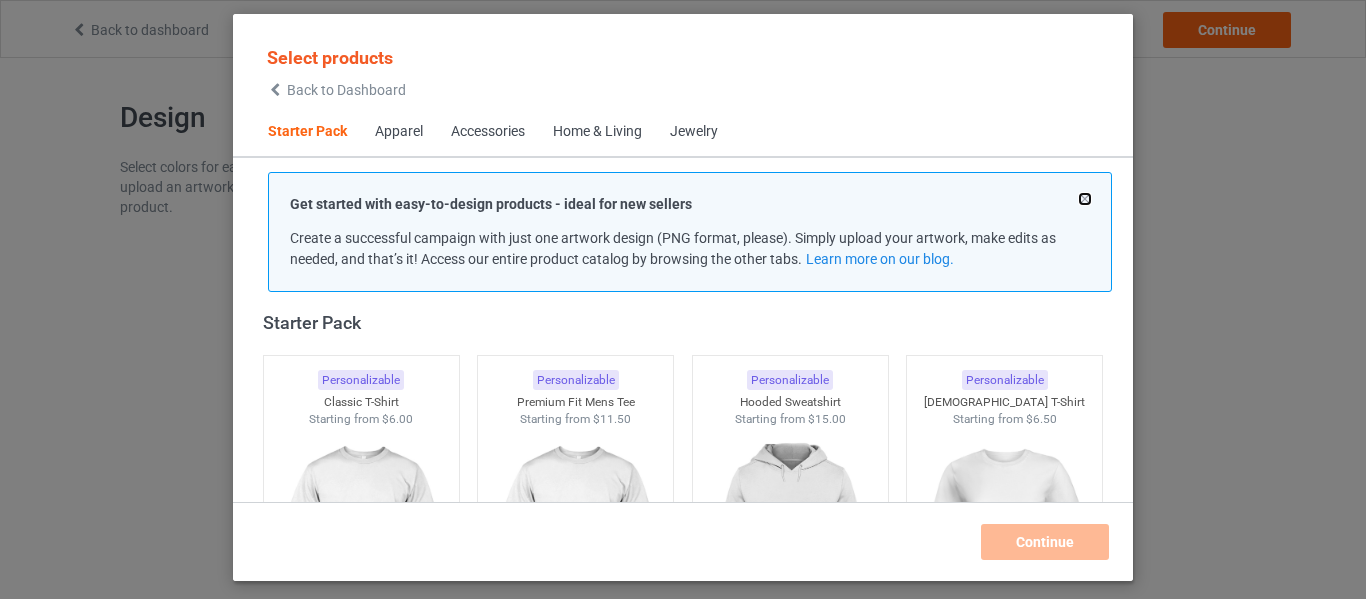 click at bounding box center [1085, 199] 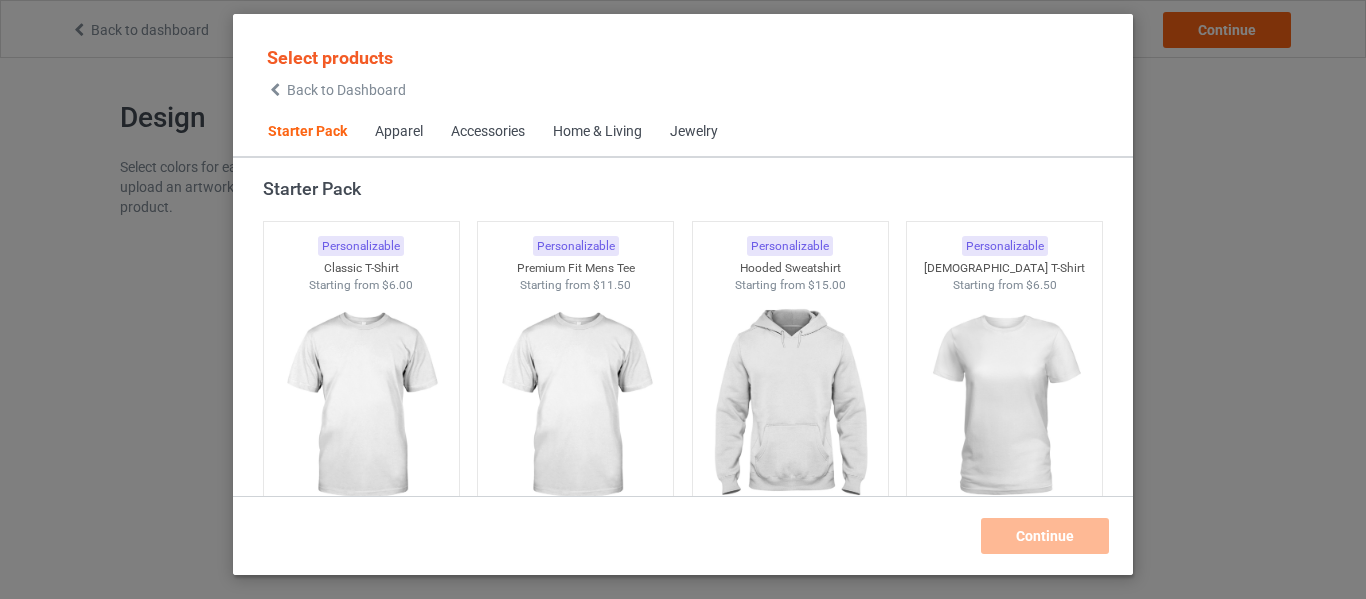 click on "Select products Back to Dashboard Starter Pack Apparel Accessories Home & Living Jewelry Starter Pack Personalizable Classic T-Shirt Starting from   $6.00 Personalizable Premium Fit Mens Tee Starting from   $11.50 Personalizable Hooded Sweatshirt Starting from   $15.00 Personalizable Ladies T-Shirt Starting from   $6.50 Personalizable V-Neck T-Shirt Starting from   $9.50 Personalizable Unisex Tank Starting from   $9.50 Apparel Personalizable Classic Polo Starting from   $10.00 Personalizable Lightweight Jacket Starting from   $19.00 Personalizable Dress Shirt Starting from   $24.00 Personalizable Classic T-Shirt Starting from   $6.00 Personalizable Premium Fit Mens Tee Starting from   $11.50 Personalizable Hooded Sweatshirt Starting from   $15.00 Personalizable Ladies T-Shirt Starting from   $6.50 Personalizable V-Neck T-Shirt Starting from   $9.50 Personalizable Long Sleeve Tee Starting from   $9.00 Personalizable Crewneck Sweatshirt Starting from   $13.00 Personalizable Unisex Tank Starting from   $9.50" at bounding box center [683, 299] 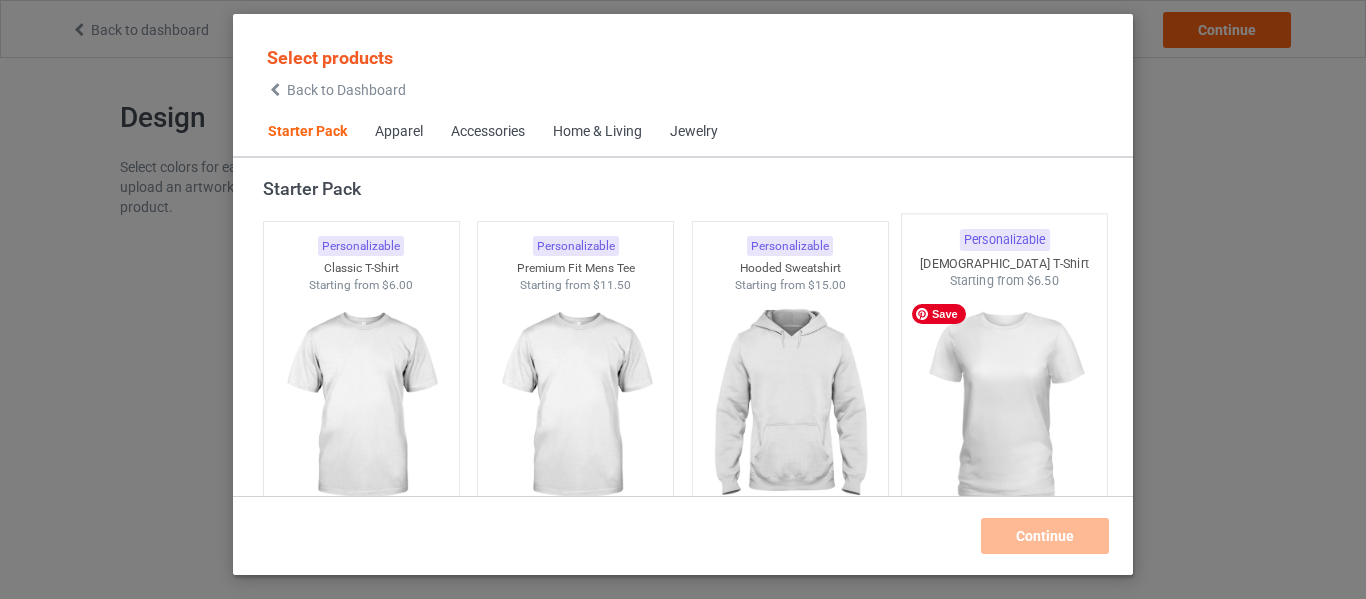 click at bounding box center [1005, 407] 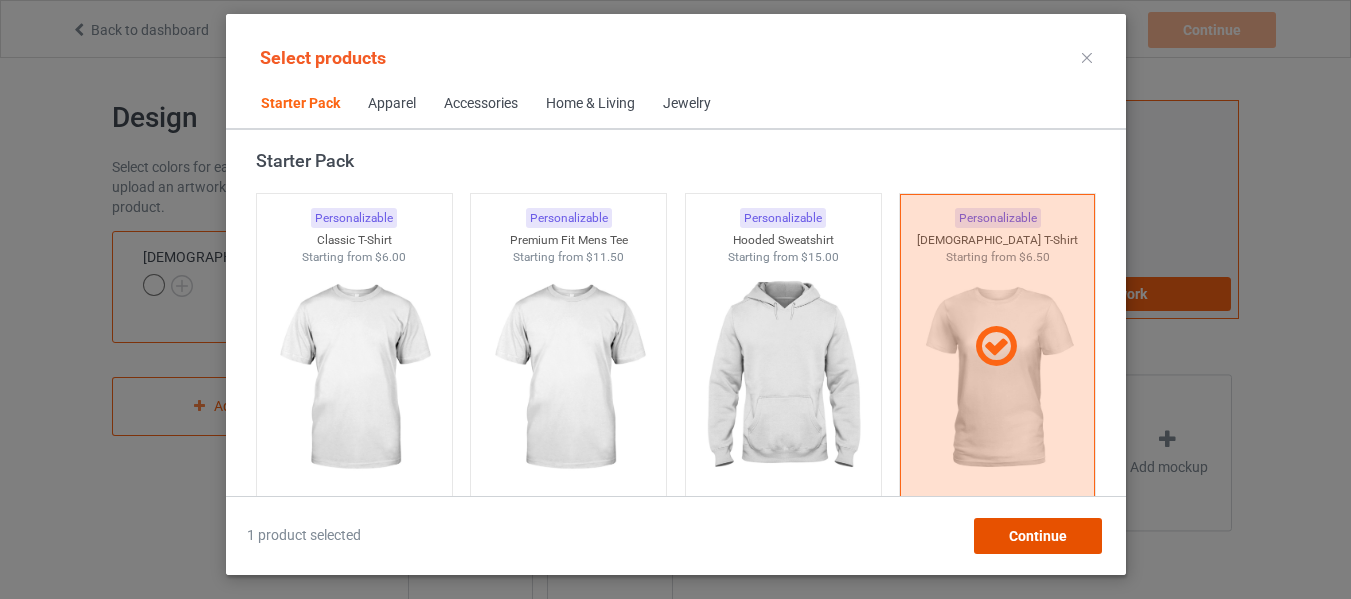 click on "Continue" at bounding box center [1037, 536] 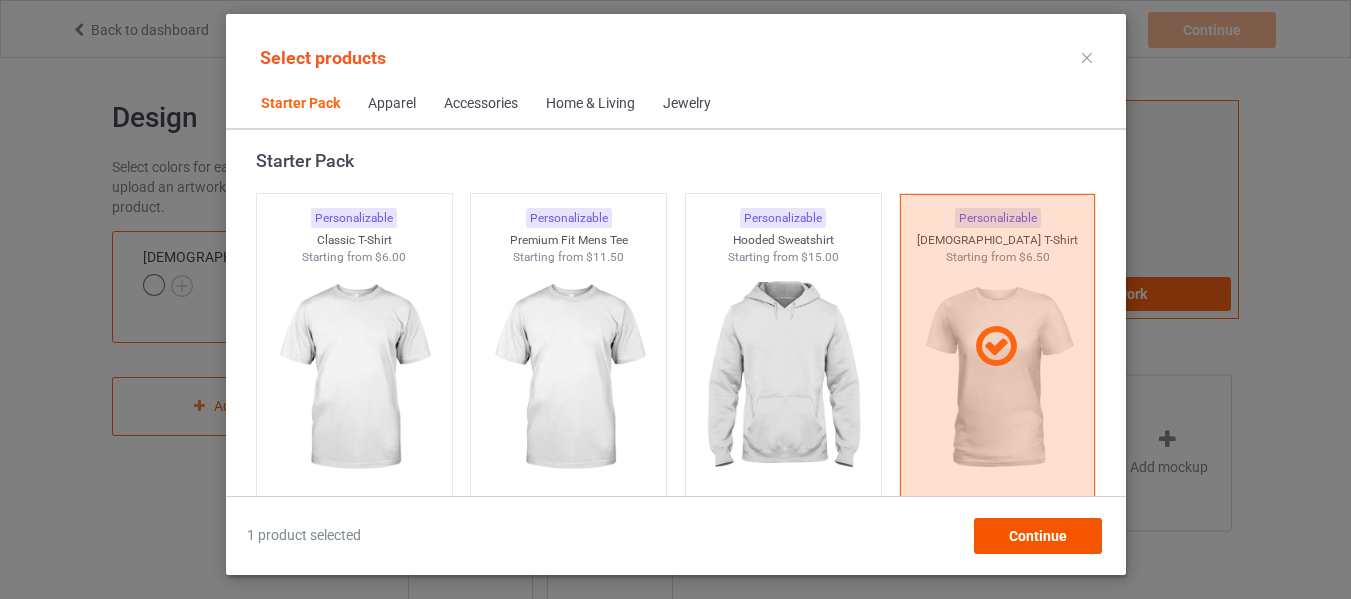 click on "Add mockup Add mockup Add mockup Add mockup Add mockup Add mockup" at bounding box center (820, 538) 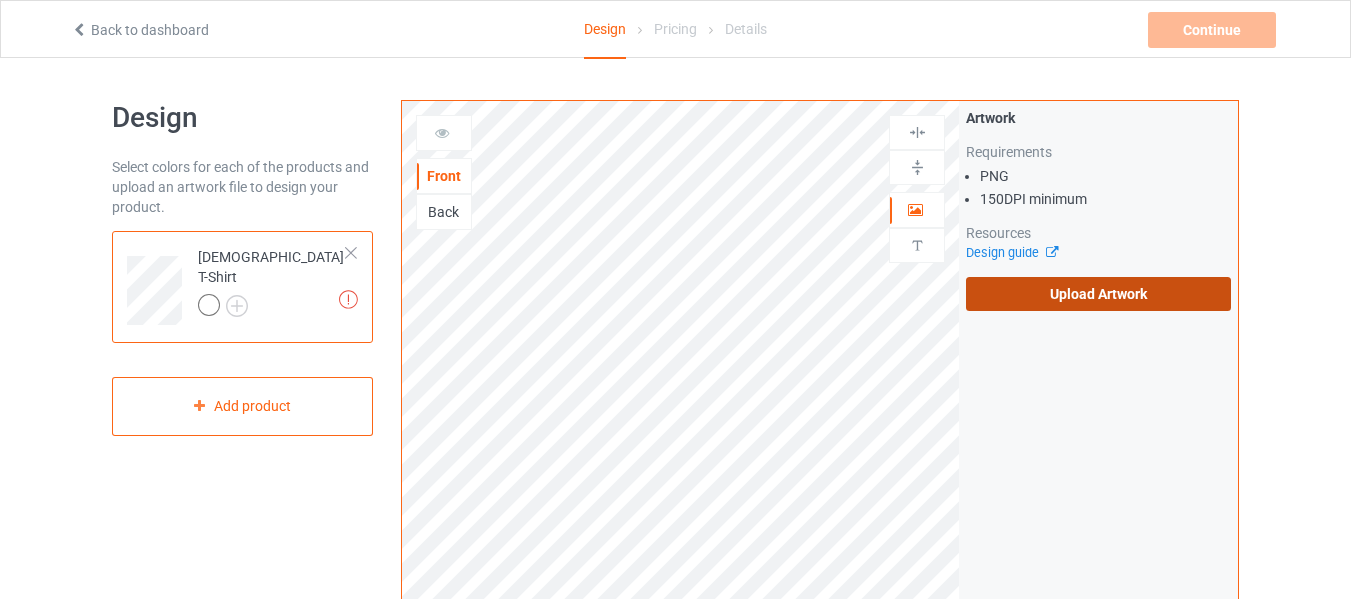 click on "Upload Artwork" at bounding box center [1098, 294] 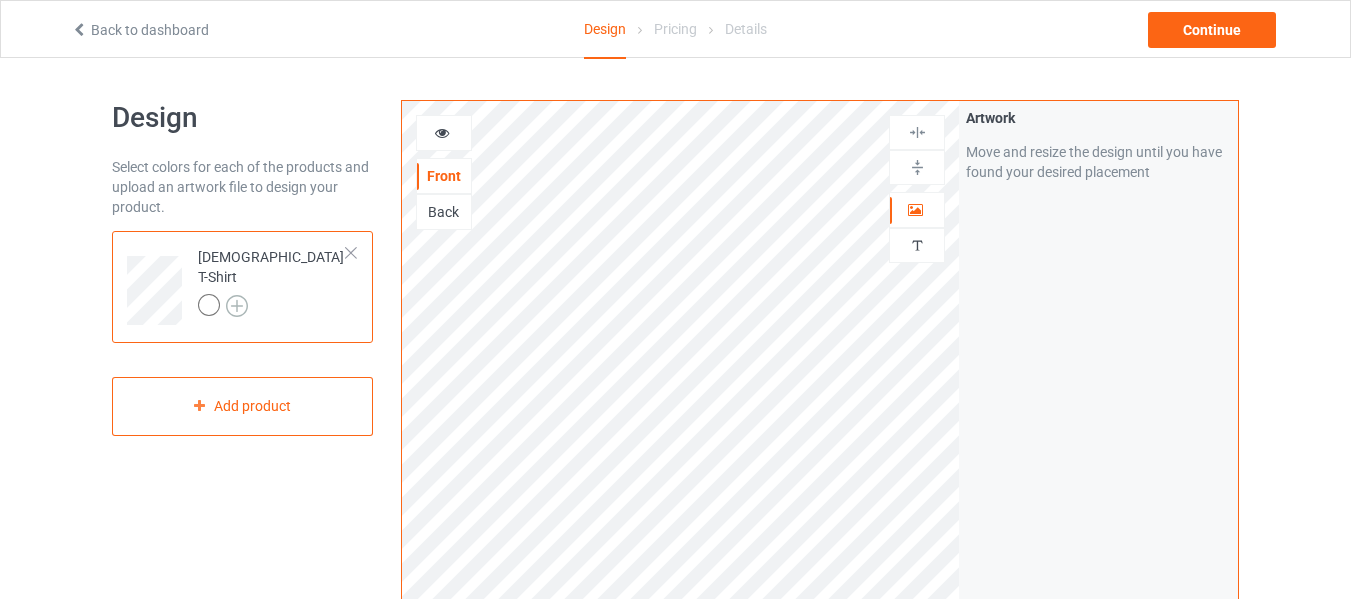 click at bounding box center [237, 306] 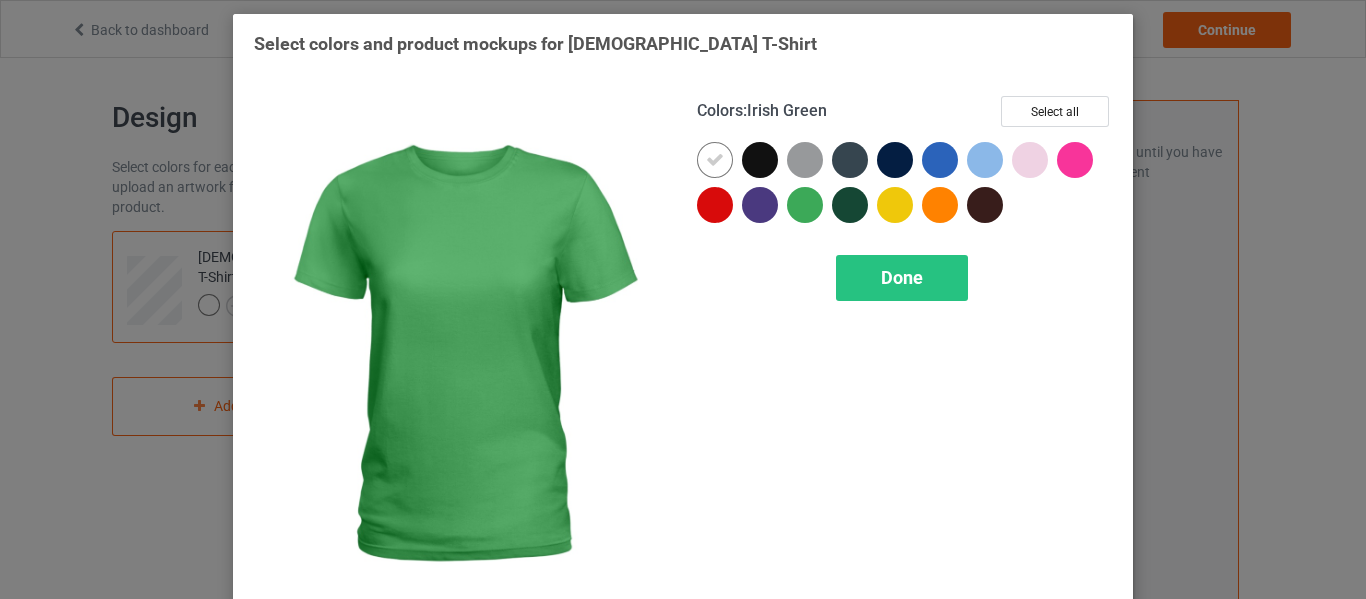 click at bounding box center [805, 205] 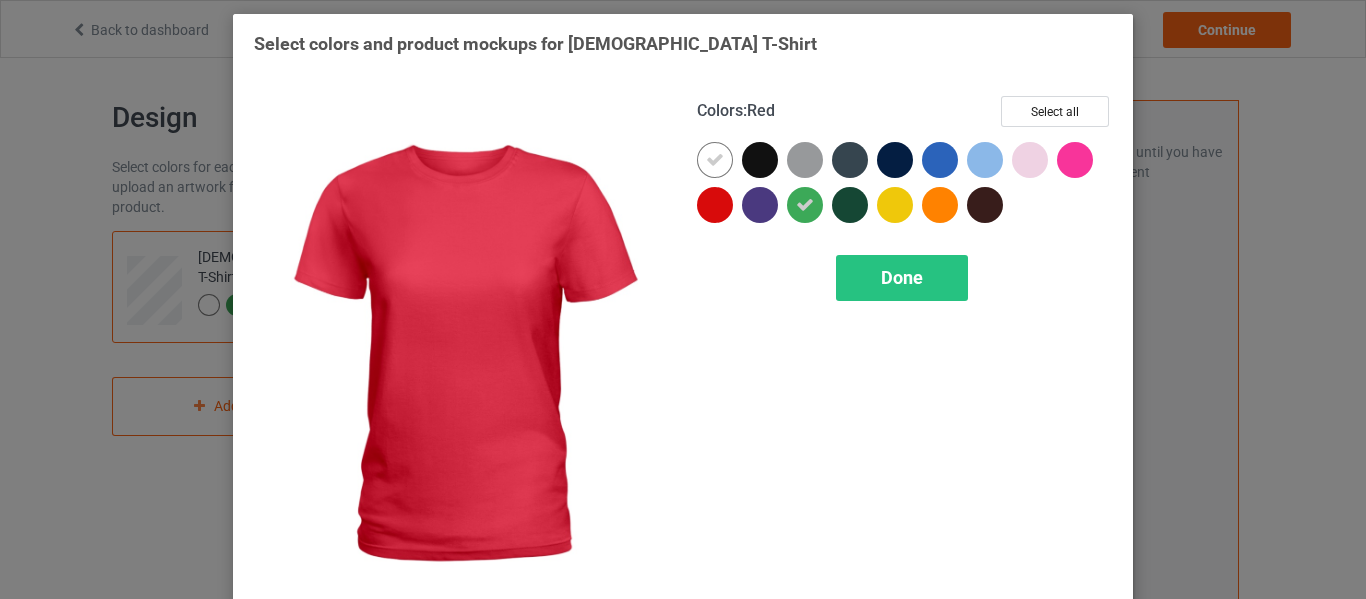 click at bounding box center [715, 205] 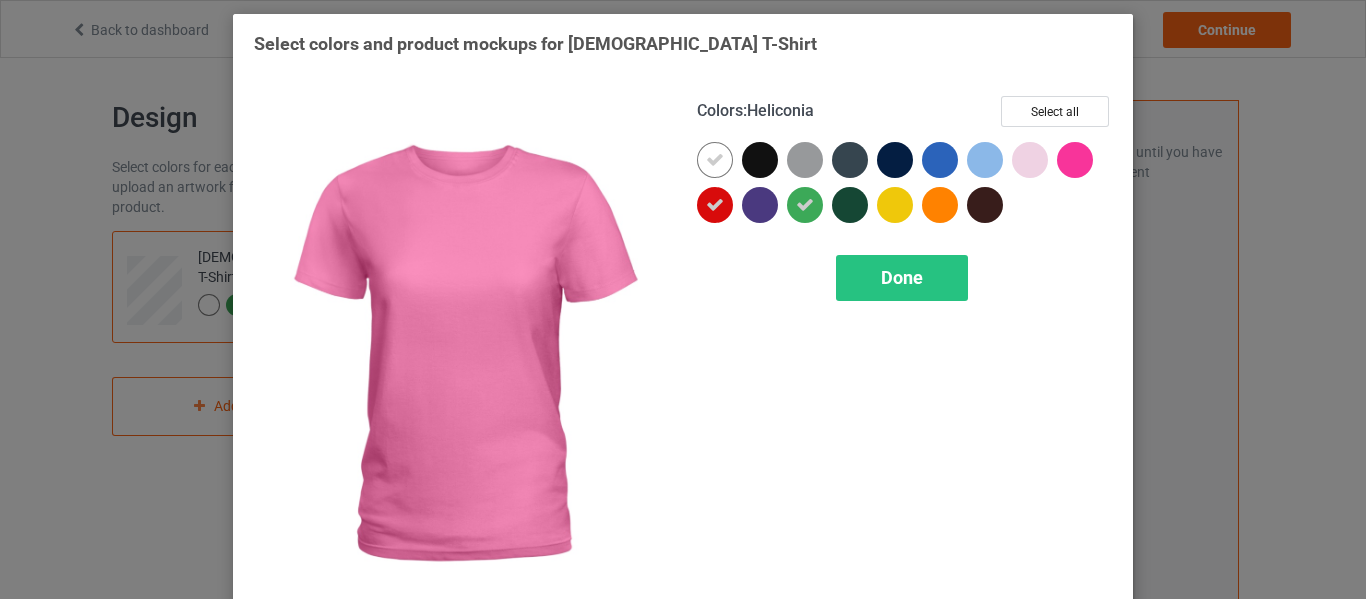 click at bounding box center [1075, 160] 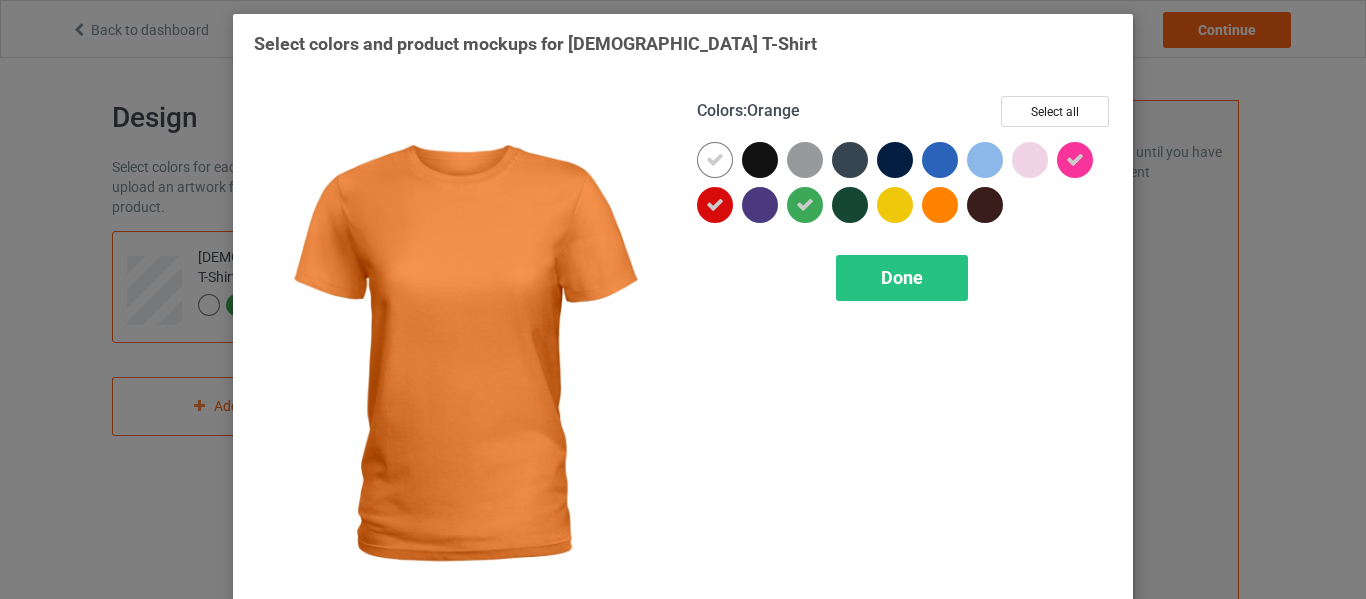 click at bounding box center (940, 205) 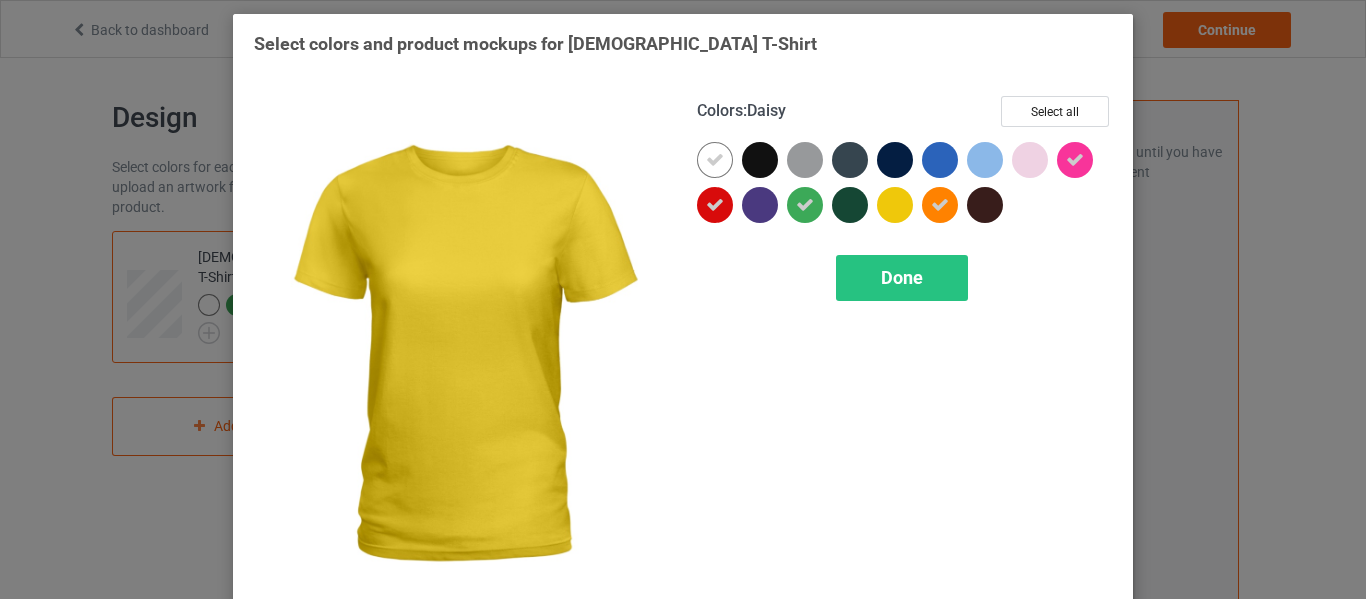 click at bounding box center [895, 205] 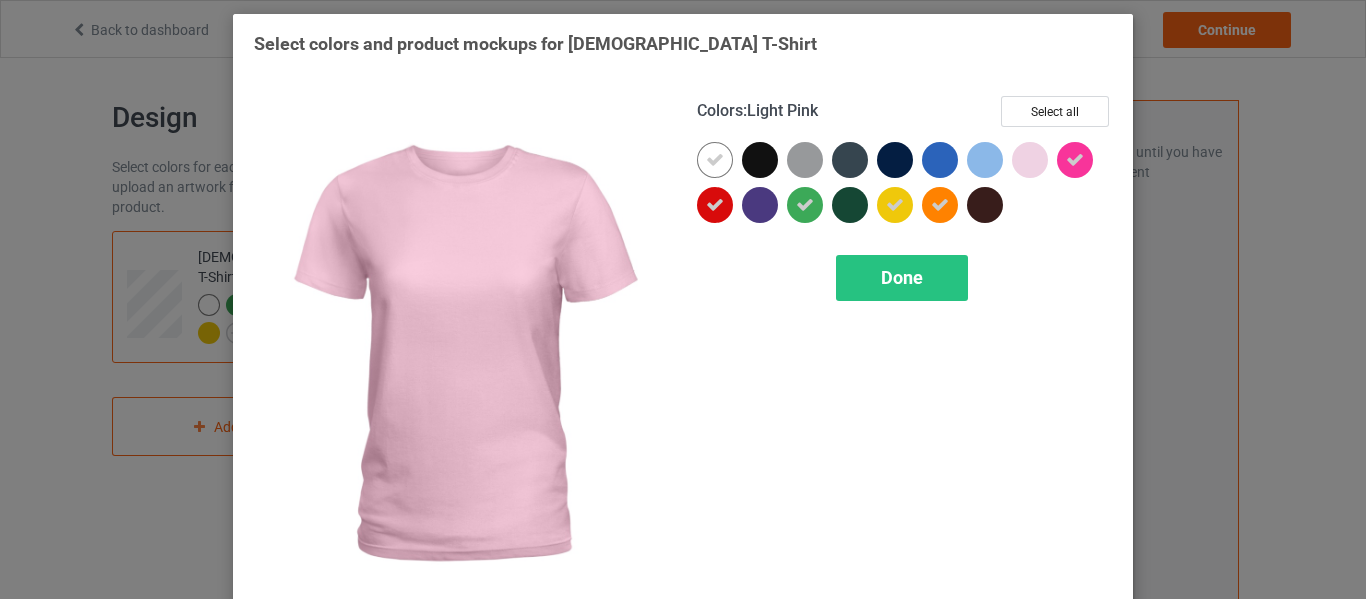 click at bounding box center [1030, 160] 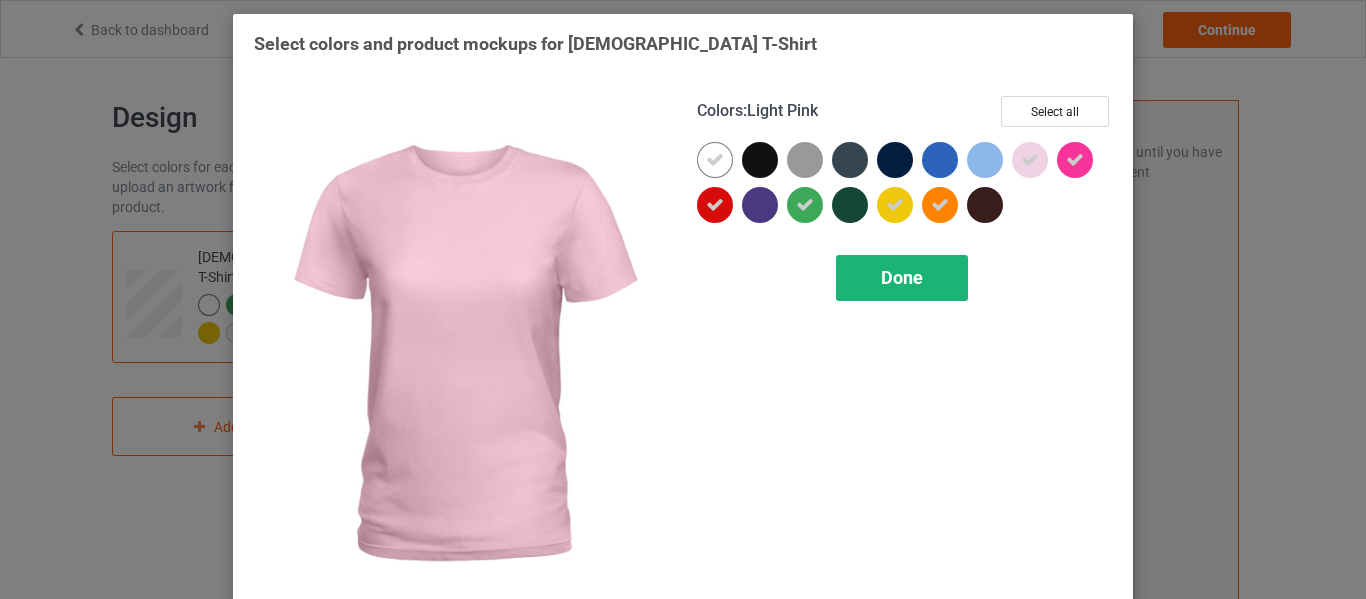 click on "Done" at bounding box center (902, 278) 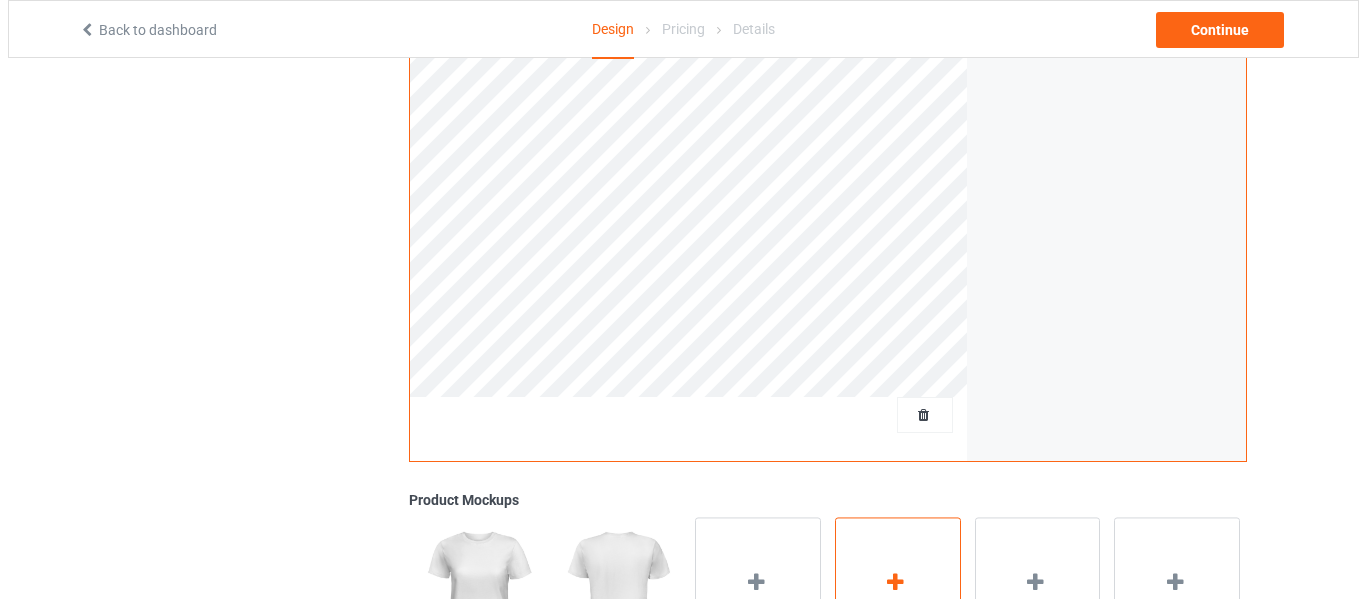 scroll, scrollTop: 696, scrollLeft: 0, axis: vertical 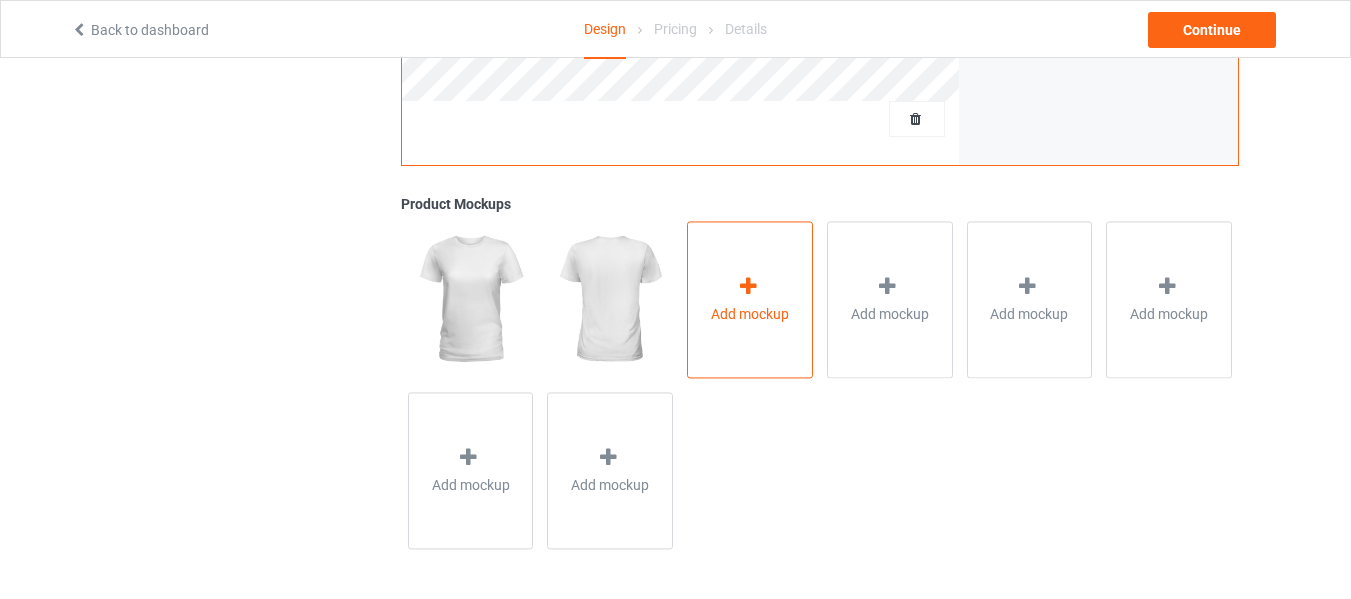 click at bounding box center (748, 286) 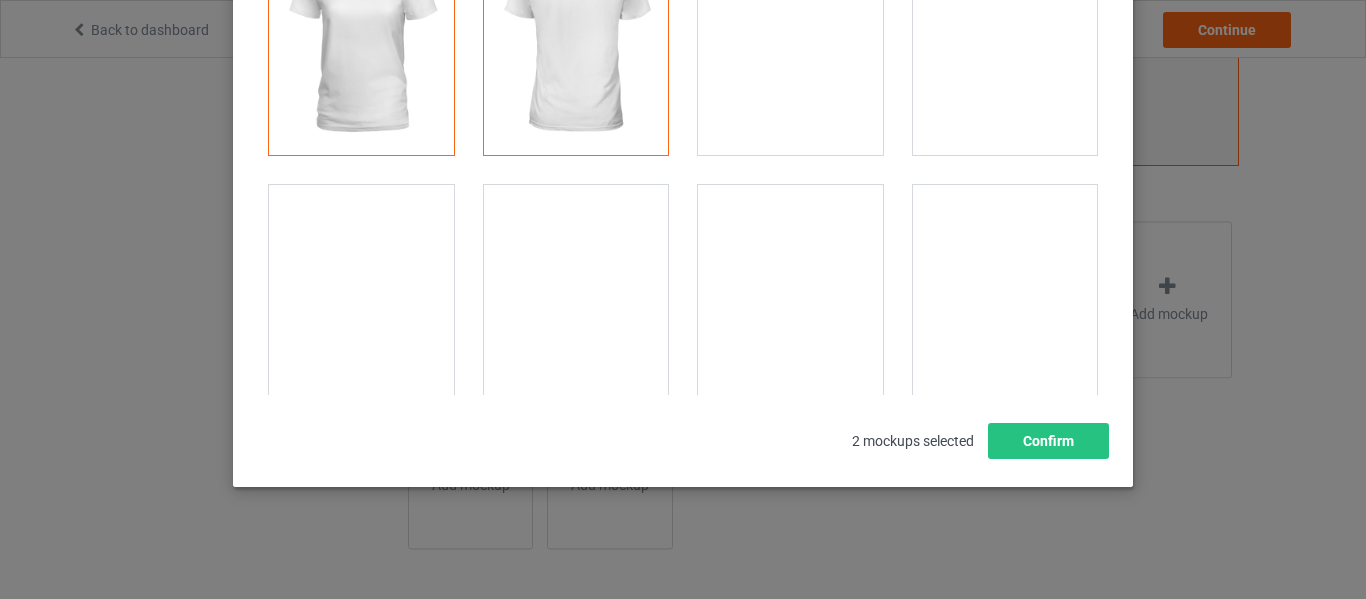 scroll, scrollTop: 184, scrollLeft: 0, axis: vertical 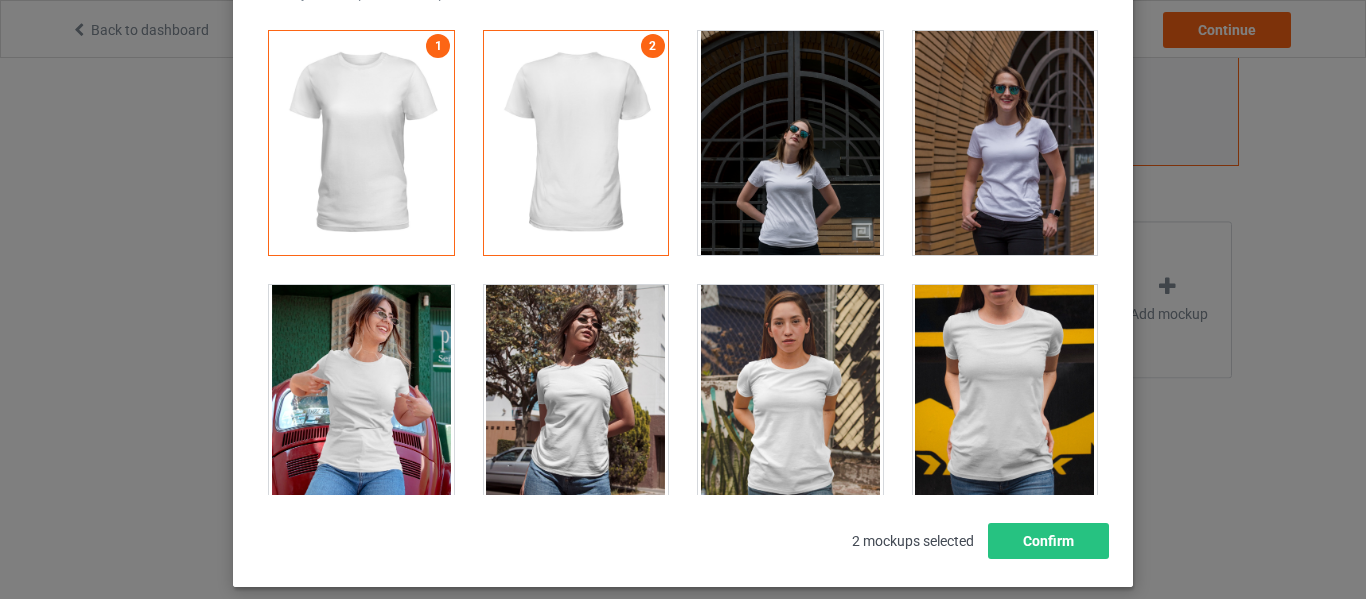 click at bounding box center [361, 397] 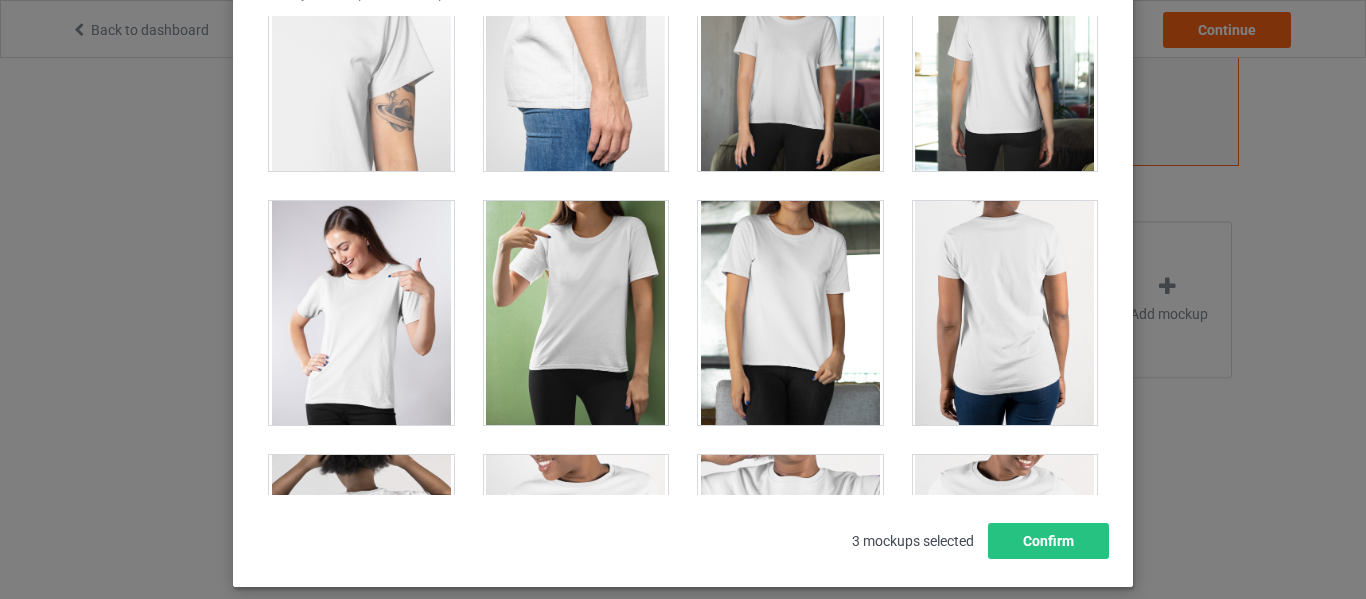 scroll, scrollTop: 900, scrollLeft: 0, axis: vertical 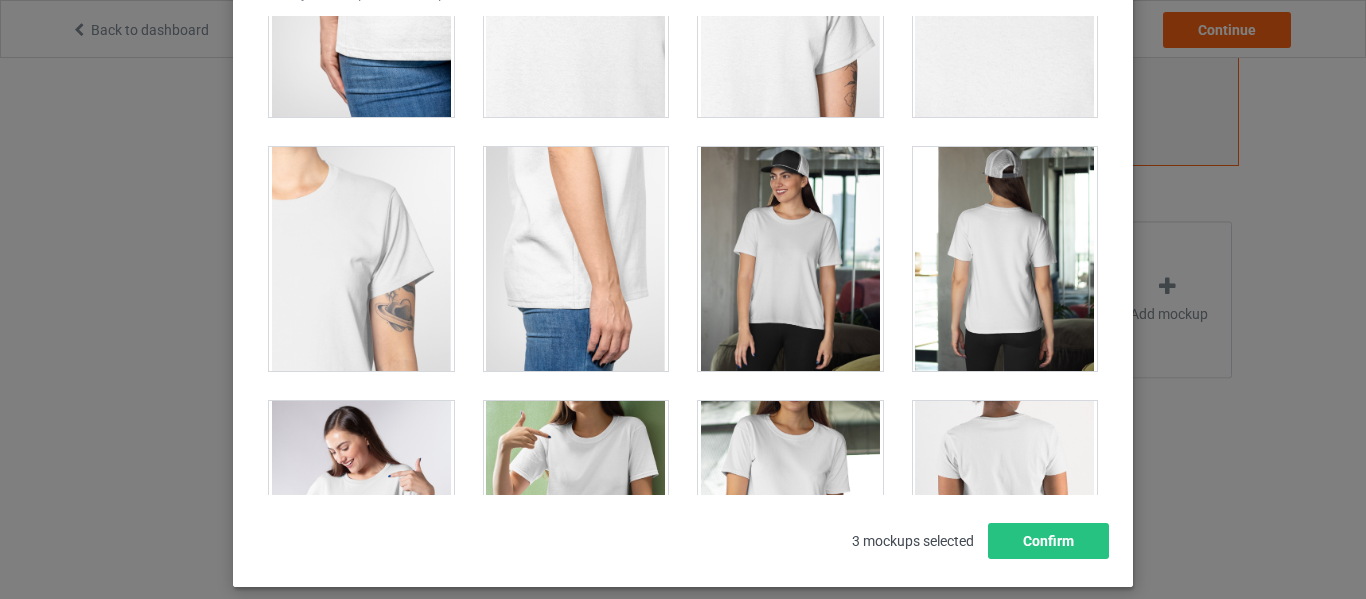 click at bounding box center (790, 259) 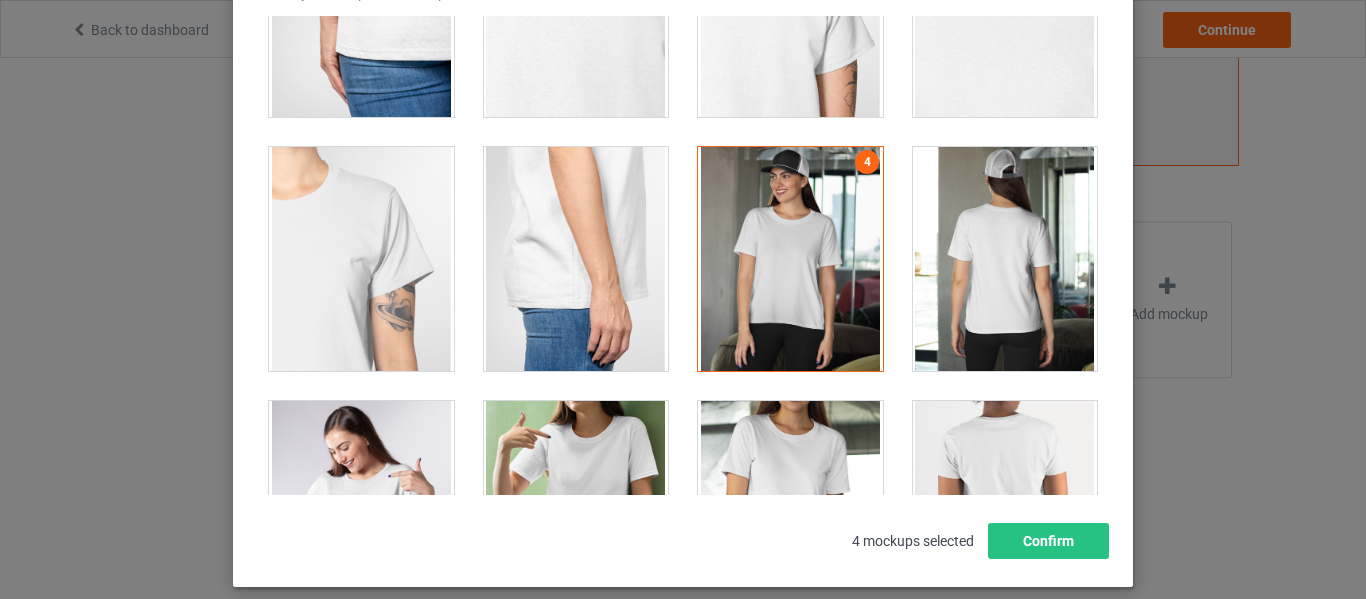 click at bounding box center [790, 259] 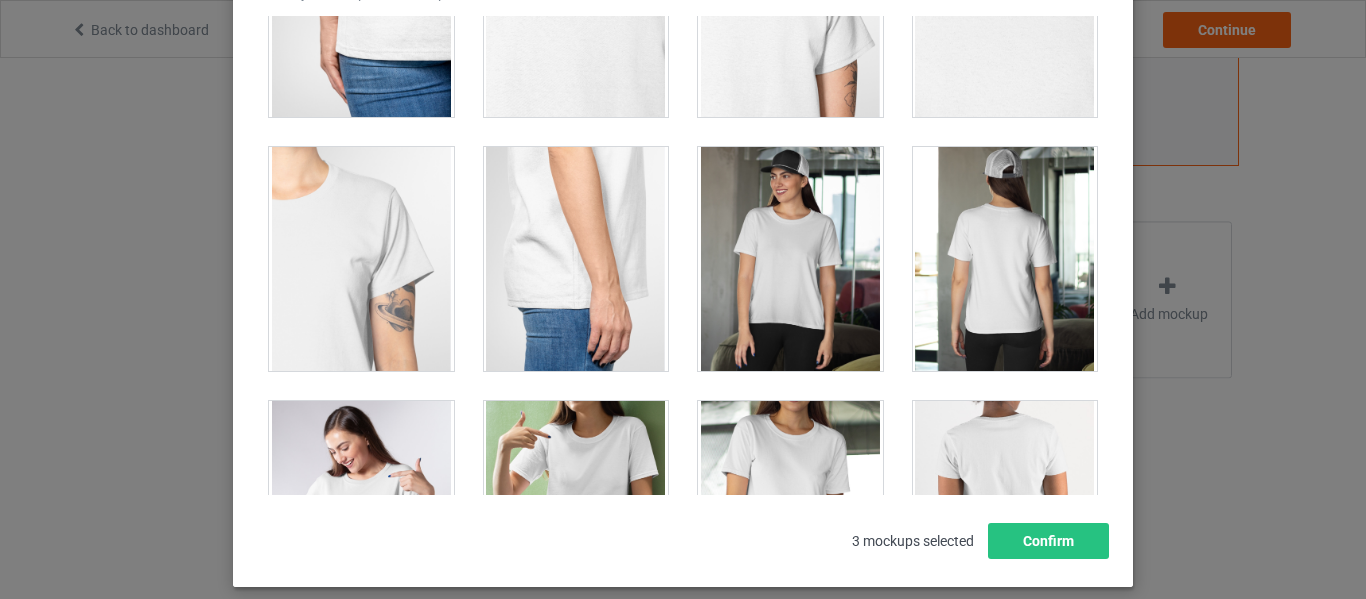 scroll, scrollTop: 1100, scrollLeft: 0, axis: vertical 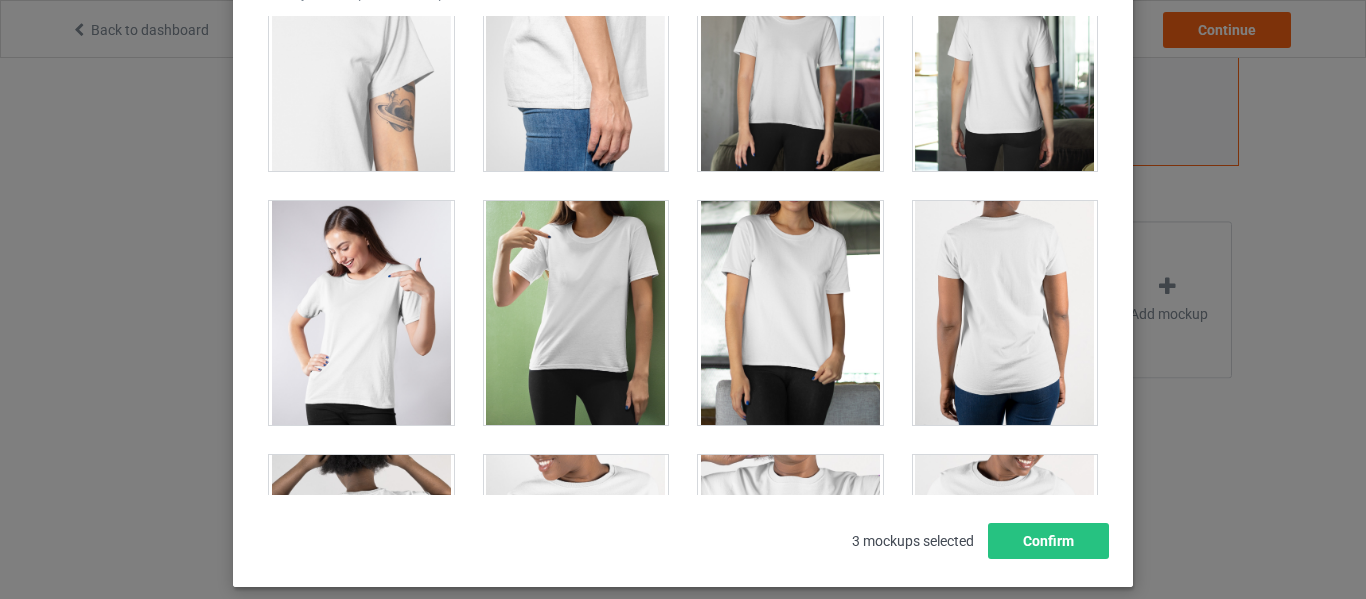 click at bounding box center (790, 59) 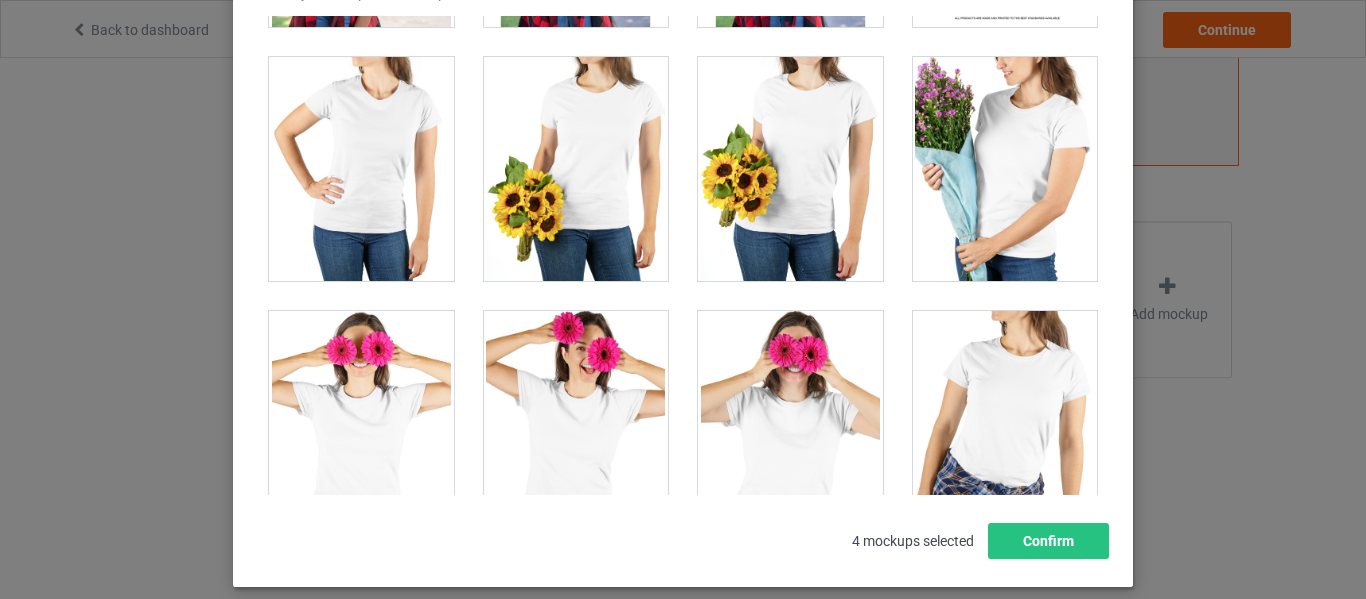scroll, scrollTop: 4600, scrollLeft: 0, axis: vertical 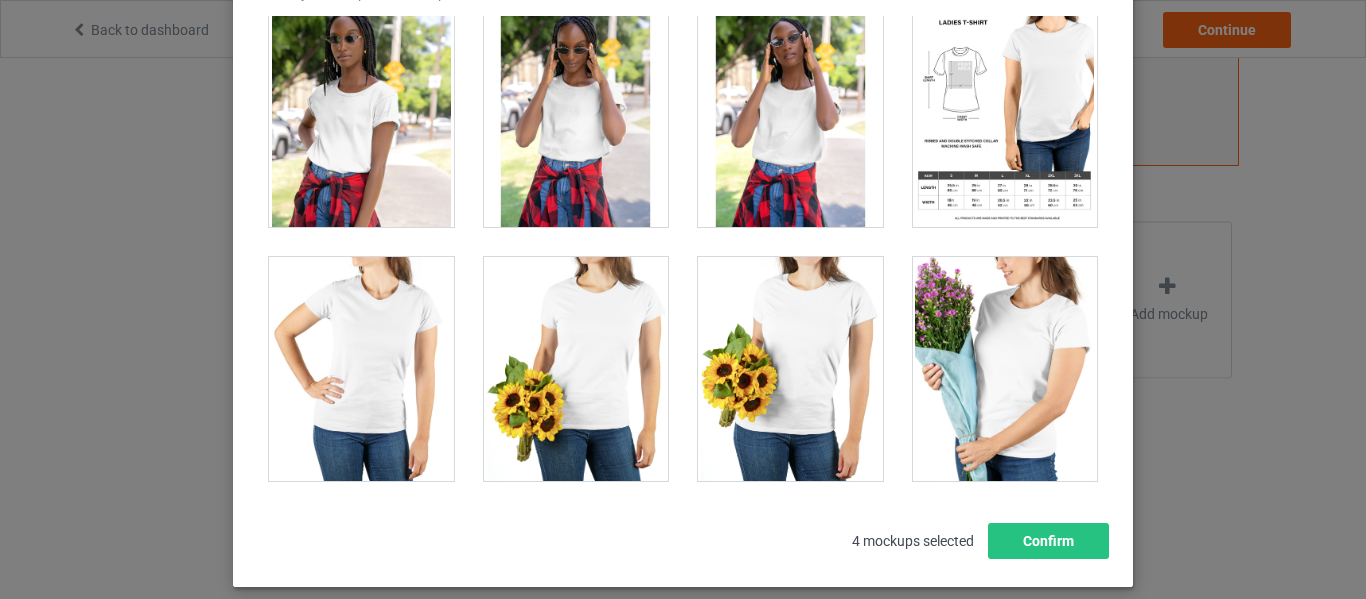 click at bounding box center (361, 369) 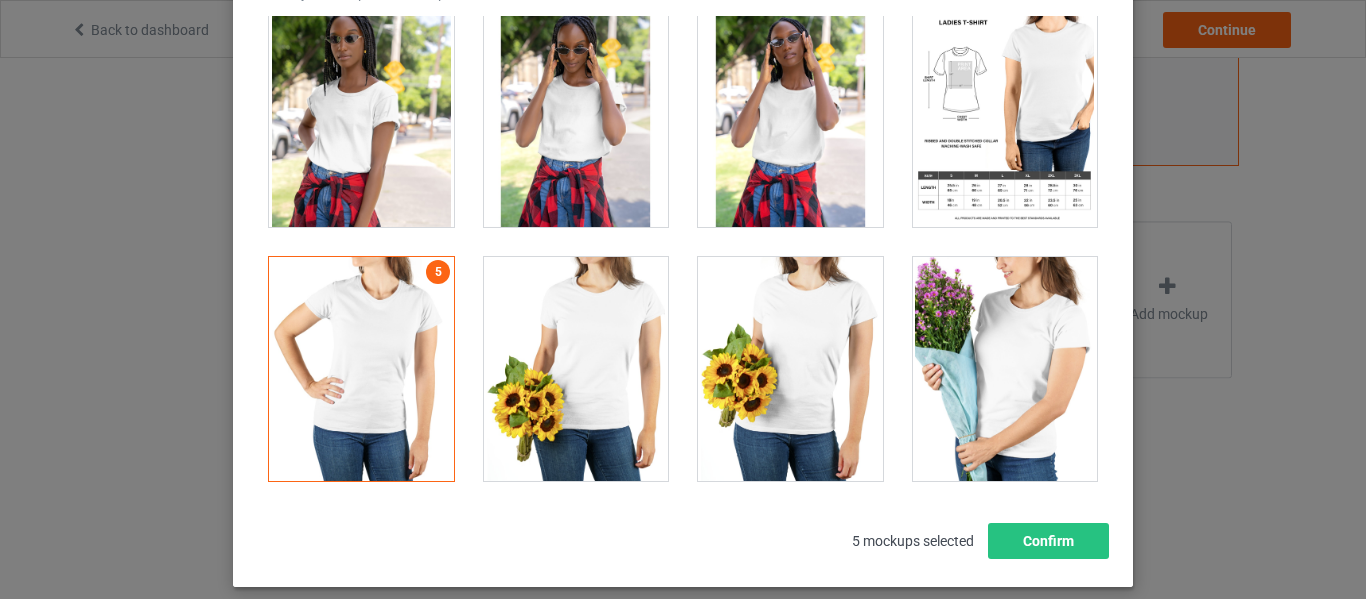 scroll, scrollTop: 4800, scrollLeft: 0, axis: vertical 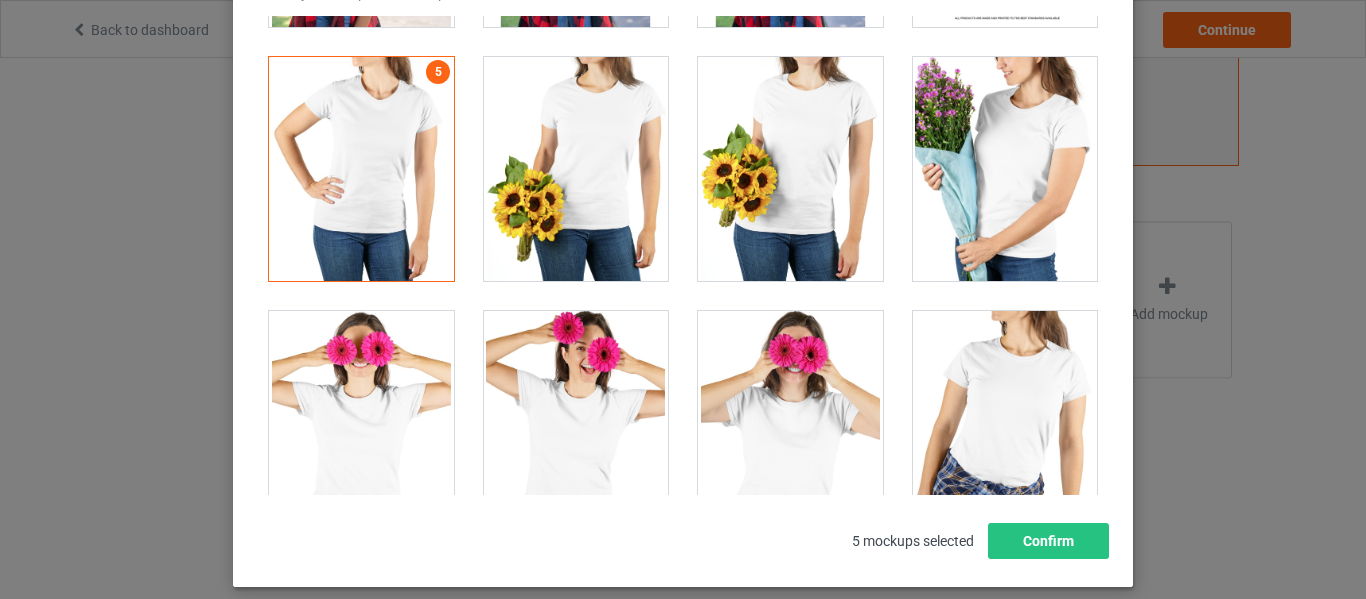 click at bounding box center (1005, 423) 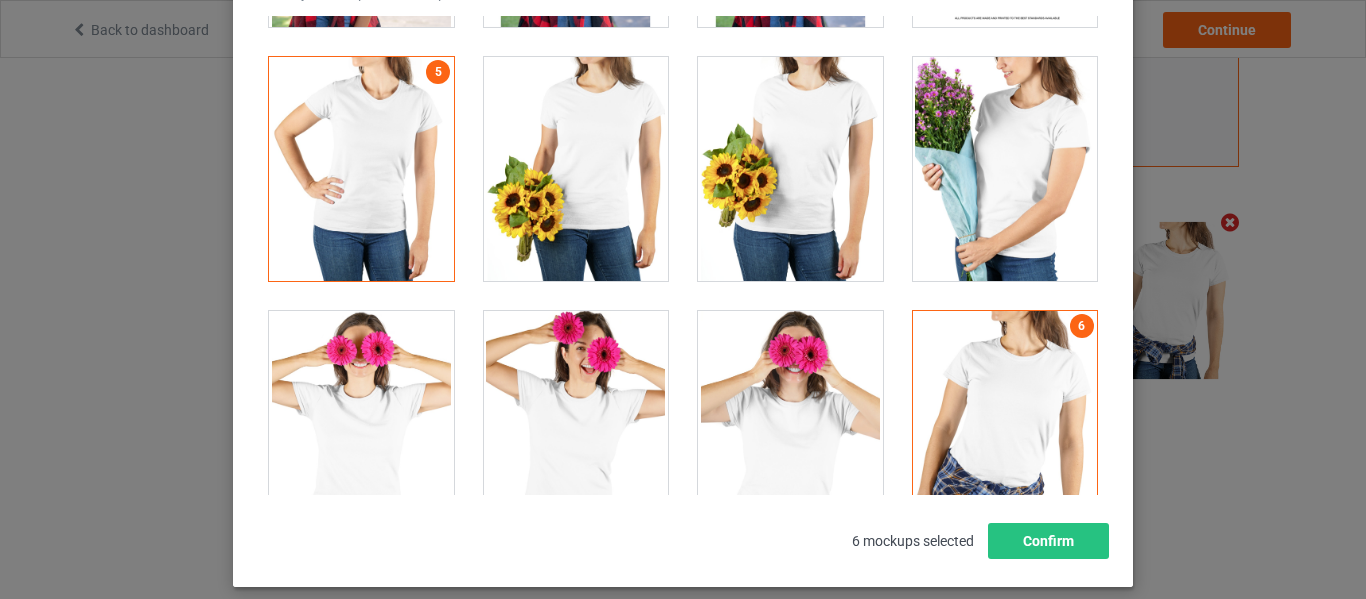 scroll, scrollTop: 695, scrollLeft: 0, axis: vertical 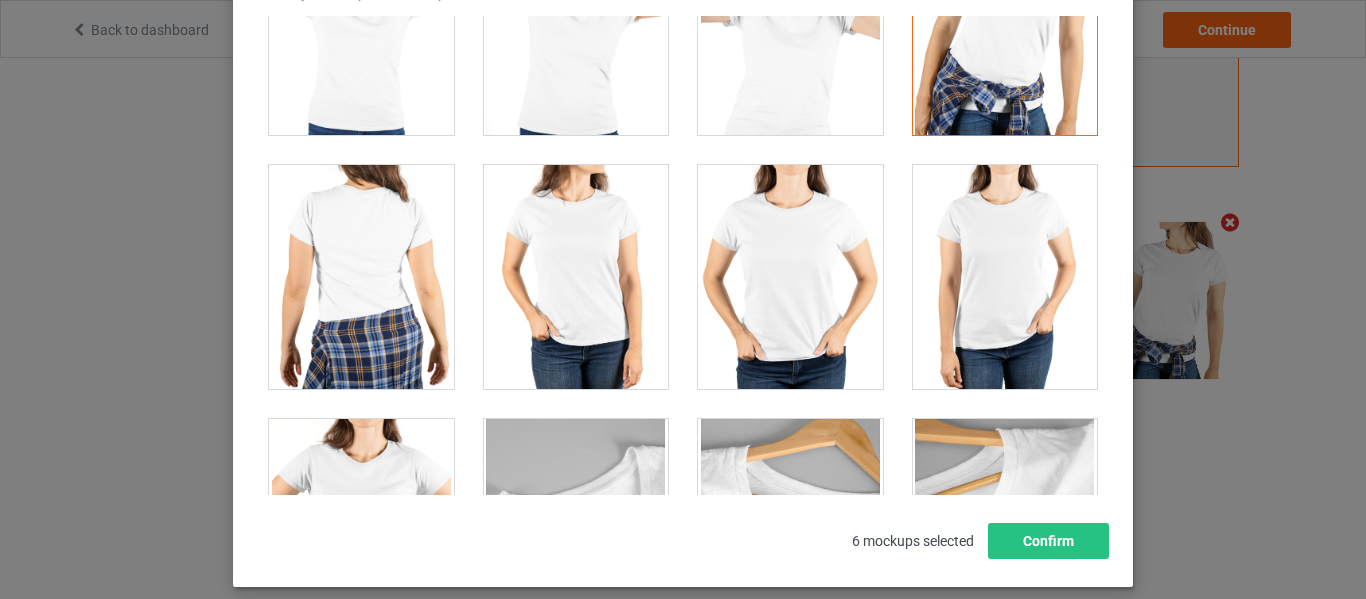 drag, startPoint x: 740, startPoint y: 294, endPoint x: 878, endPoint y: 315, distance: 139.58868 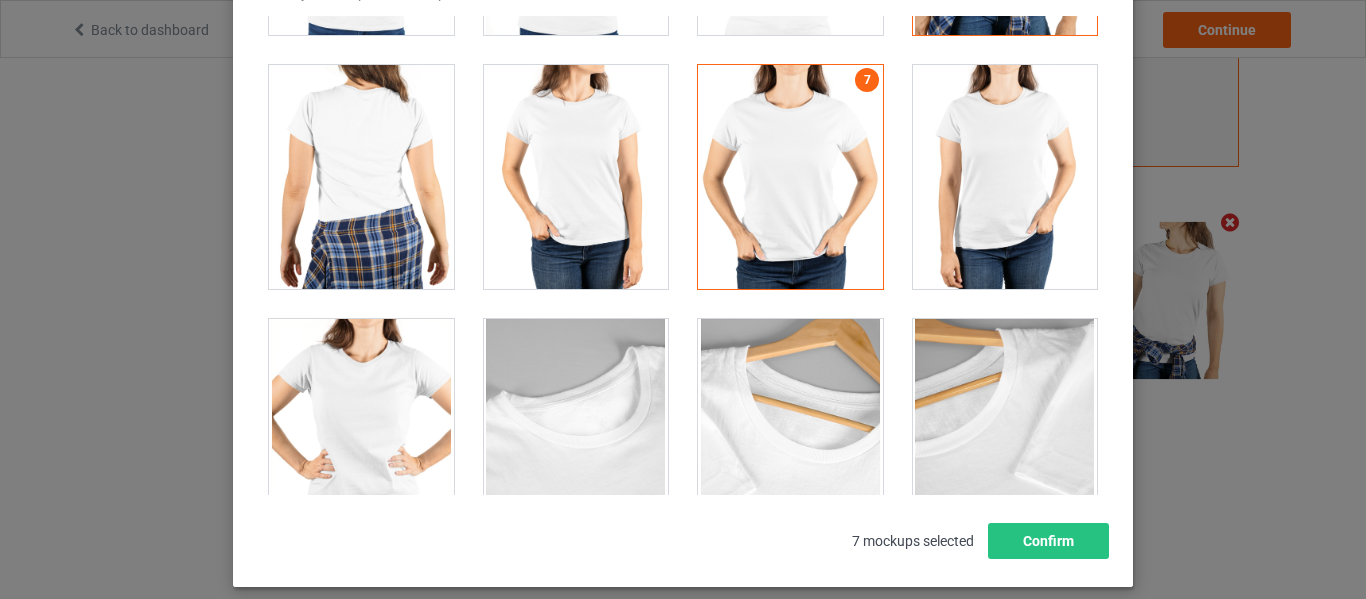 scroll, scrollTop: 5200, scrollLeft: 0, axis: vertical 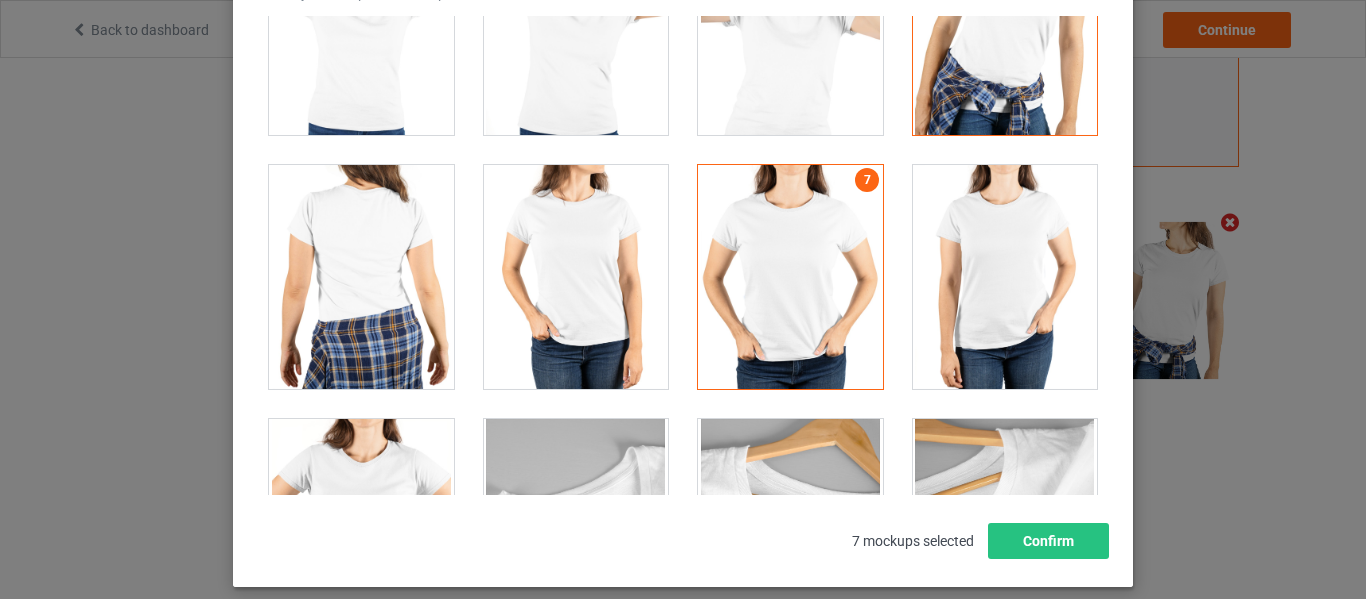 click at bounding box center (790, 277) 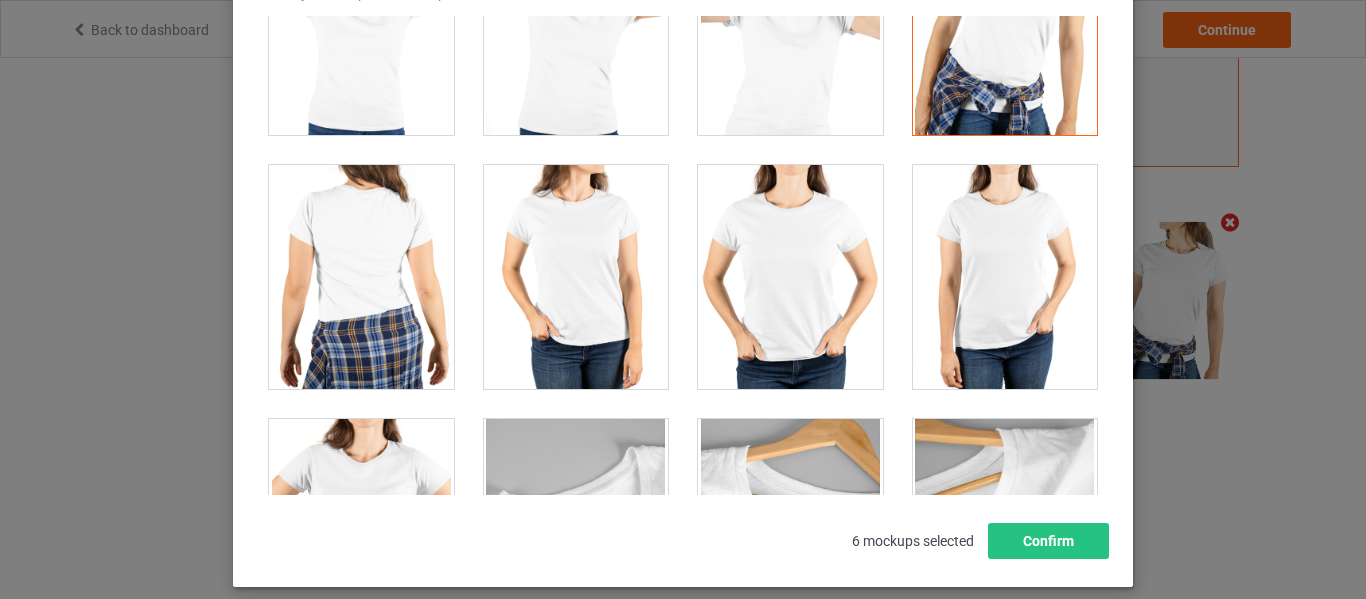 click at bounding box center (576, 277) 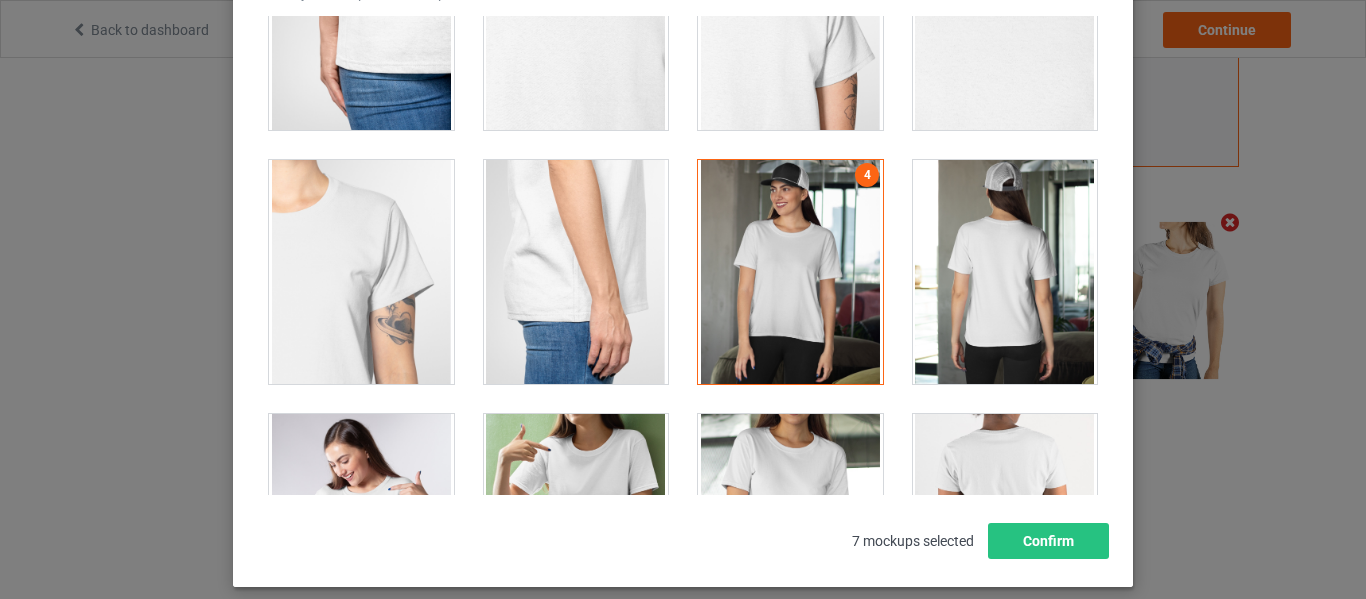 scroll, scrollTop: 1287, scrollLeft: 0, axis: vertical 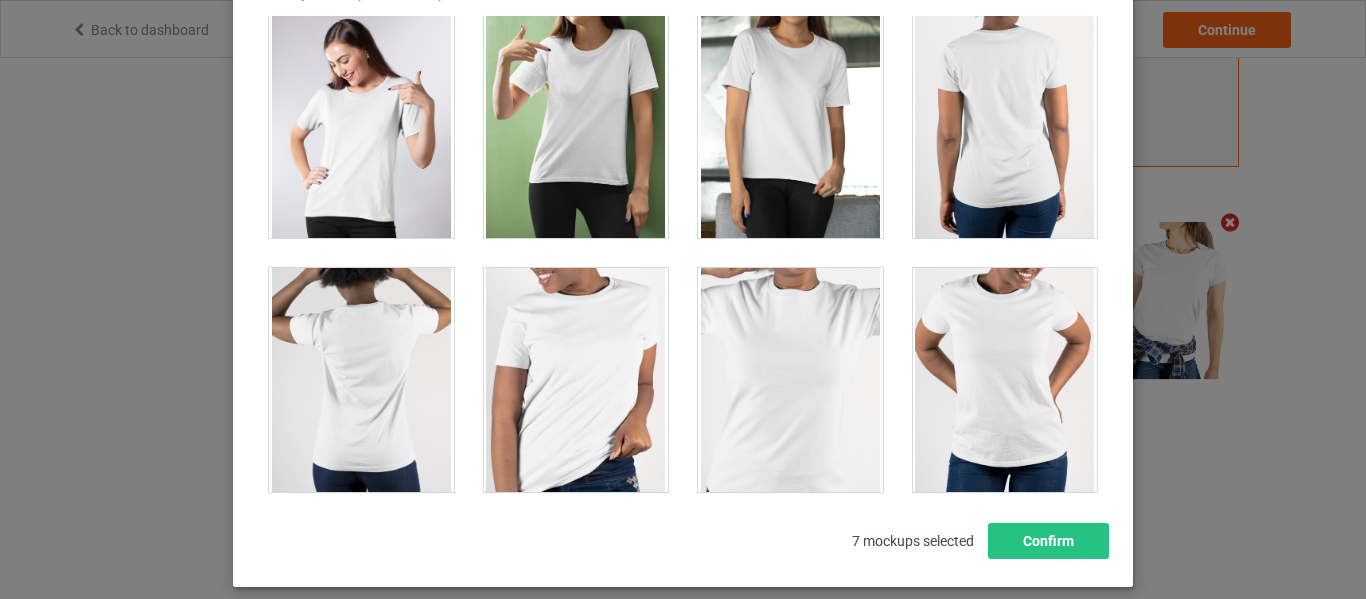 click at bounding box center (361, 126) 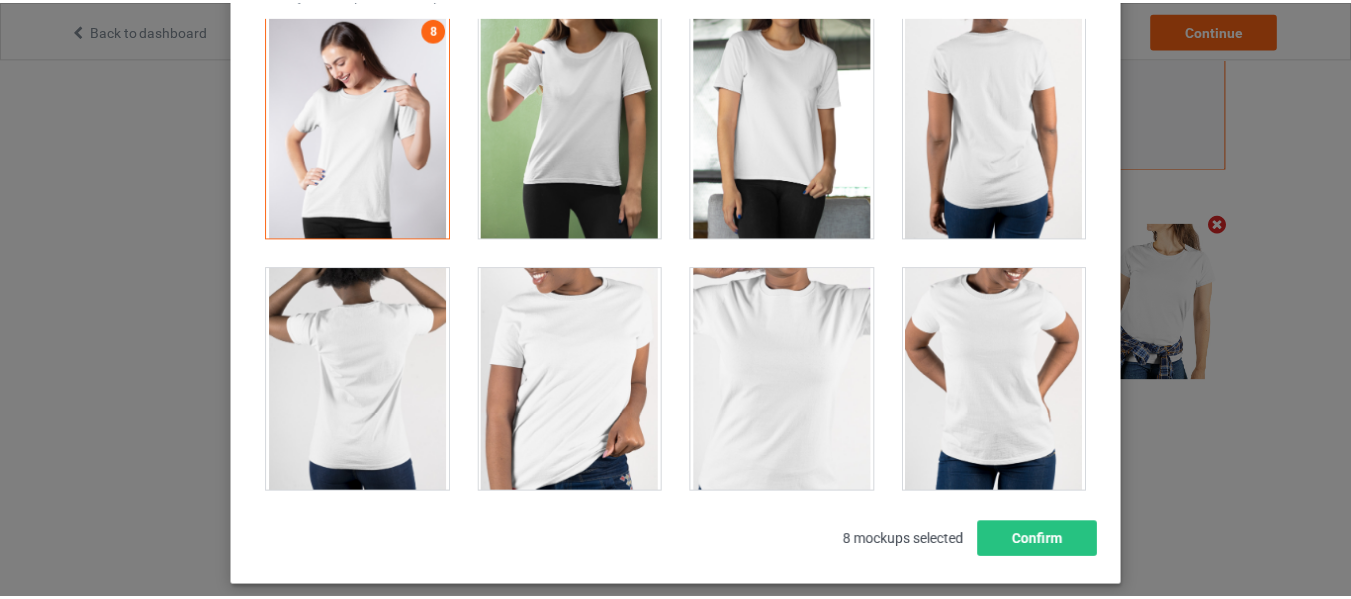 scroll, scrollTop: 694, scrollLeft: 0, axis: vertical 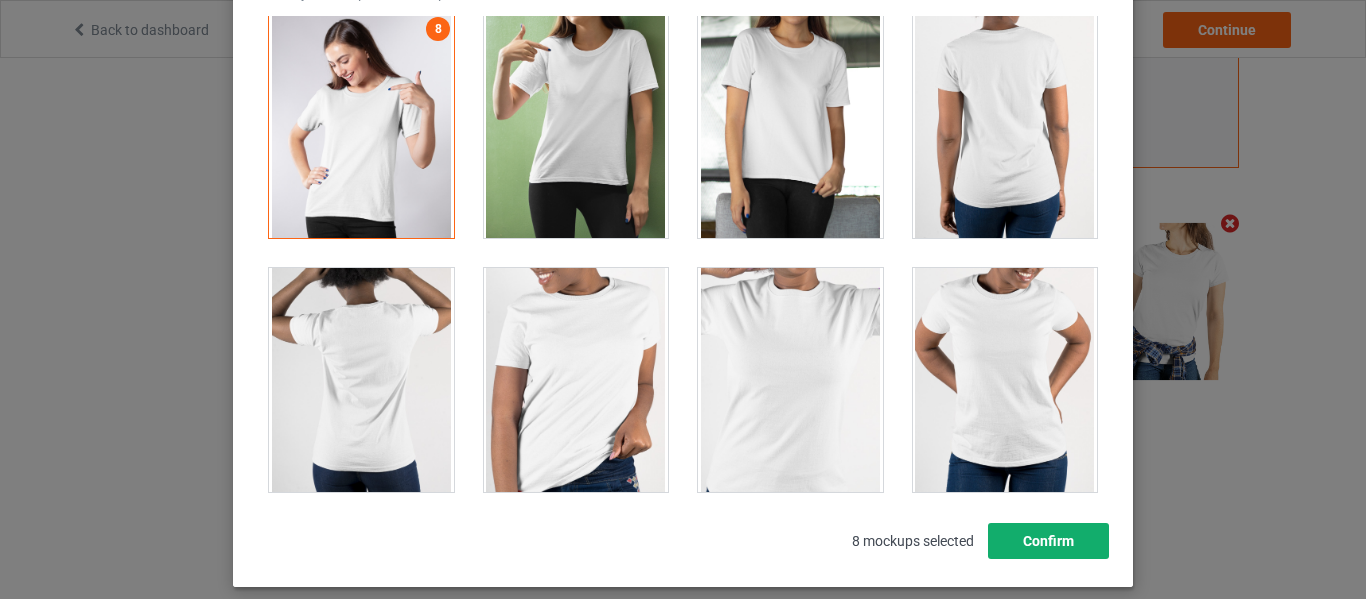 click on "Confirm" at bounding box center [1048, 541] 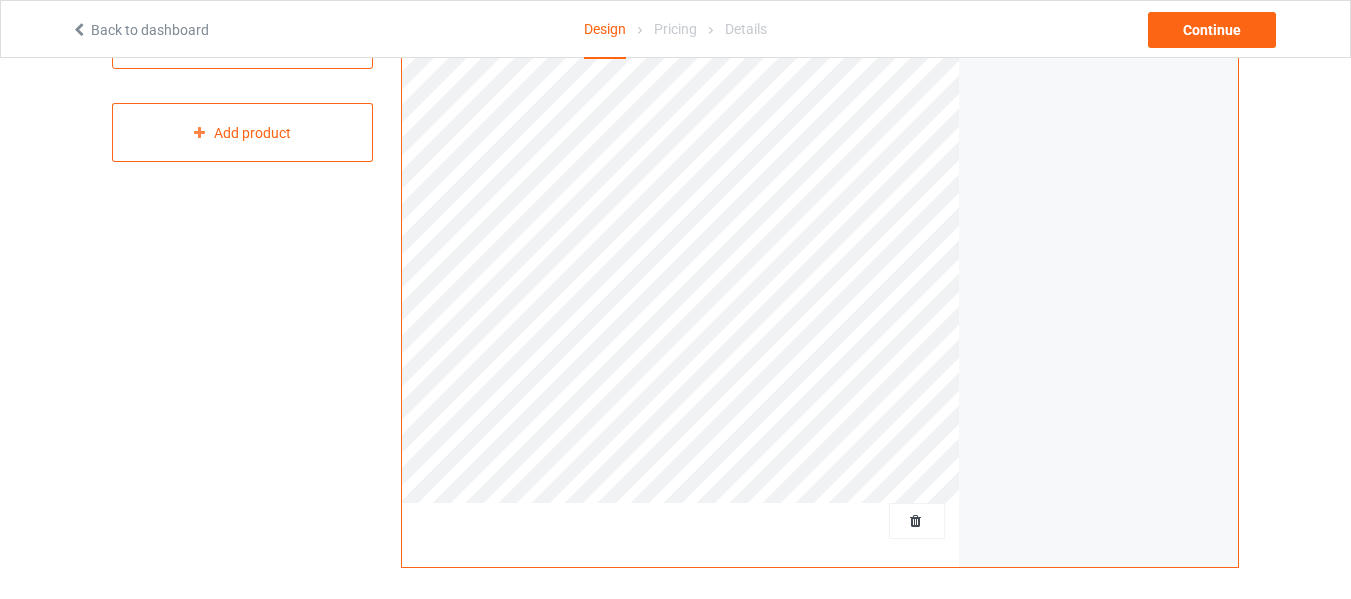 scroll, scrollTop: 0, scrollLeft: 0, axis: both 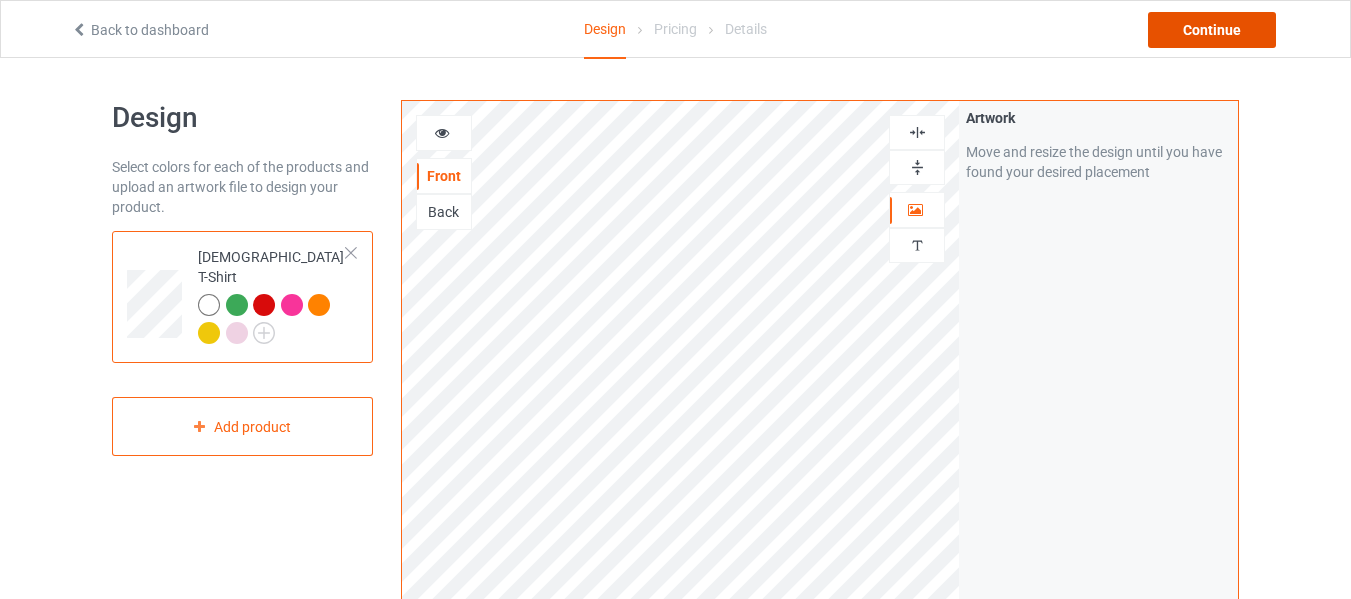 click on "Continue" at bounding box center (1212, 30) 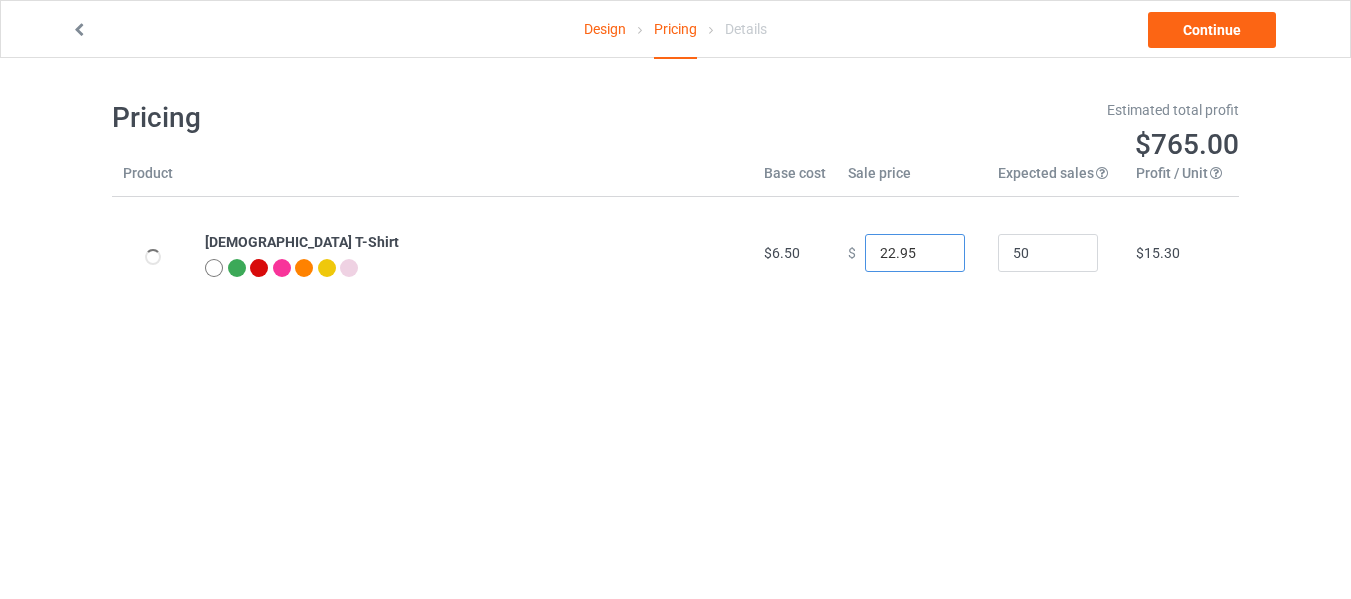 drag, startPoint x: 881, startPoint y: 257, endPoint x: 866, endPoint y: 257, distance: 15 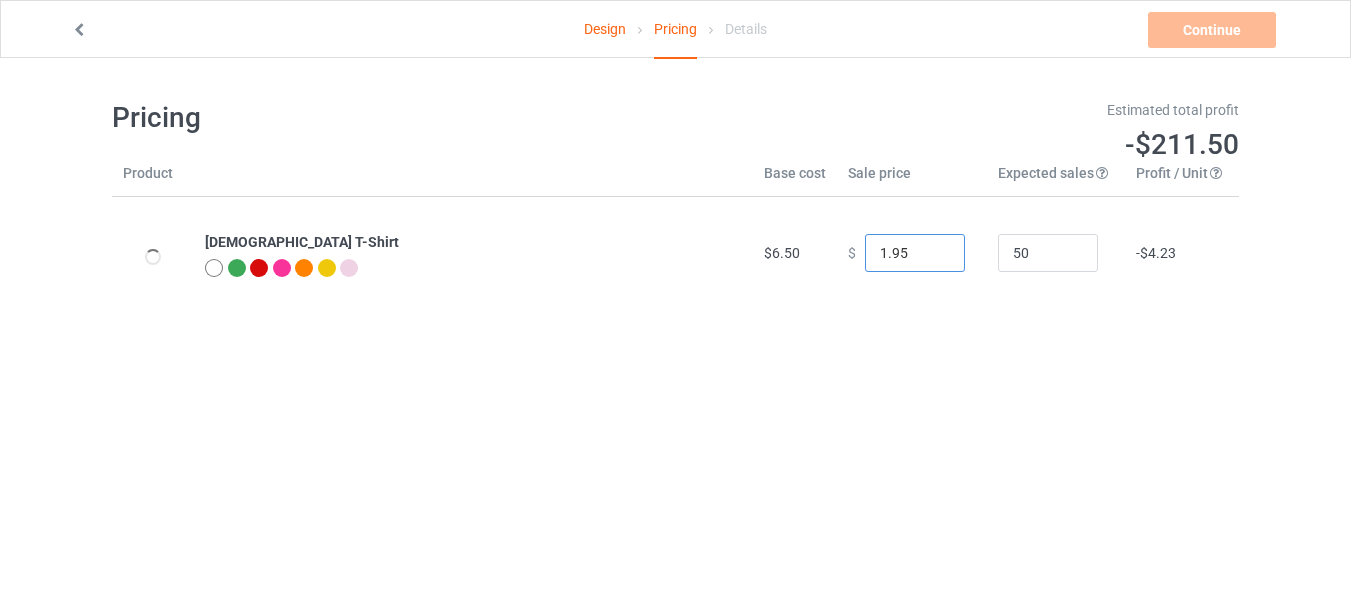 type on "11.95" 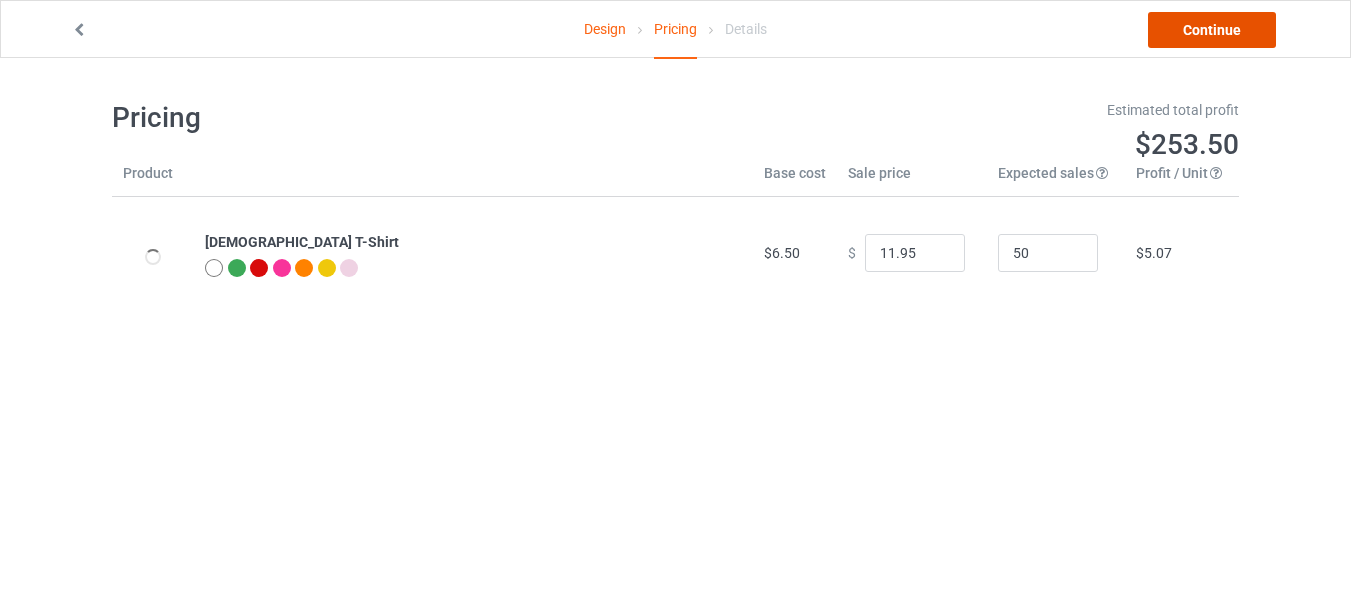 click on "Continue" at bounding box center [1212, 30] 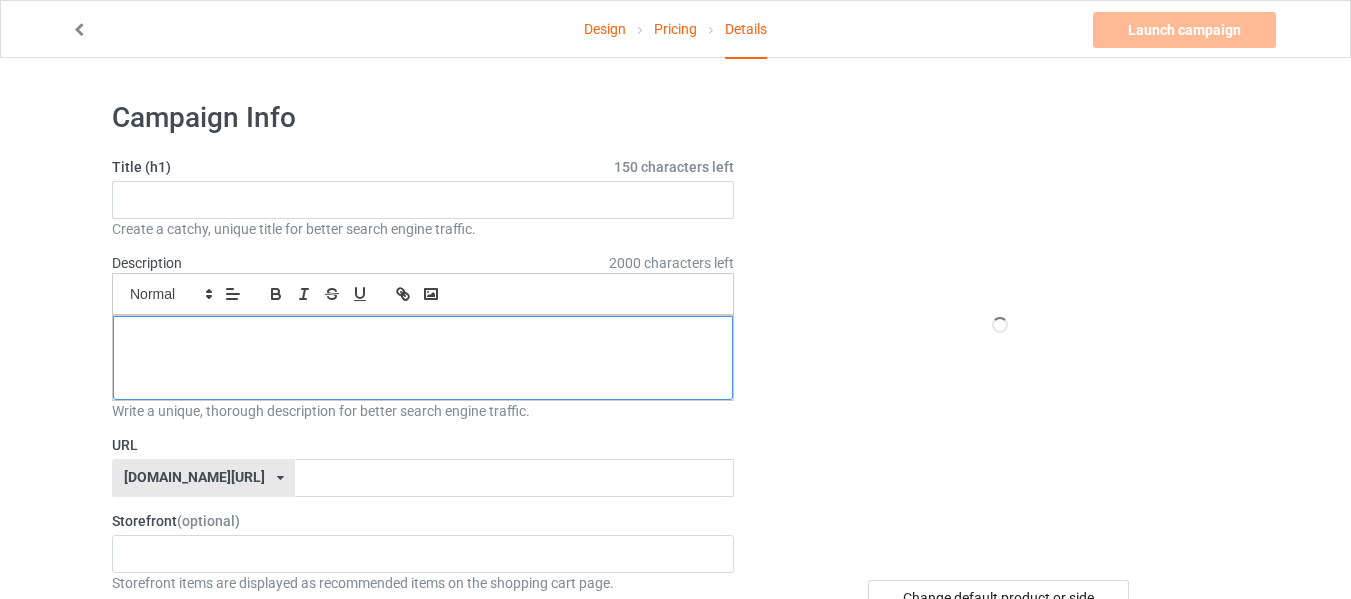 click at bounding box center (423, 338) 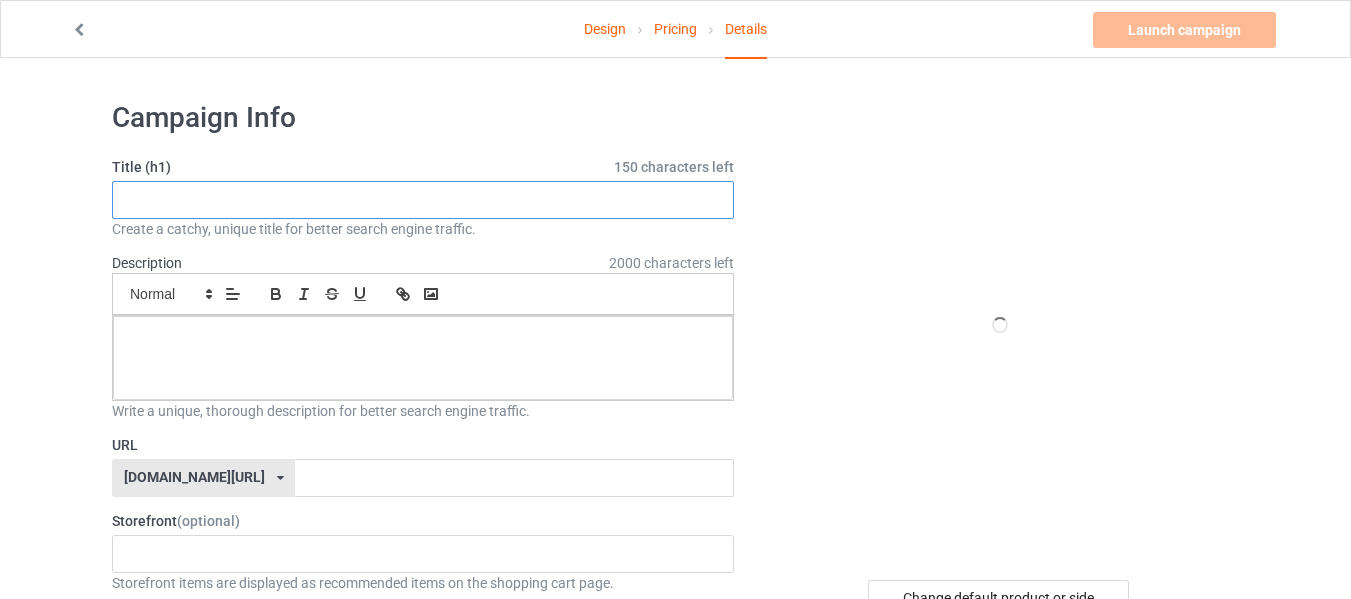 click at bounding box center [423, 200] 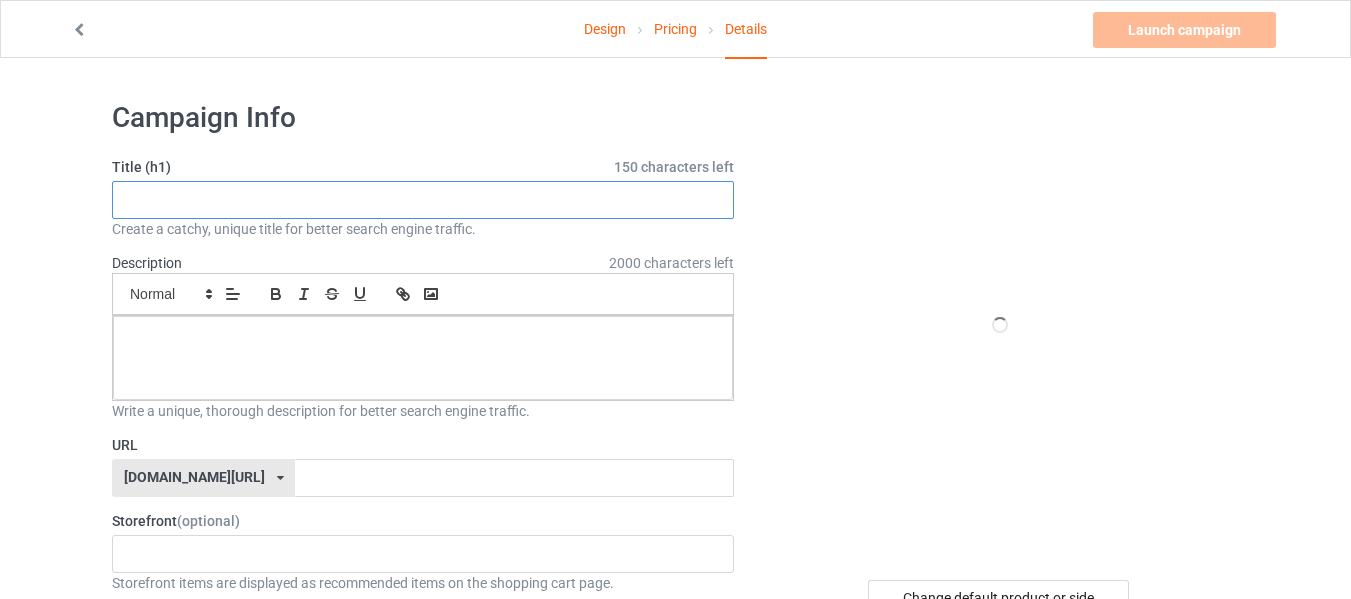 paste on "Mood Don’t Care" 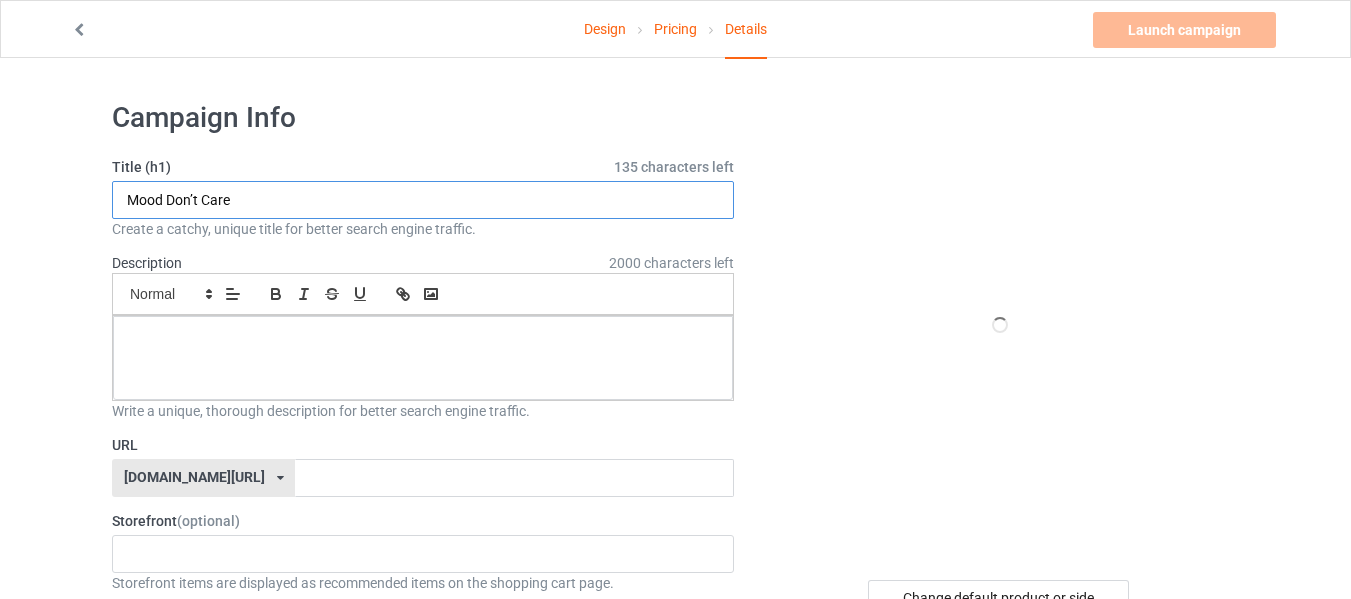 type on "Mood Don’t Care" 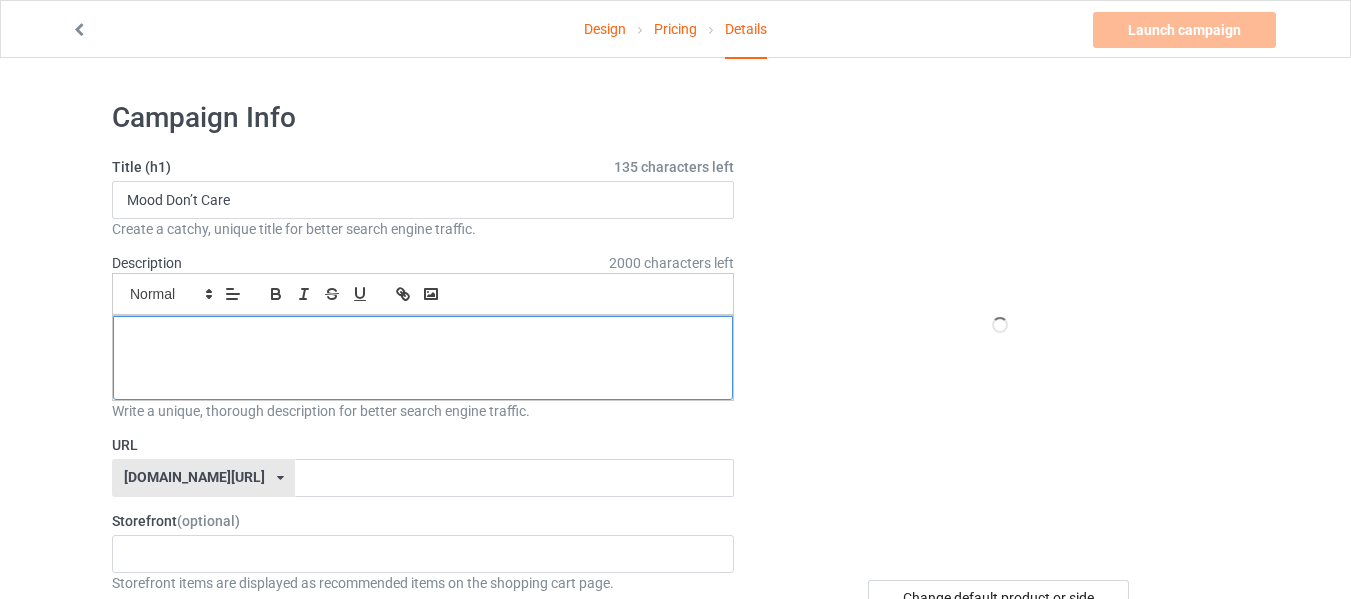click at bounding box center [423, 358] 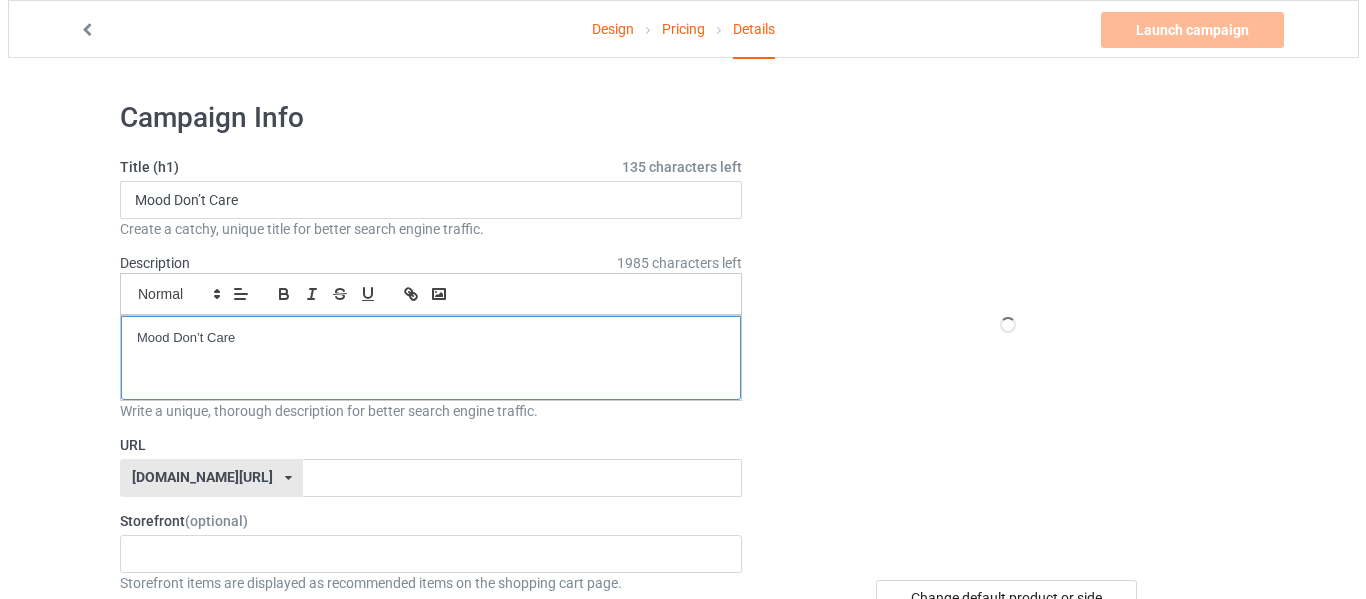 scroll, scrollTop: 0, scrollLeft: 0, axis: both 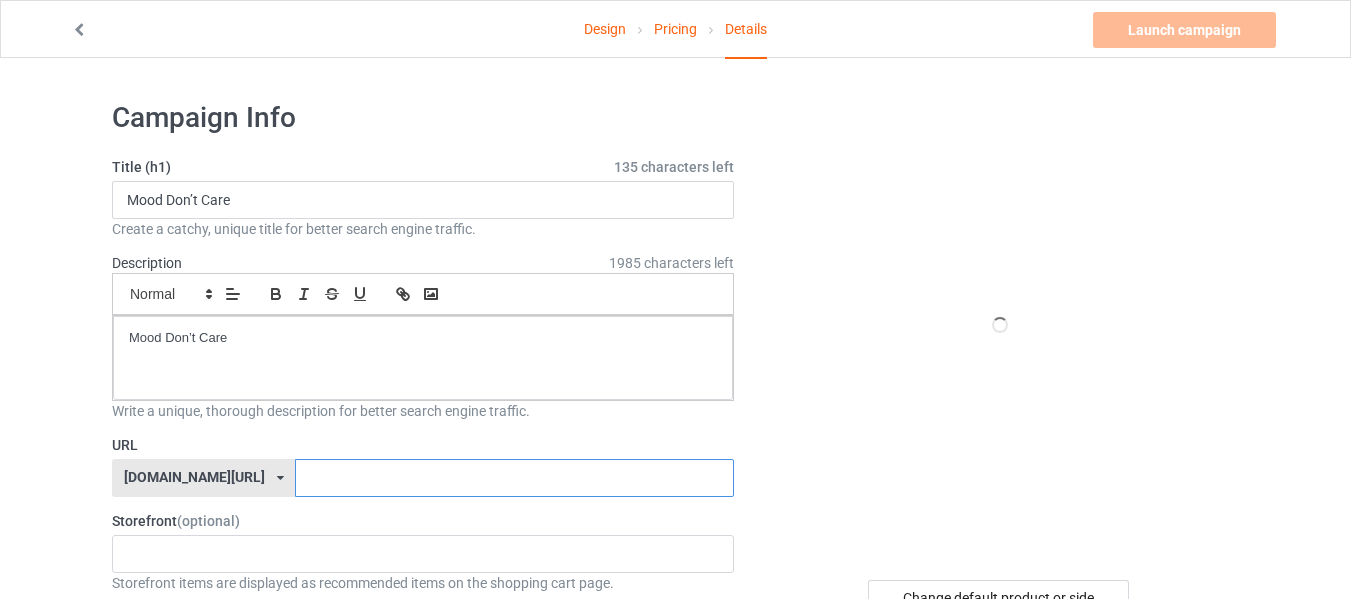 click at bounding box center [514, 478] 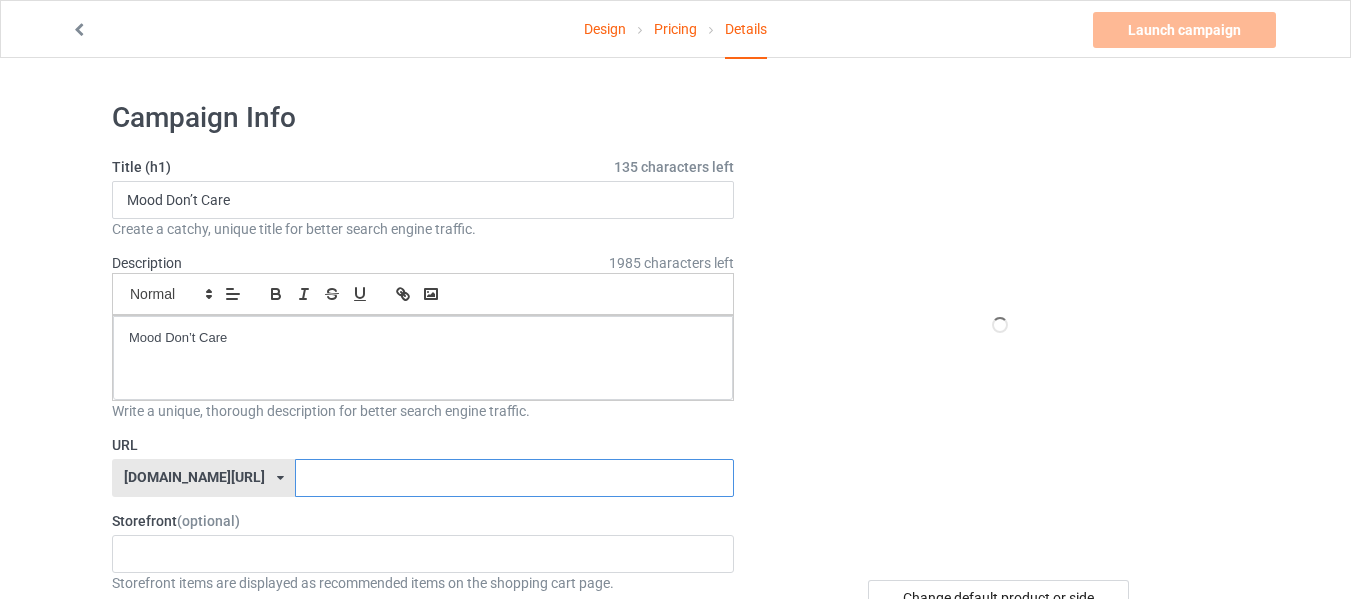 paste on "Mood Don’t Care" 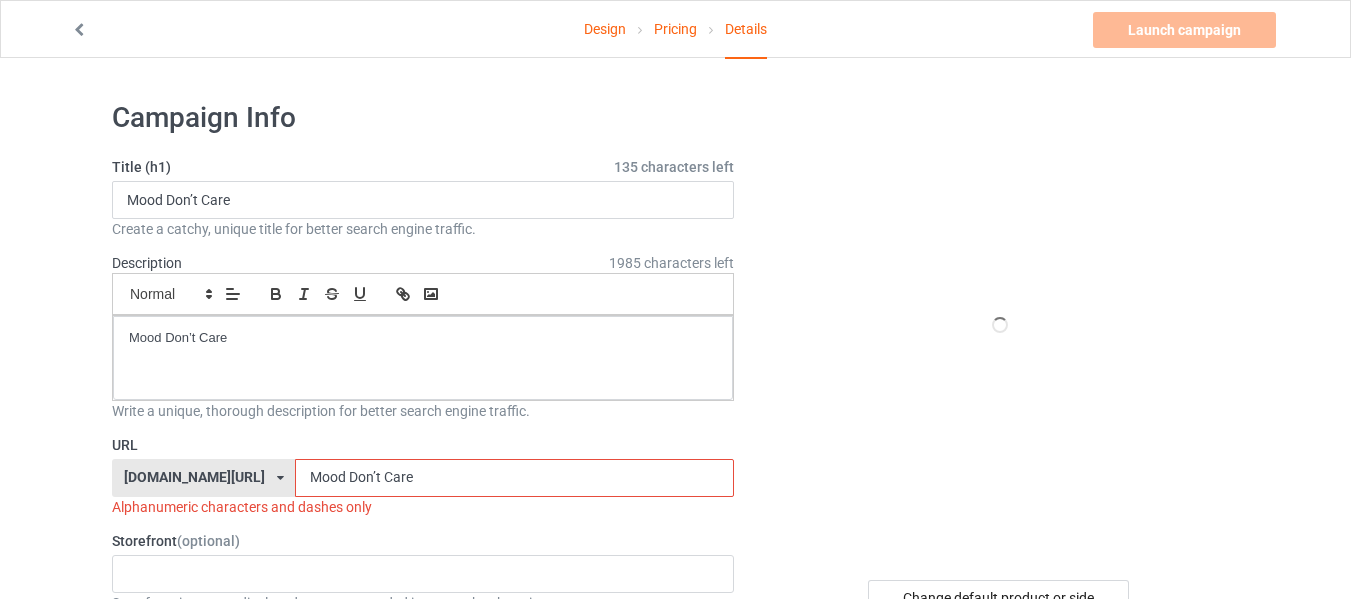 click on "Mood Don’t Care" at bounding box center [514, 478] 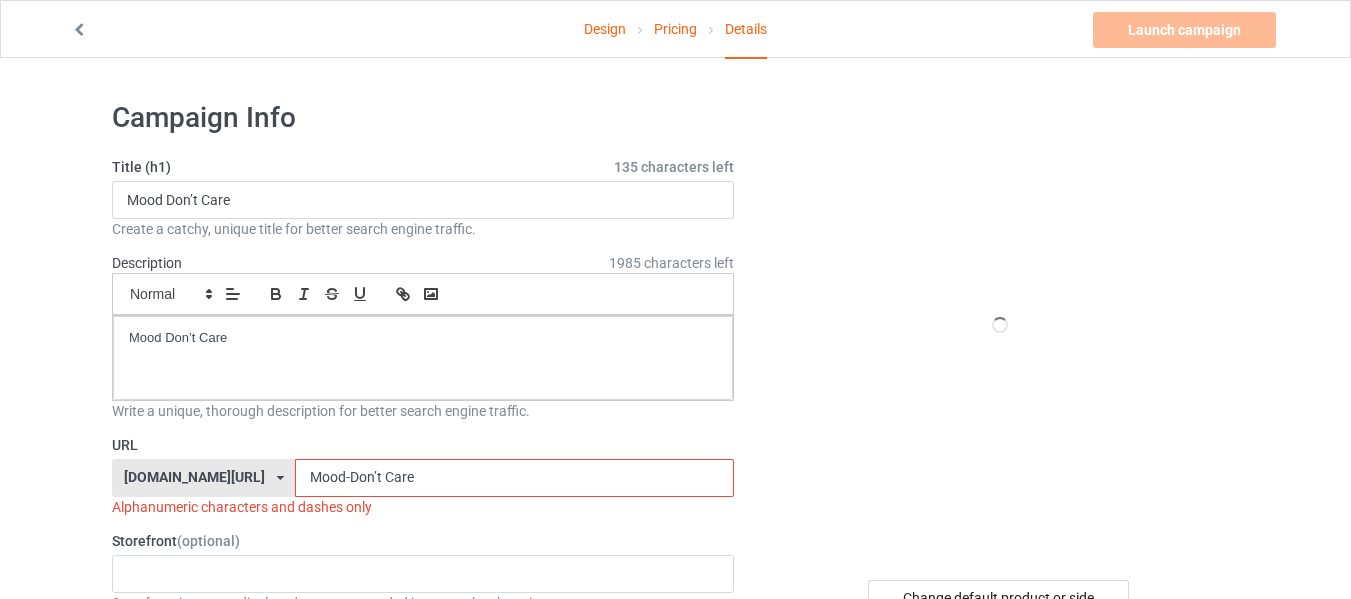 click on "Mood-Don’t Care" at bounding box center (514, 478) 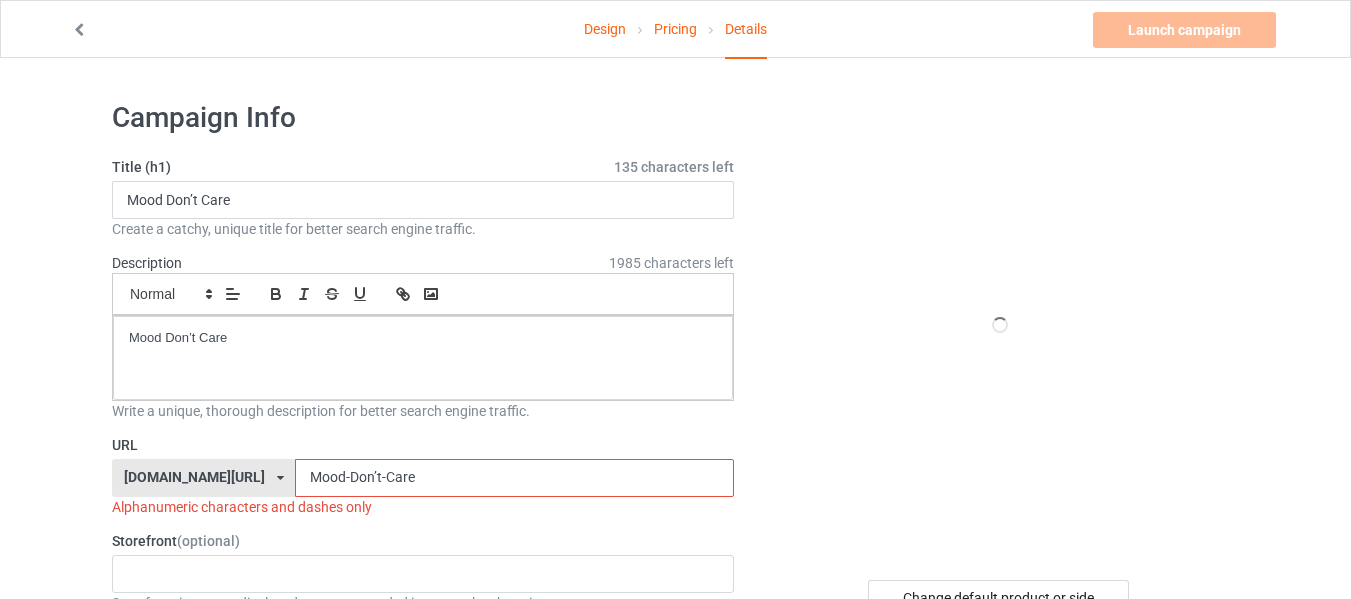 click on "Mood-Don’t-Care" at bounding box center [514, 478] 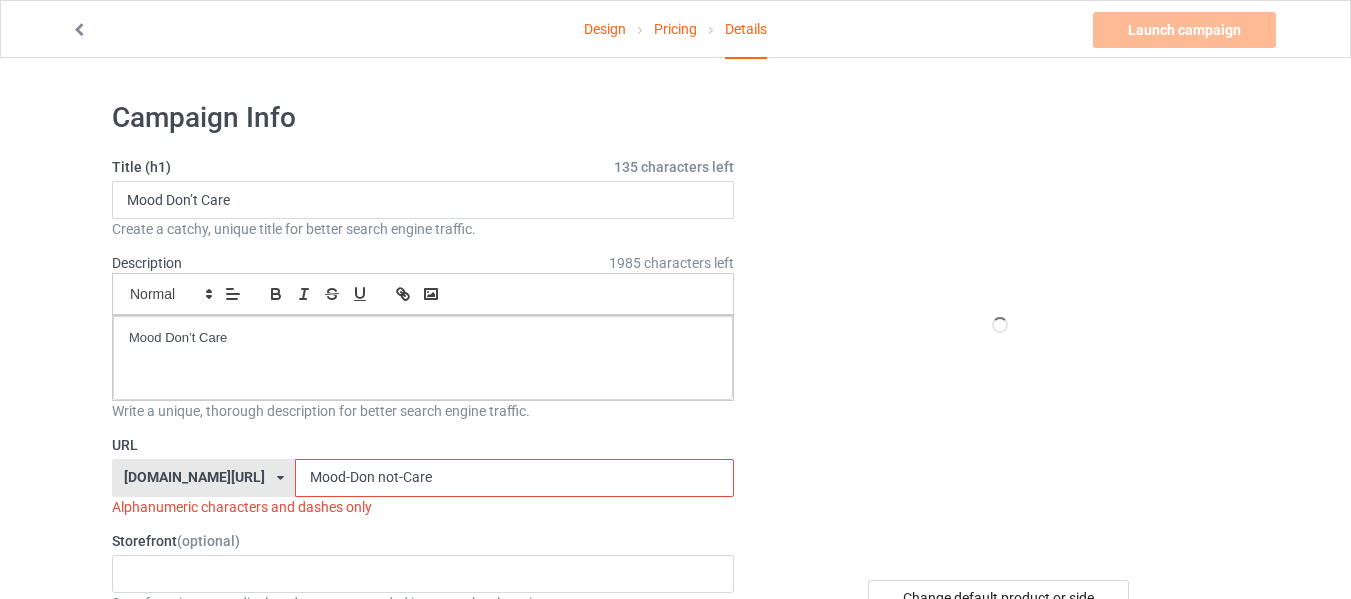 click on "Mood-Don not-Care" at bounding box center (514, 478) 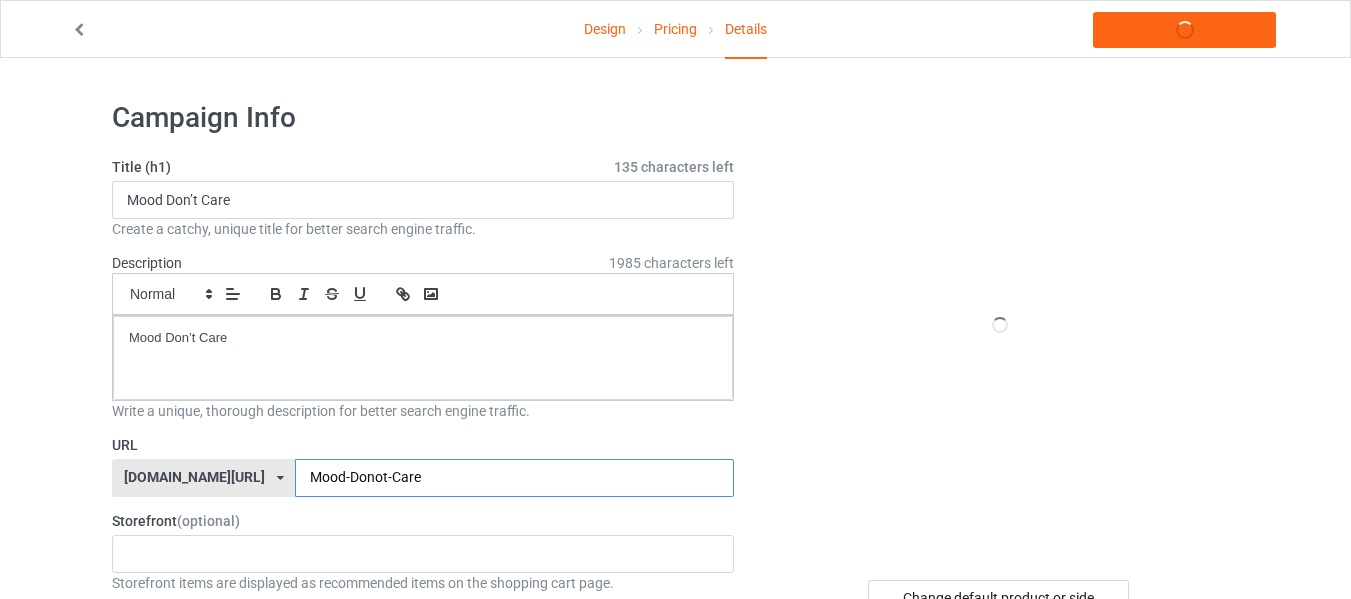type on "Mood-Do-not-Care" 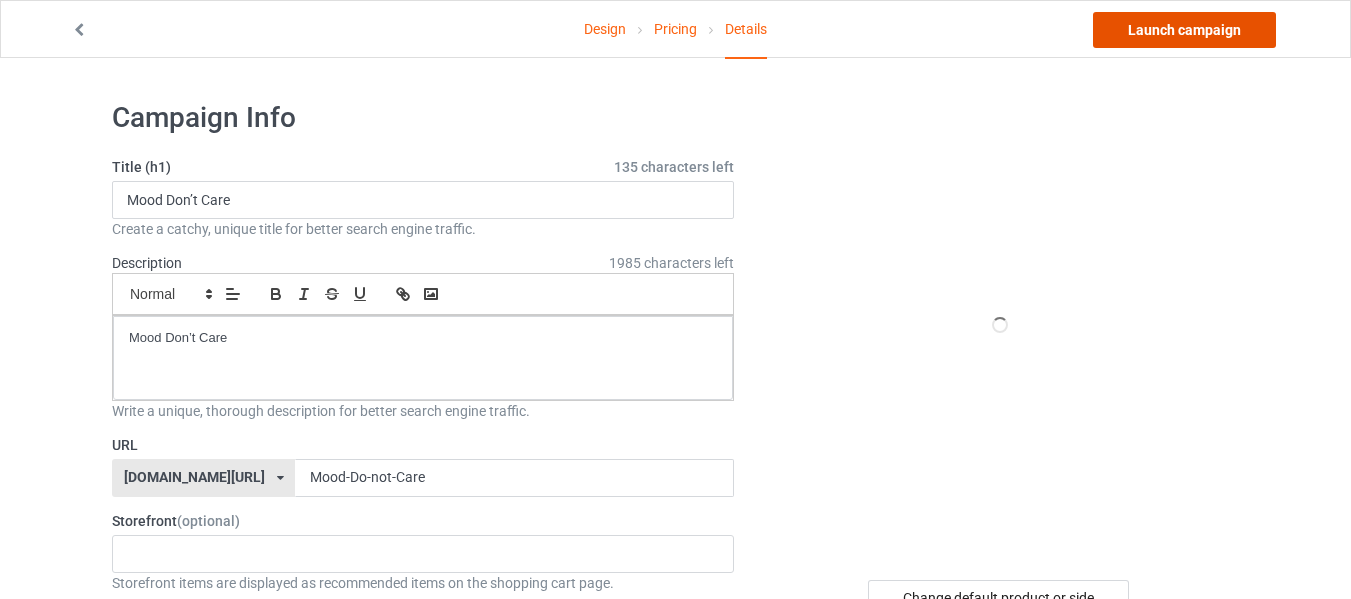 click on "Launch campaign" at bounding box center [1184, 30] 